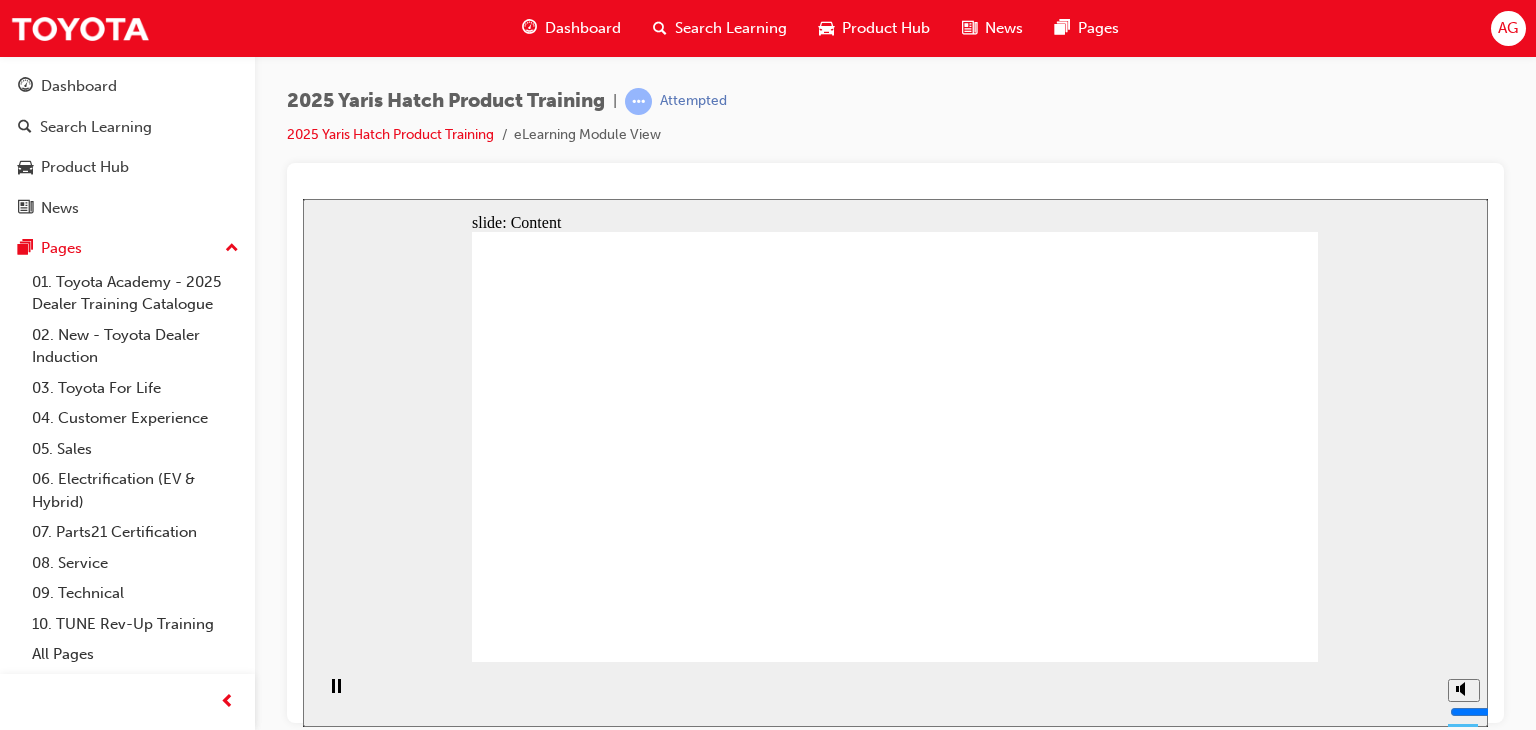 scroll, scrollTop: 0, scrollLeft: 0, axis: both 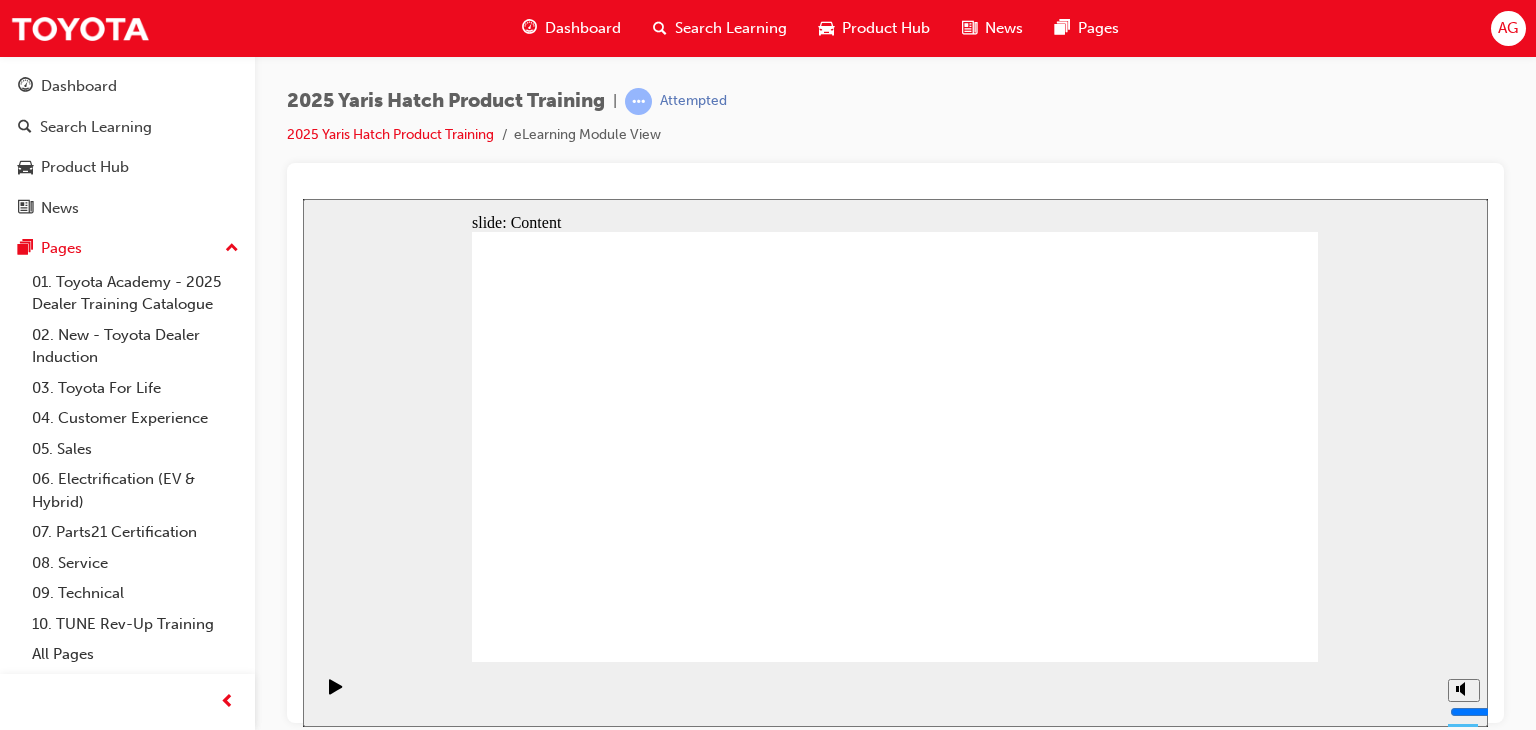 click 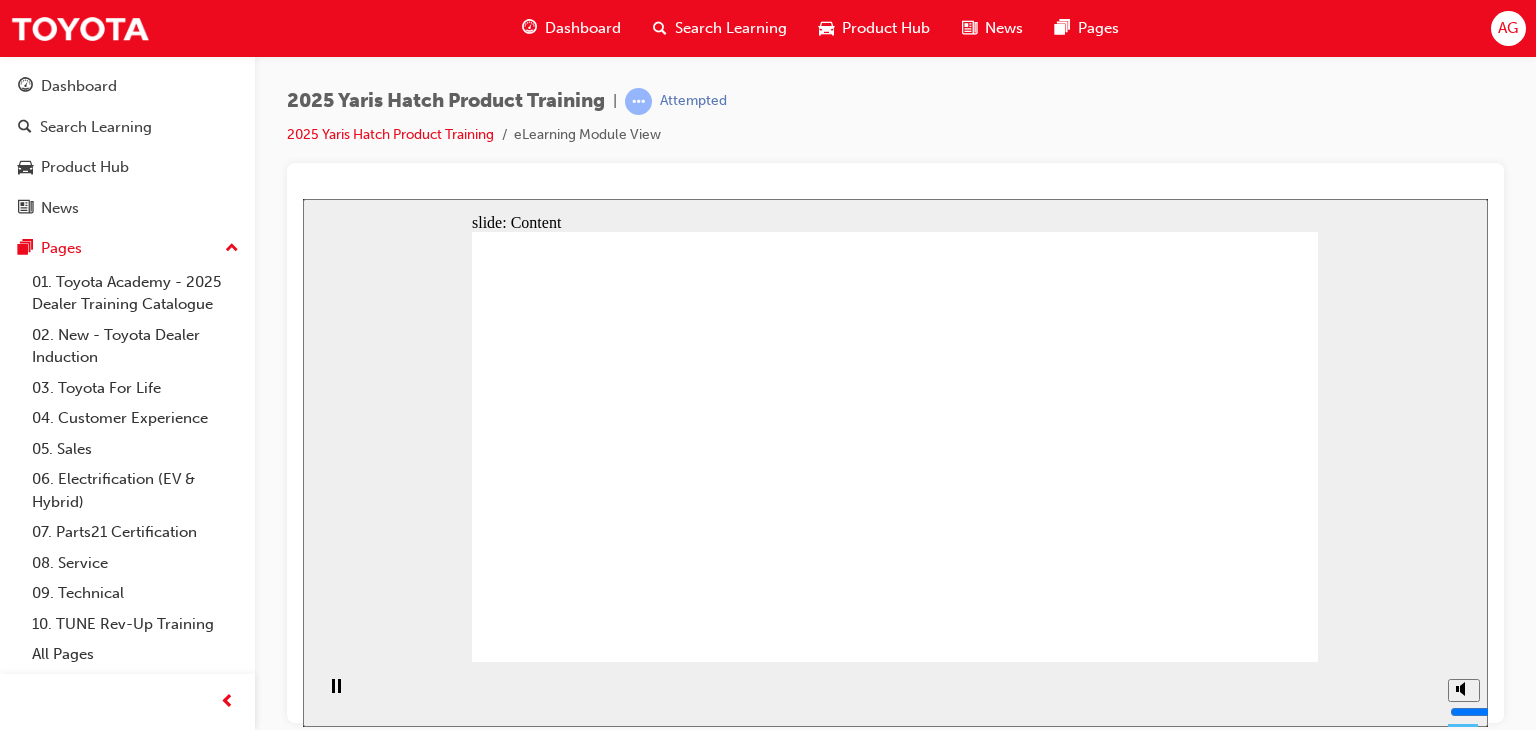 click 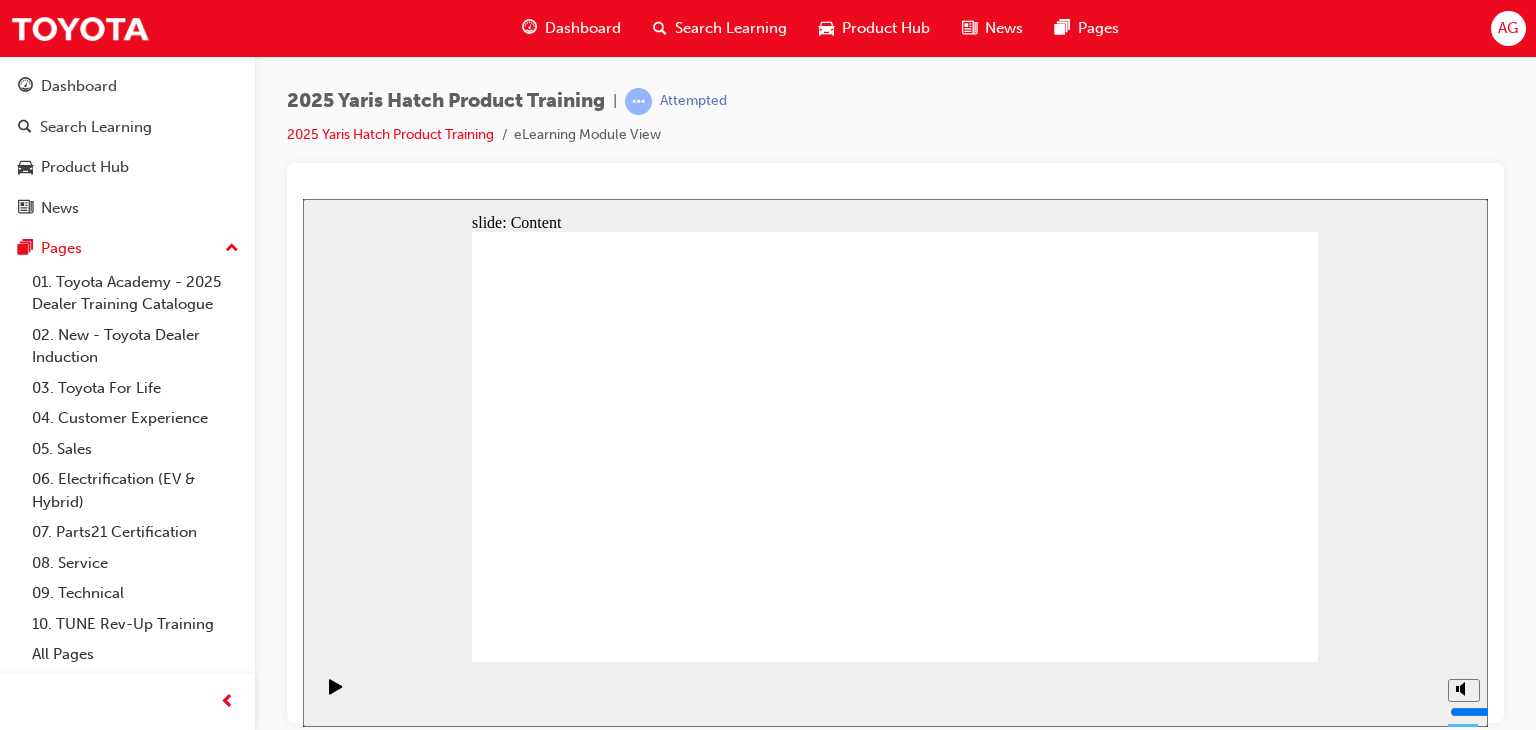 click 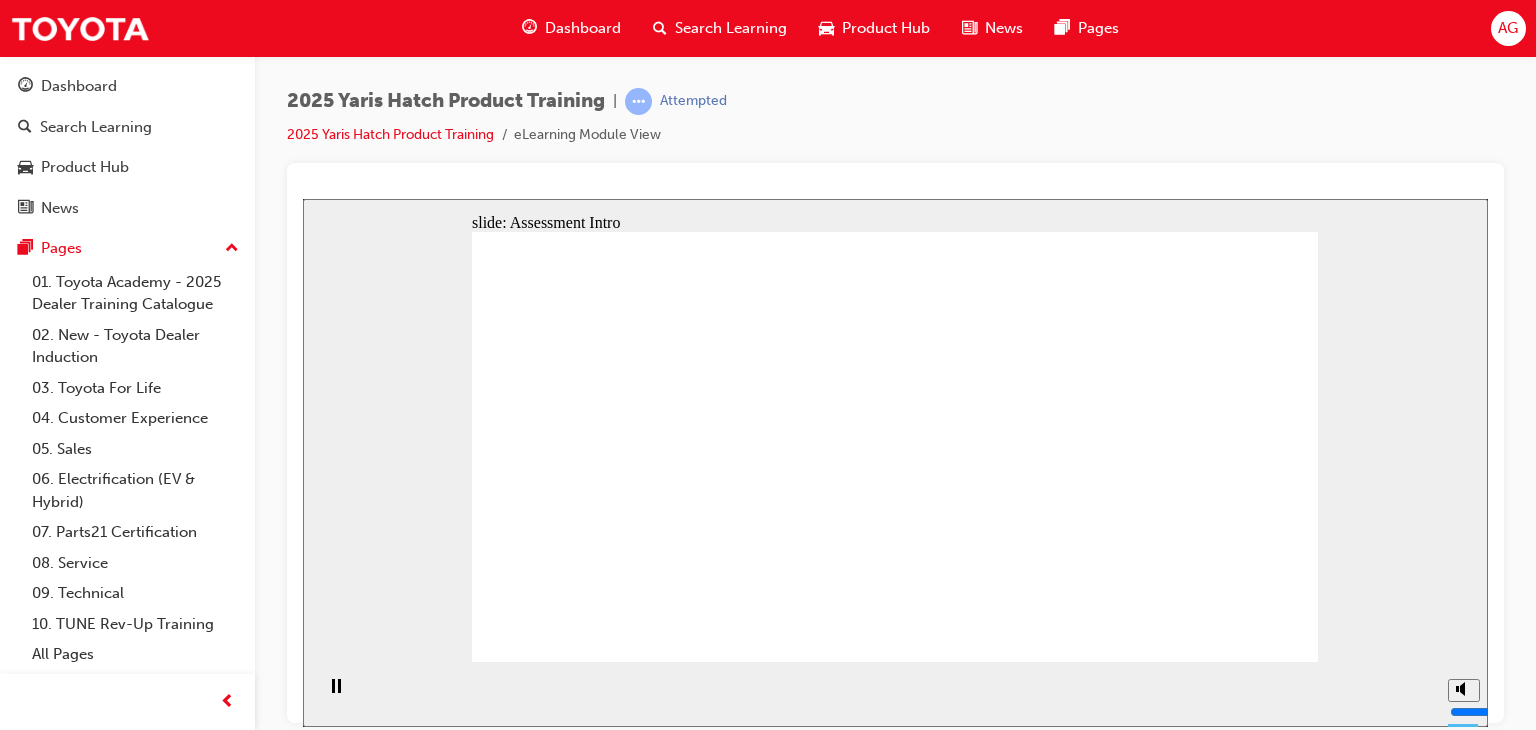 click 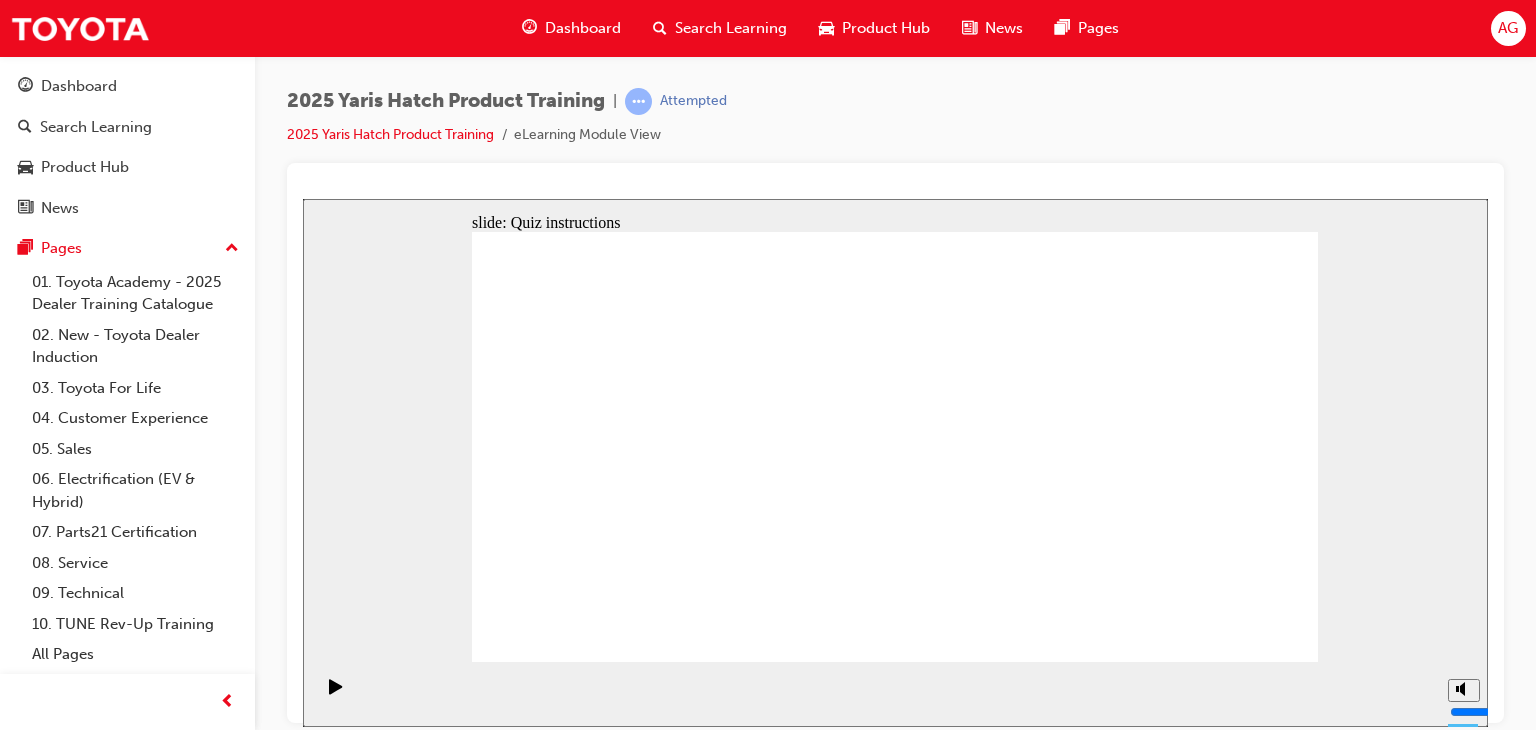 click 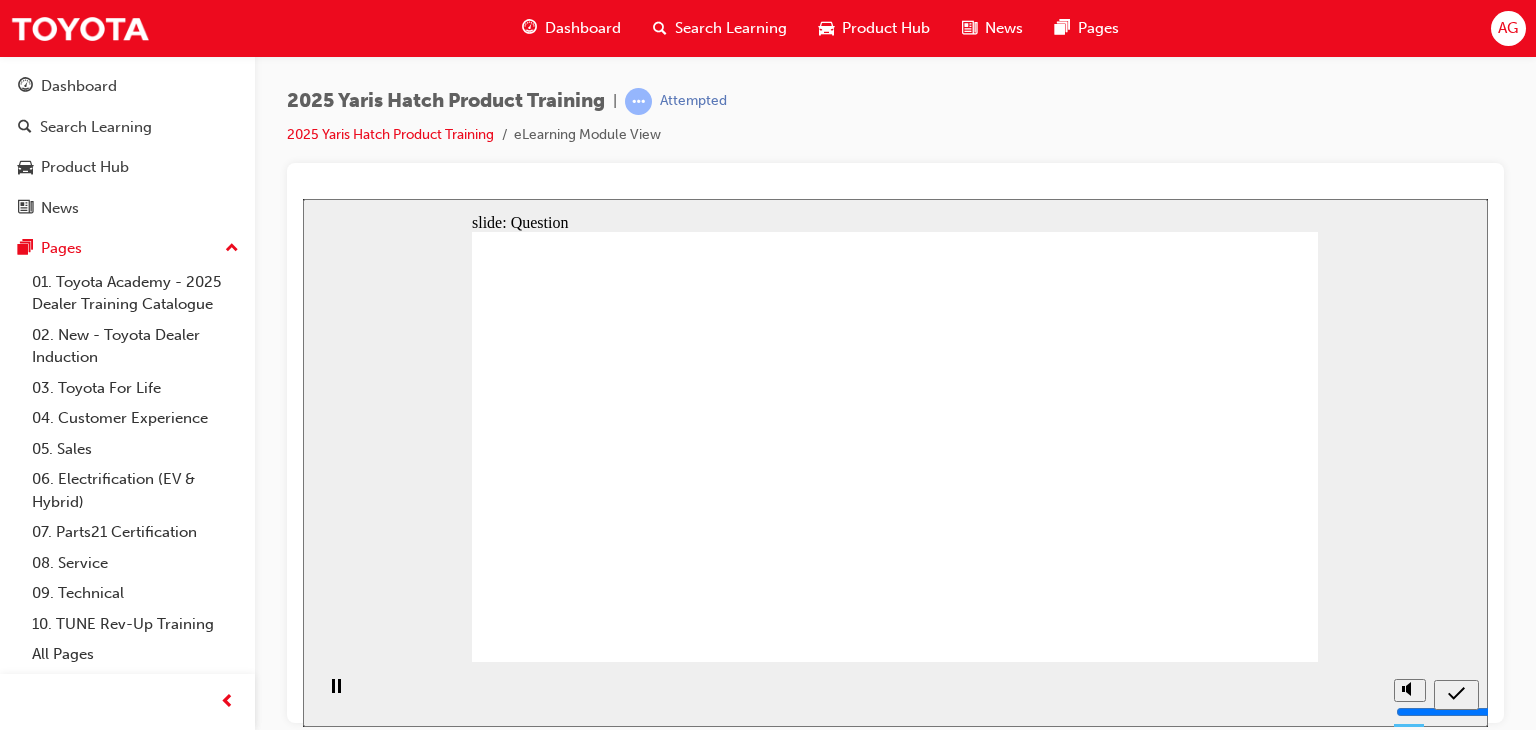 click 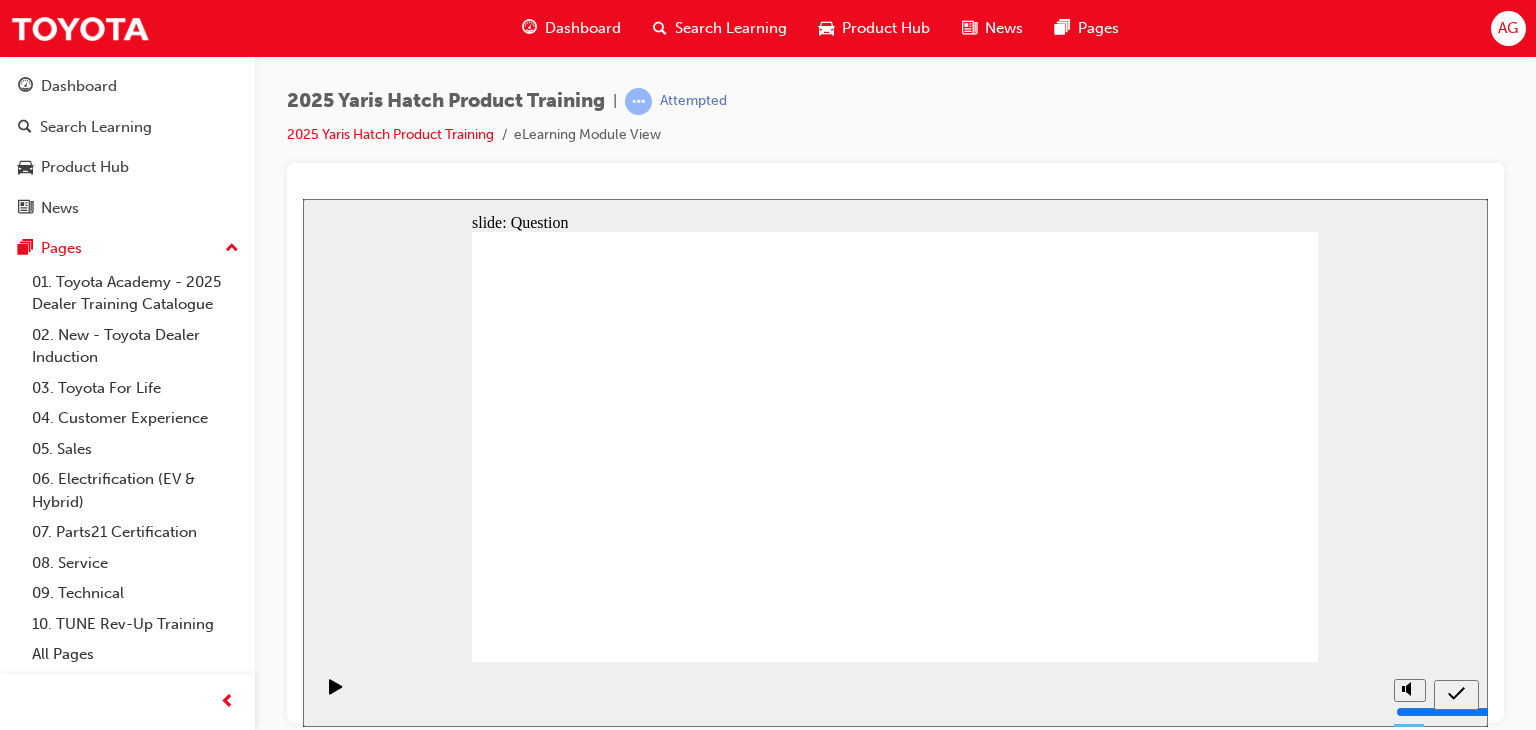 click 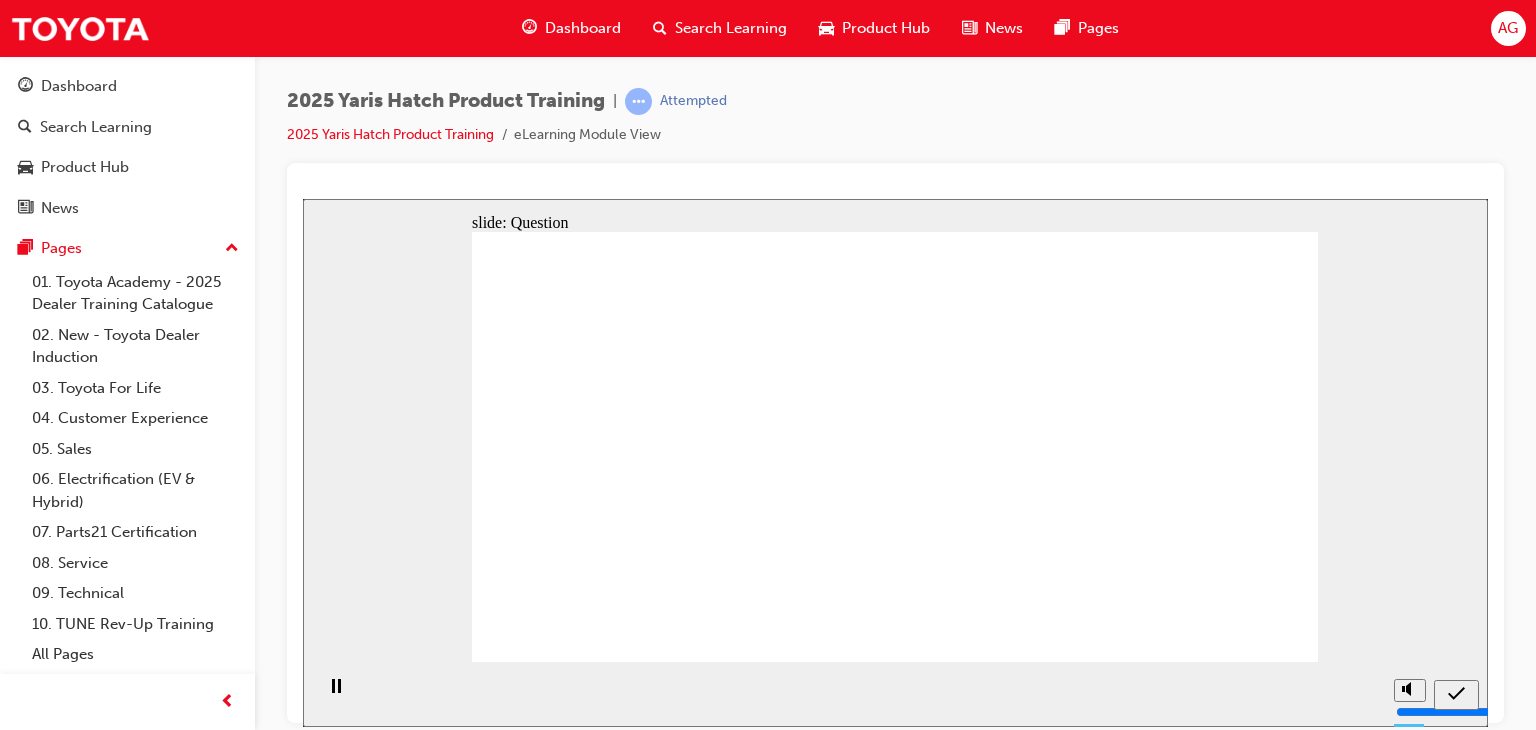 click 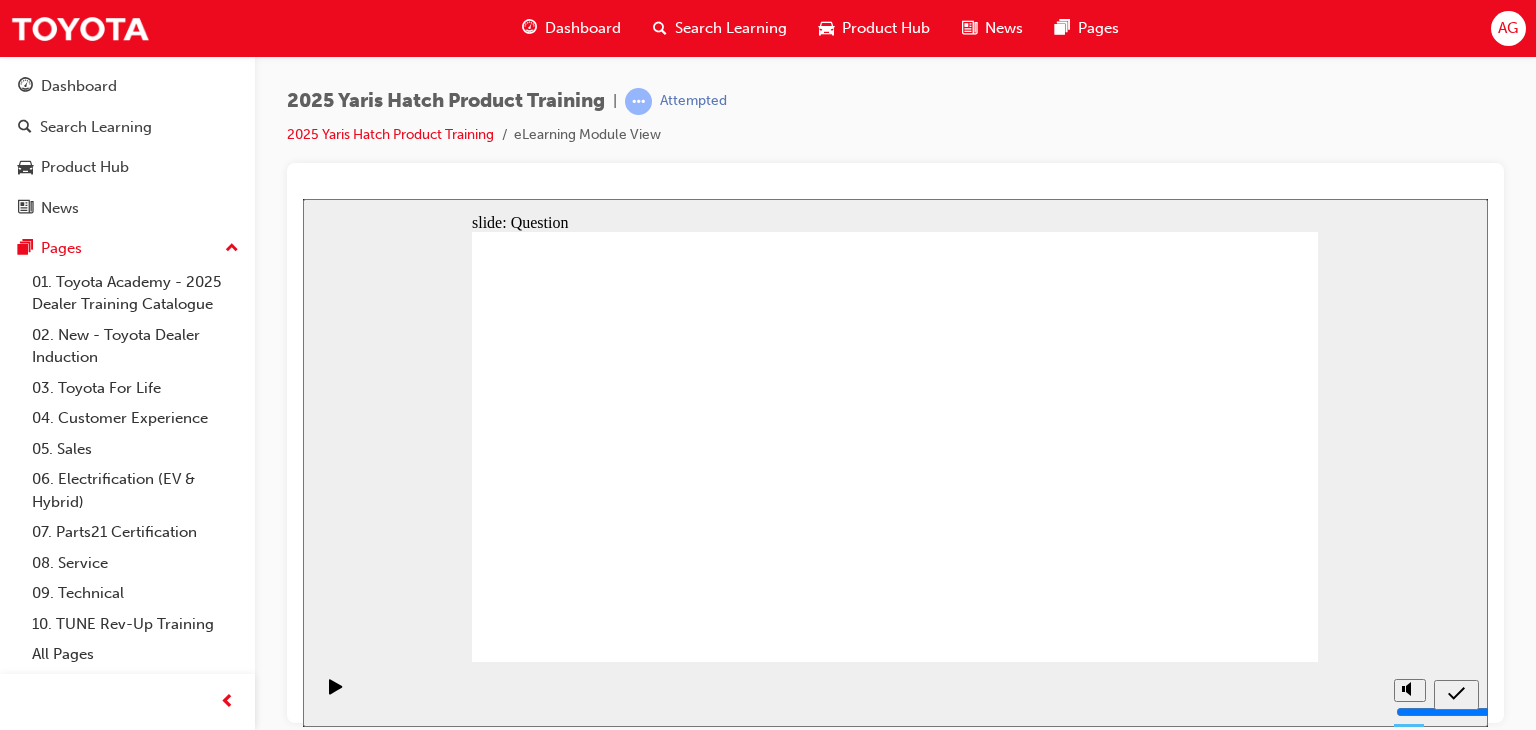 drag, startPoint x: 500, startPoint y: 390, endPoint x: 712, endPoint y: 413, distance: 213.24399 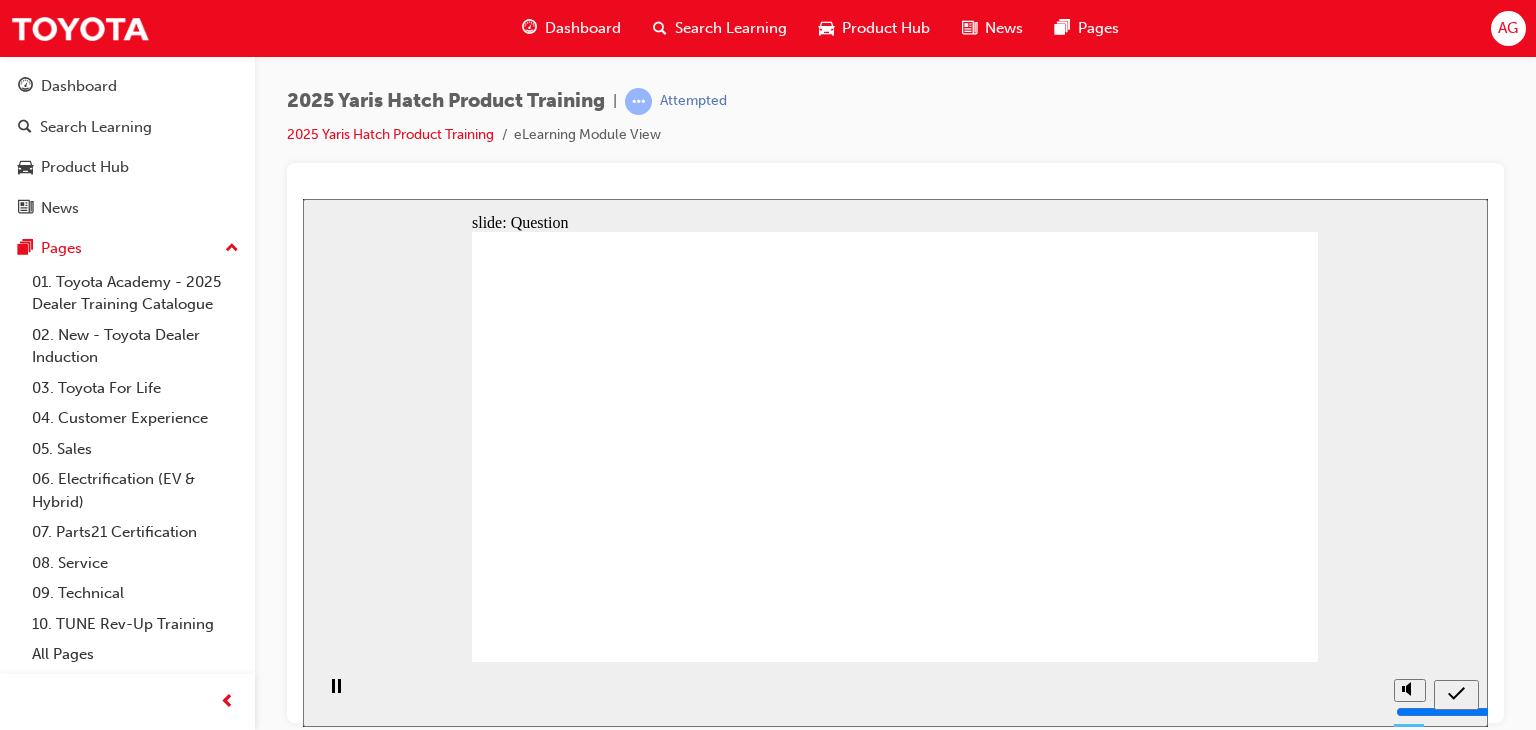 click 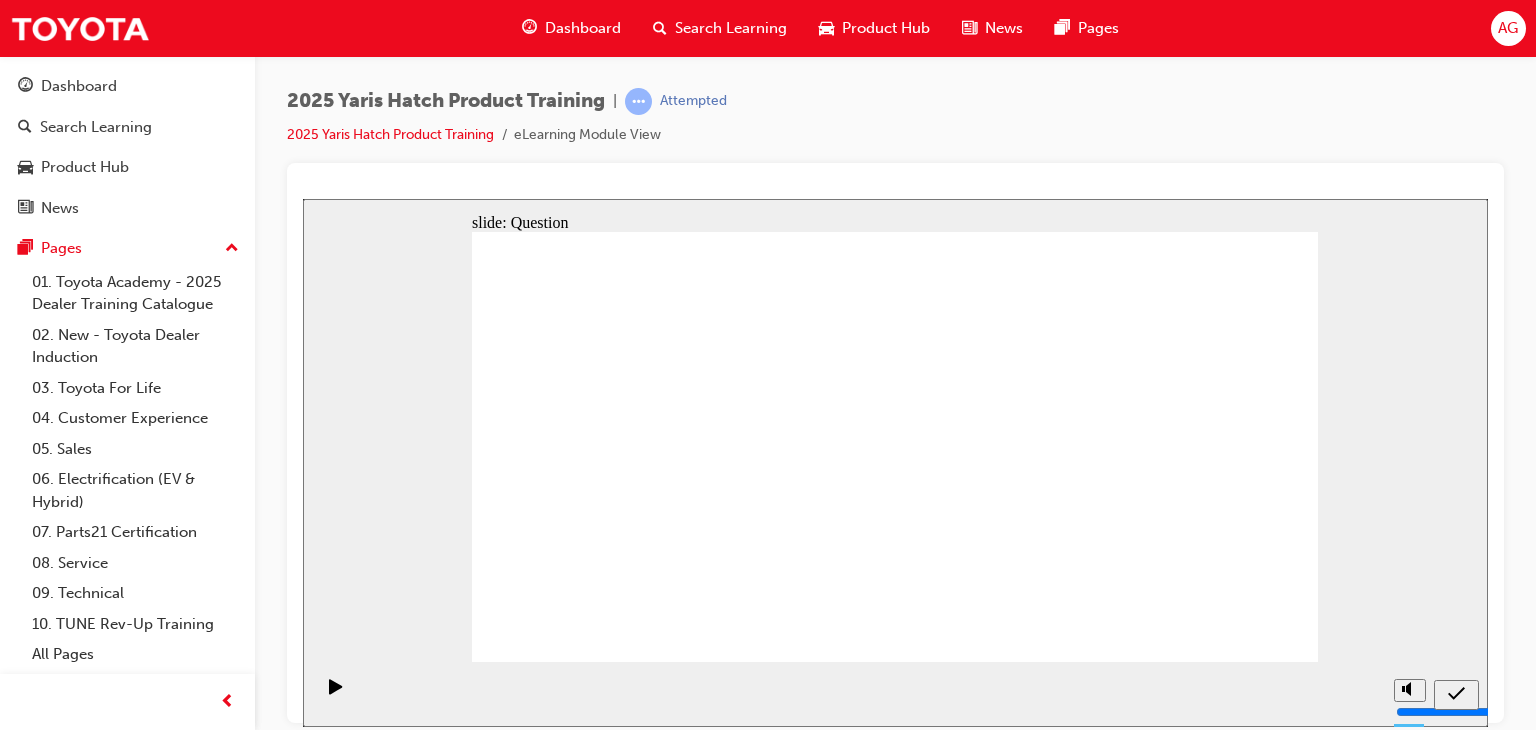 click 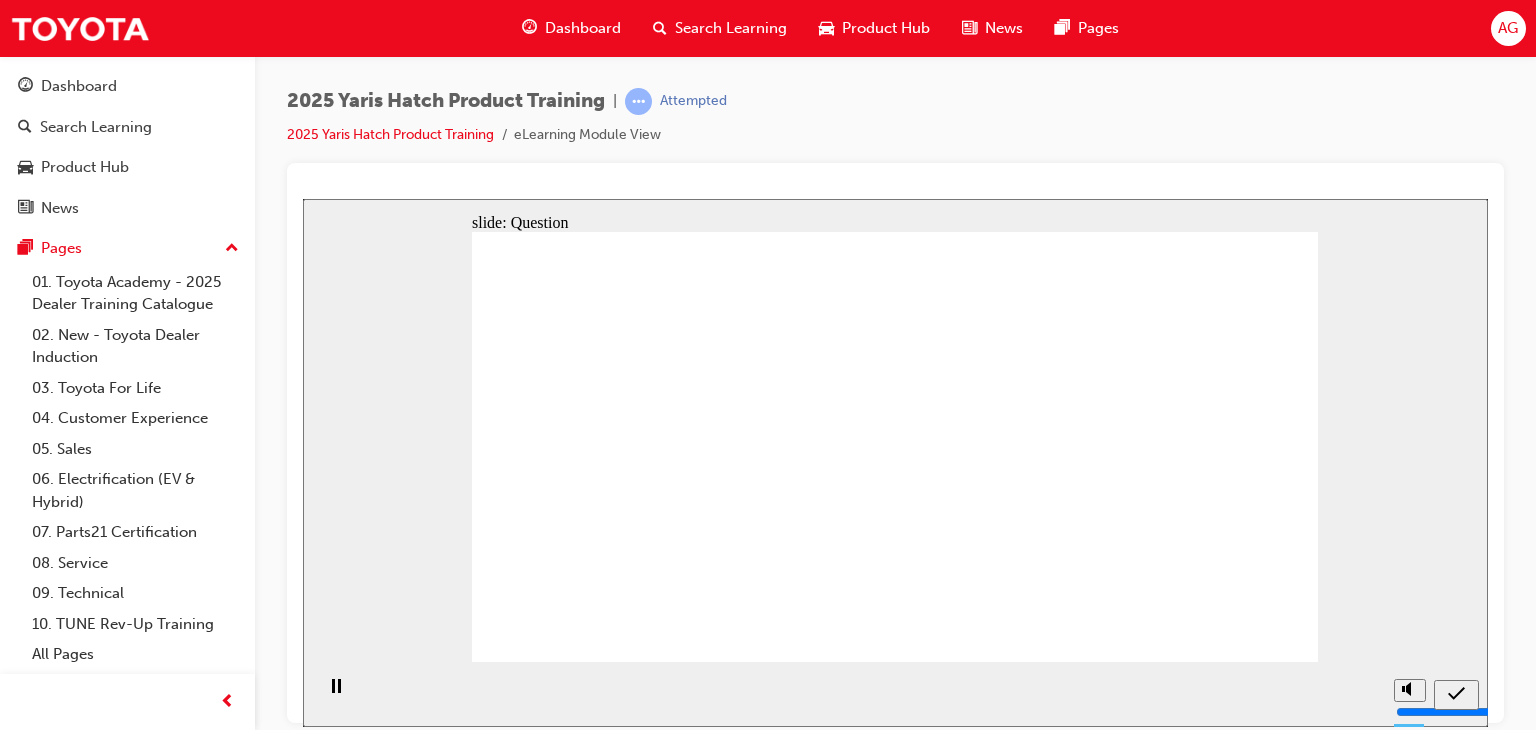 drag, startPoint x: 587, startPoint y: 550, endPoint x: 645, endPoint y: 575, distance: 63.15853 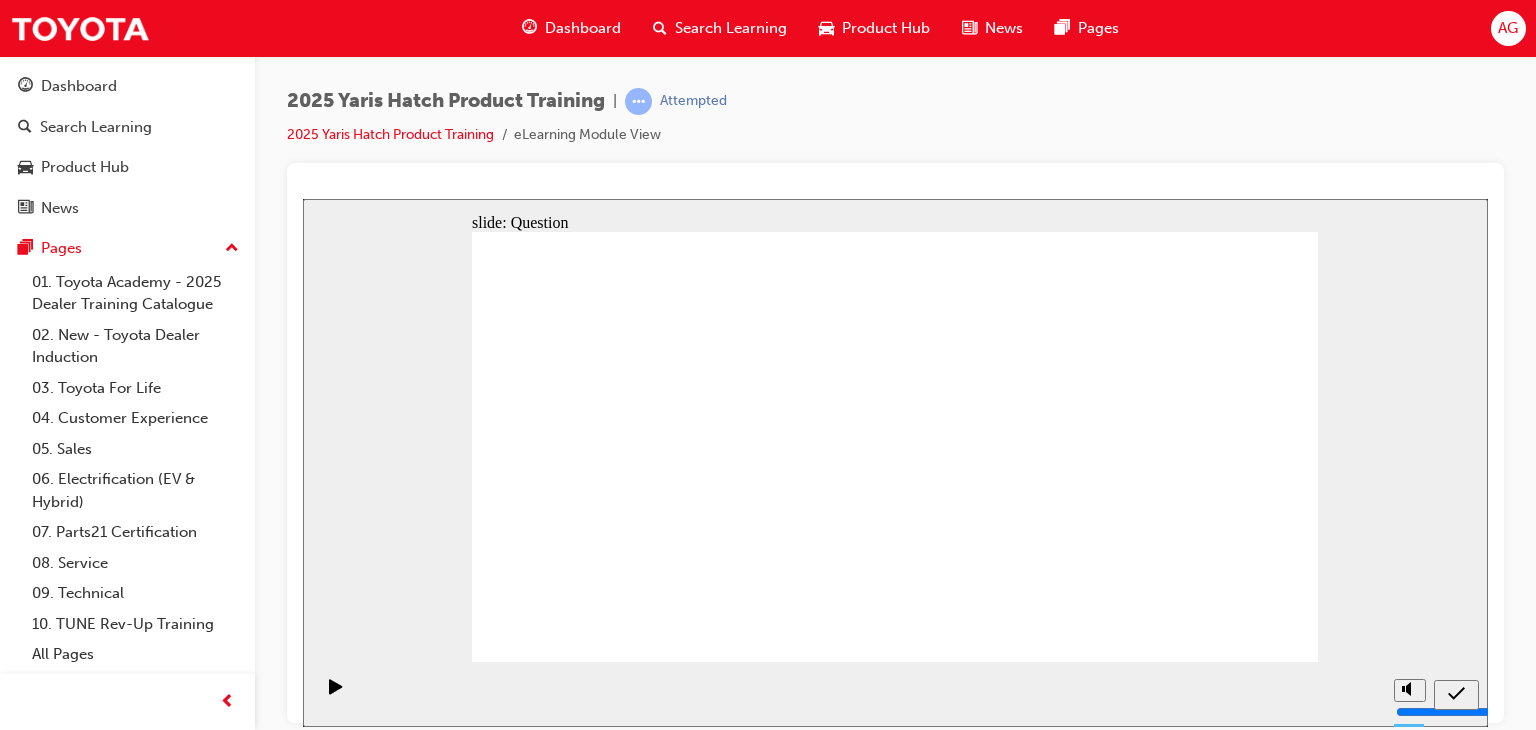 drag, startPoint x: 735, startPoint y: 347, endPoint x: 748, endPoint y: 399, distance: 53.600372 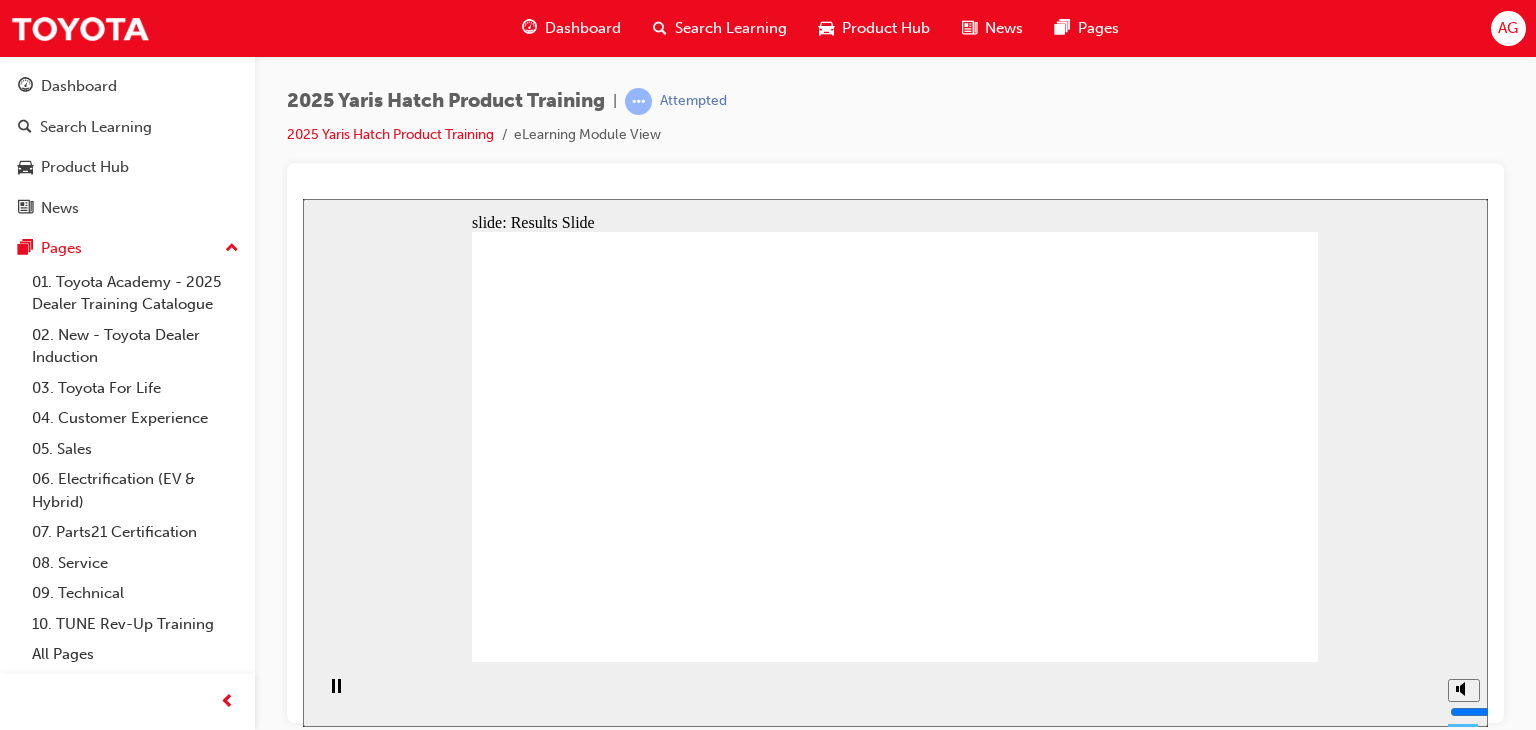 click 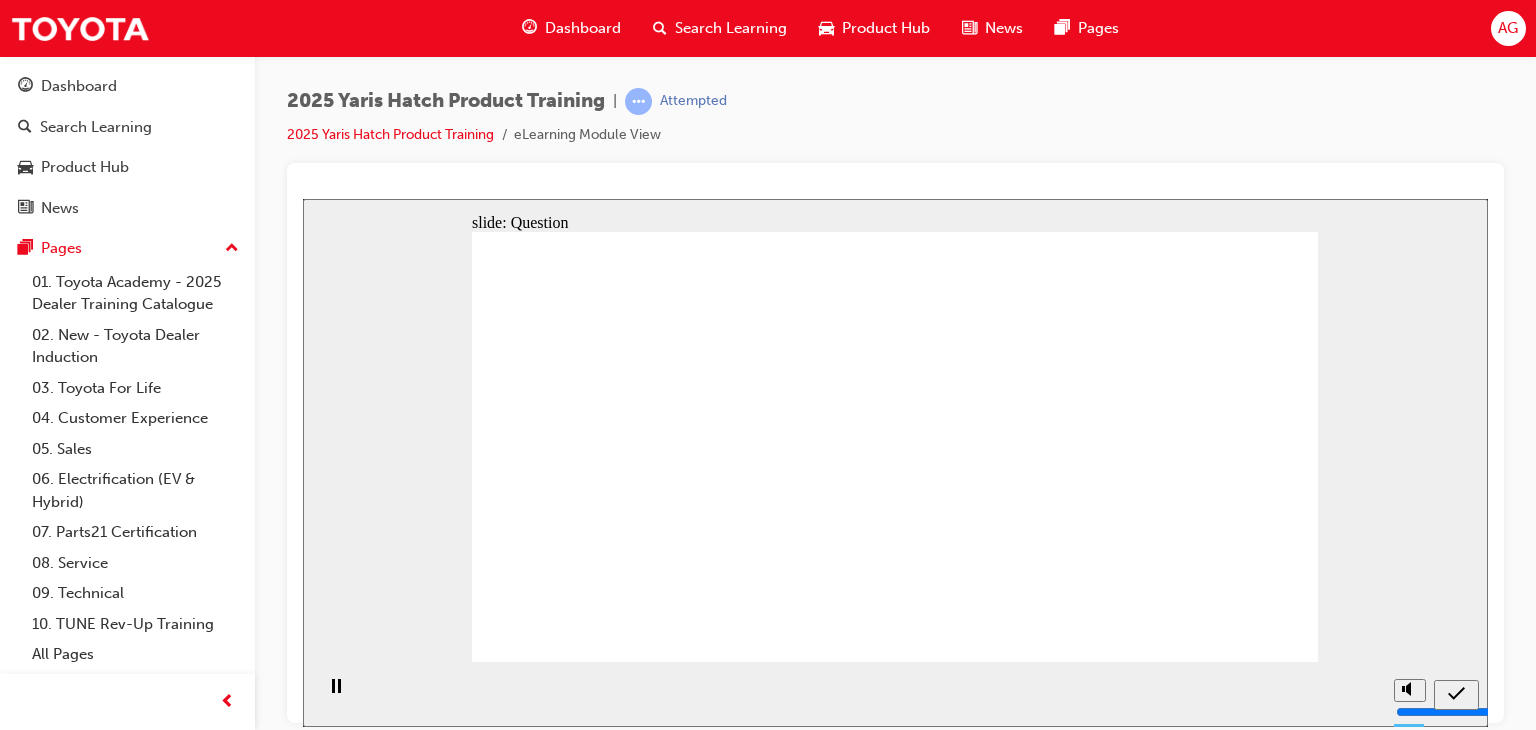 click 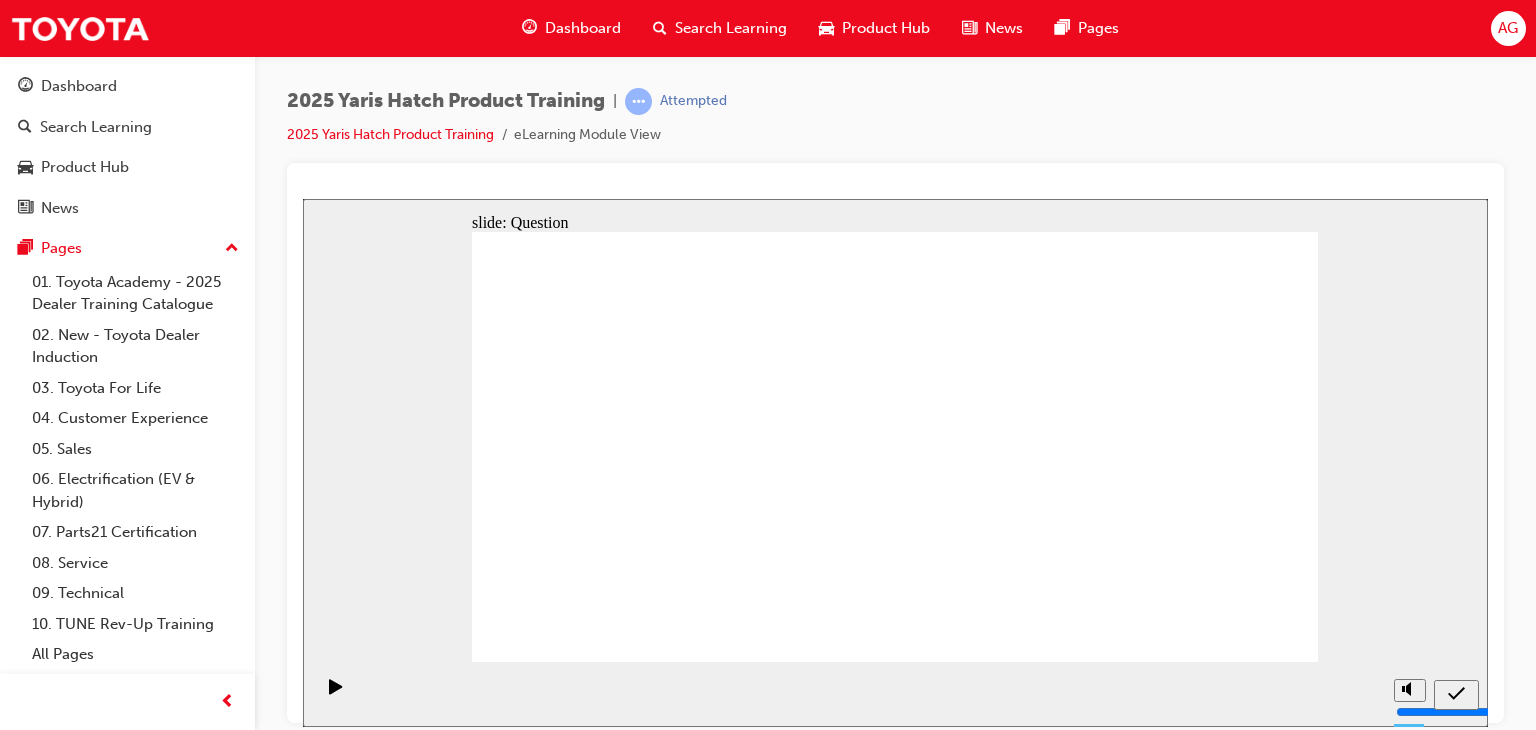 click 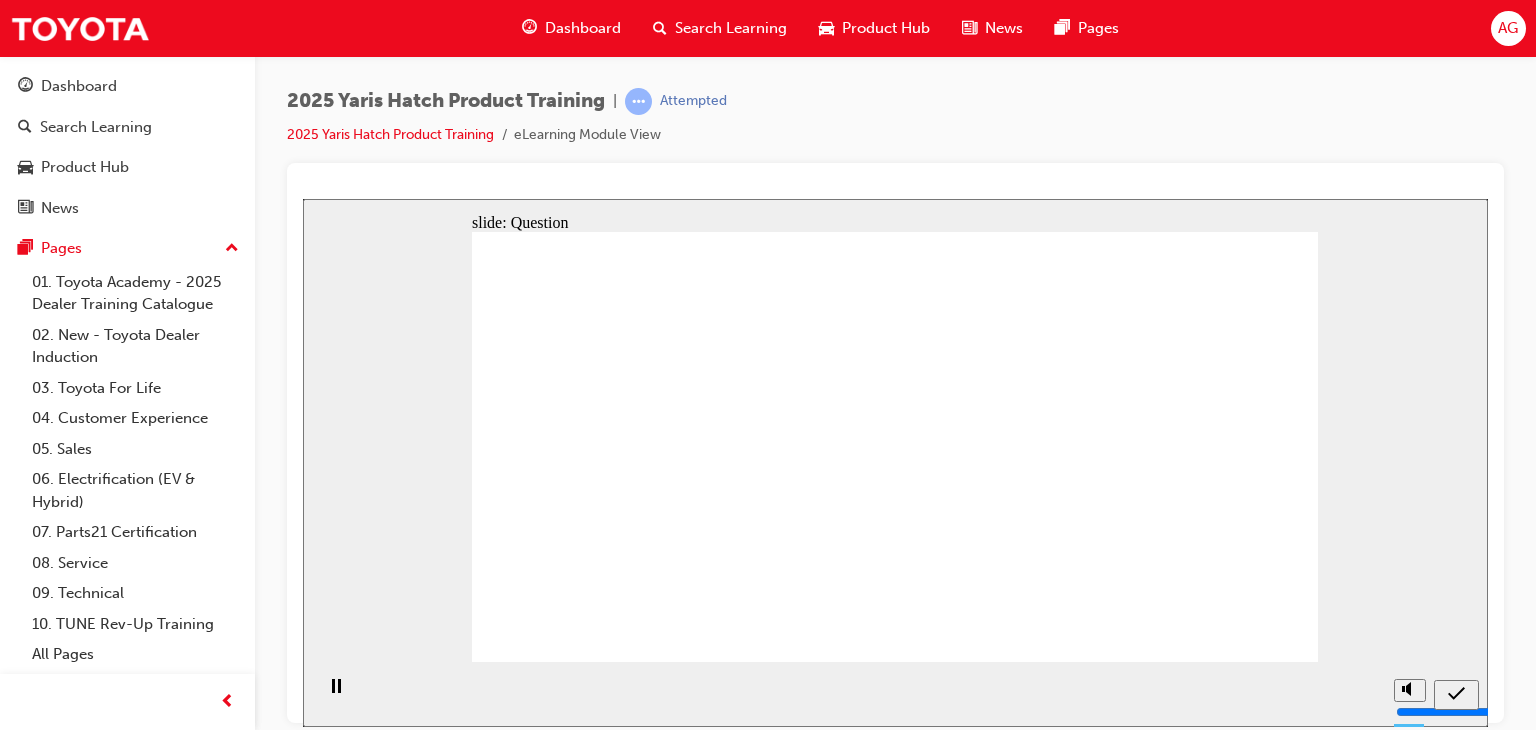 click 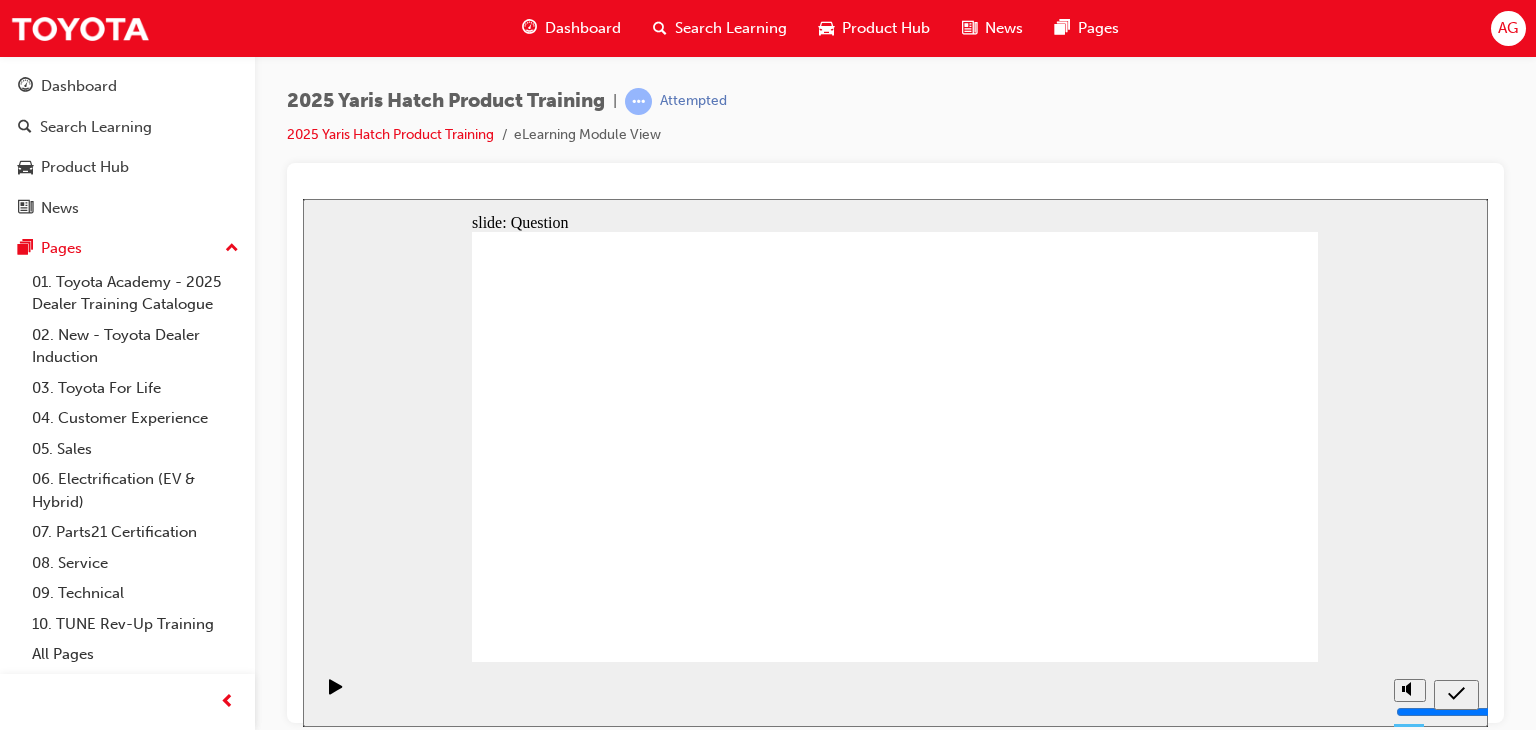drag, startPoint x: 880, startPoint y: 412, endPoint x: 1031, endPoint y: 530, distance: 191.63768 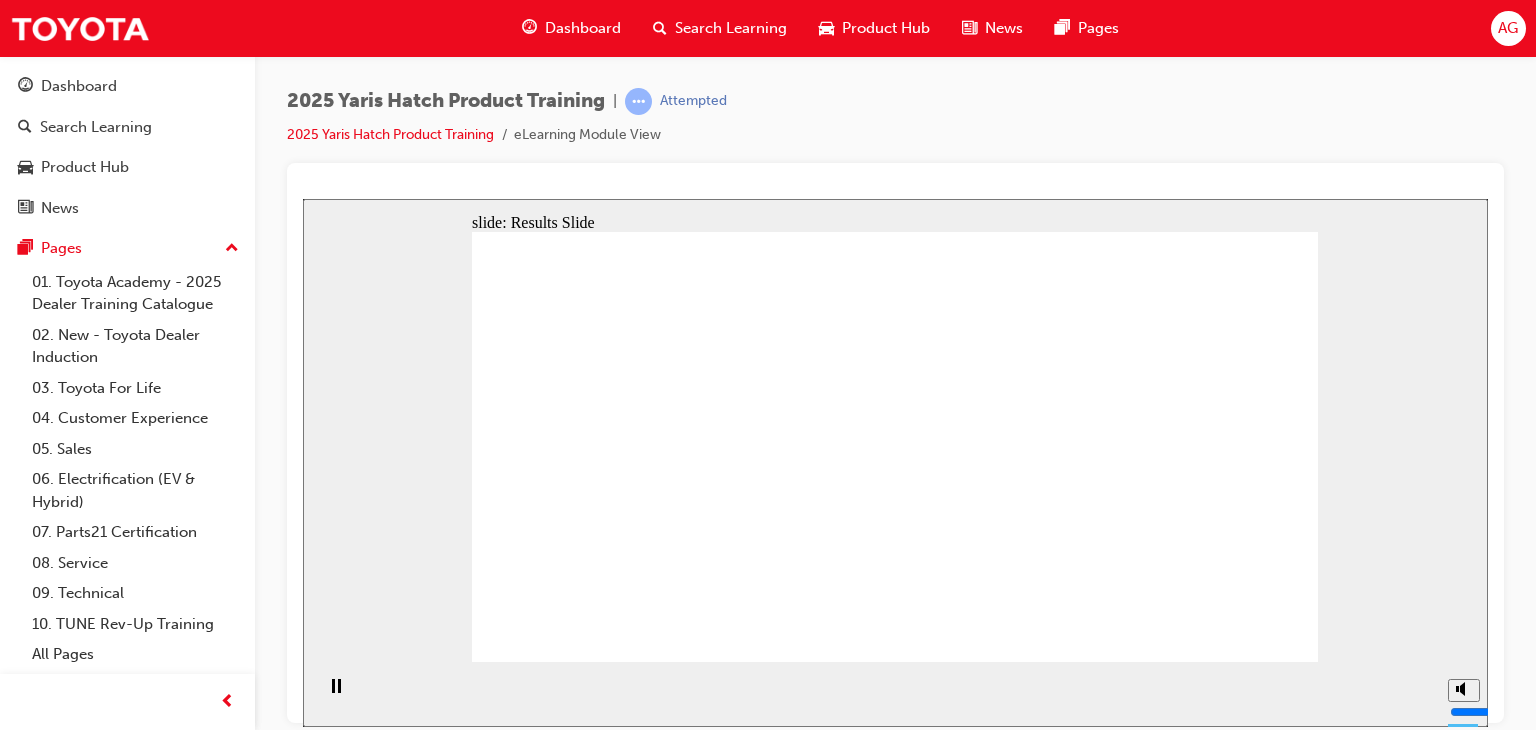 click 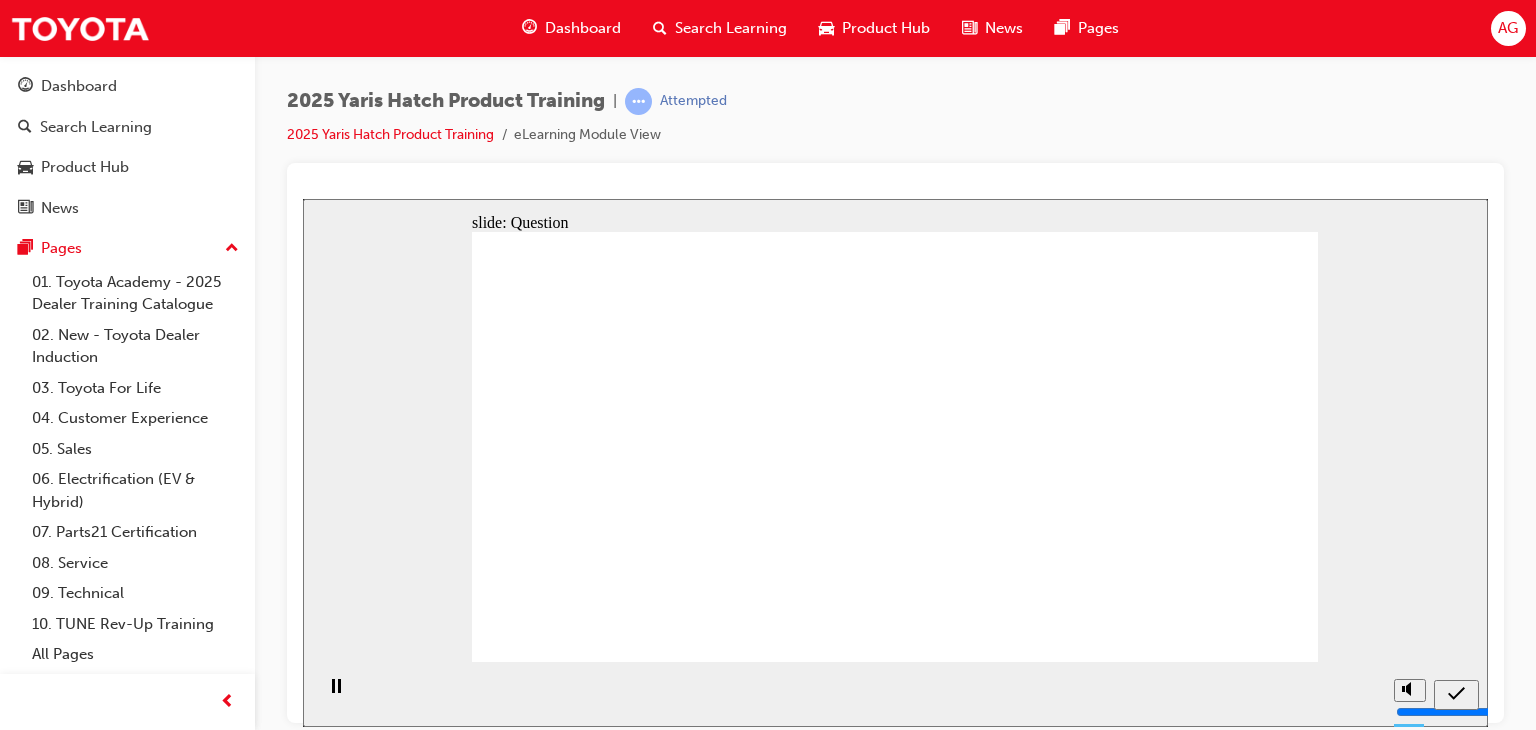 click 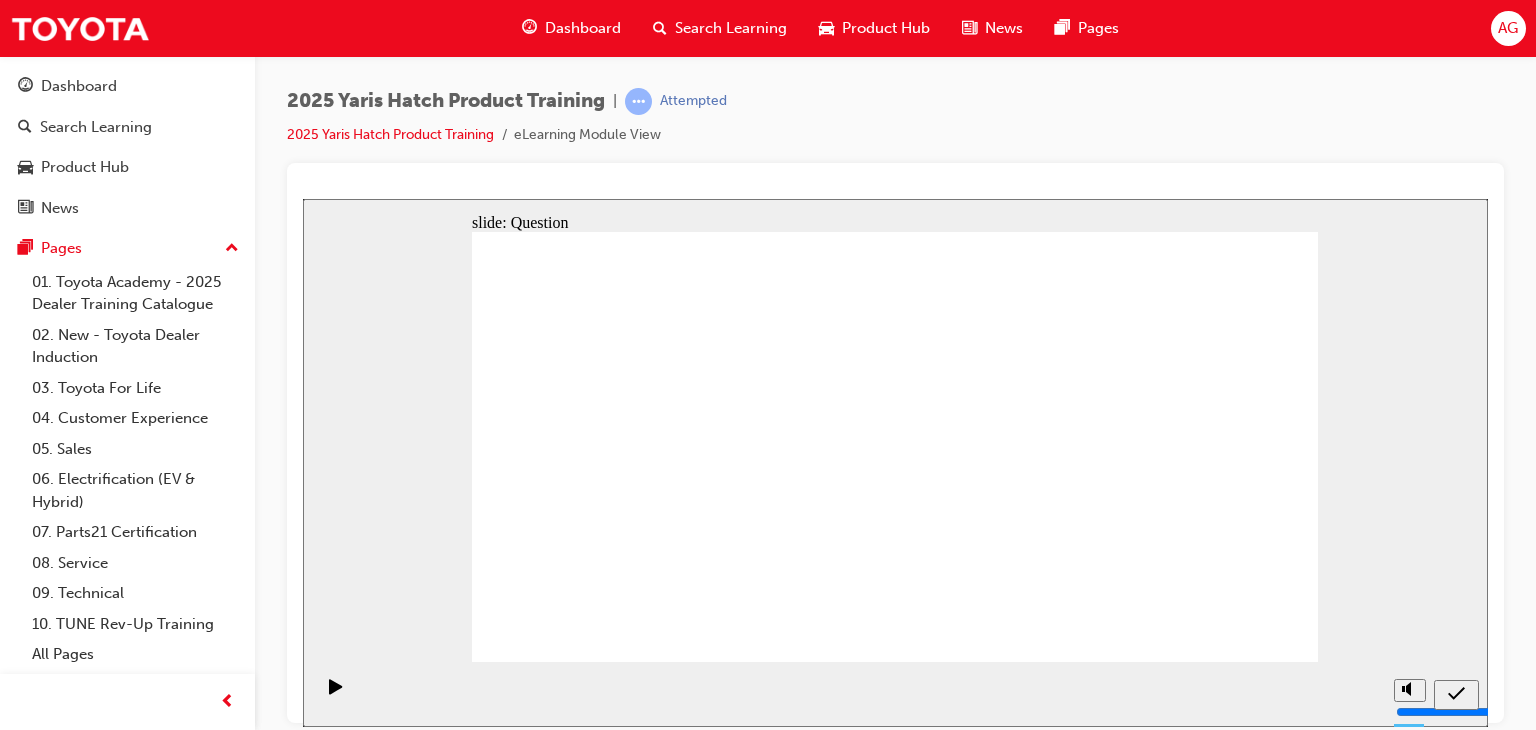 drag, startPoint x: 644, startPoint y: 424, endPoint x: 1213, endPoint y: 541, distance: 580.9045 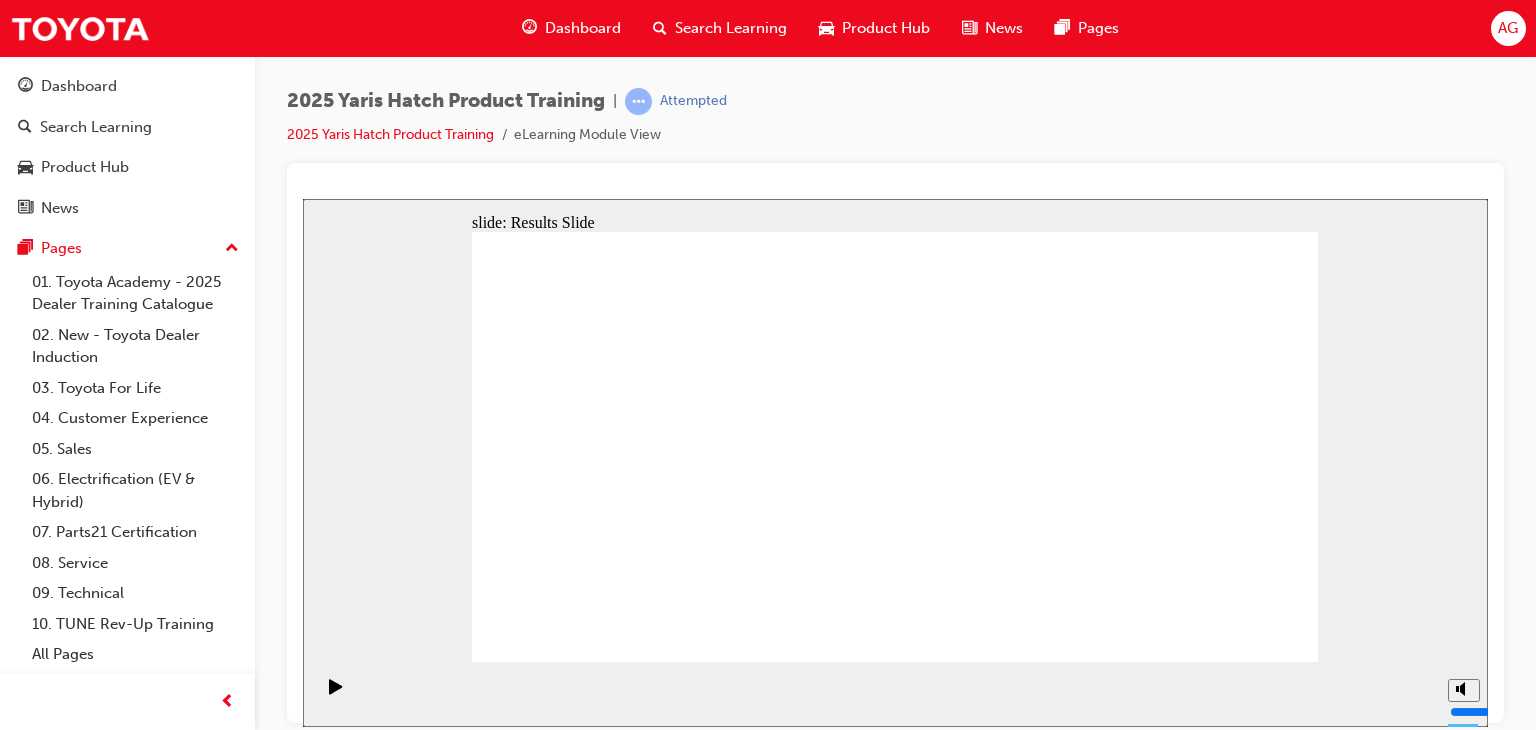click 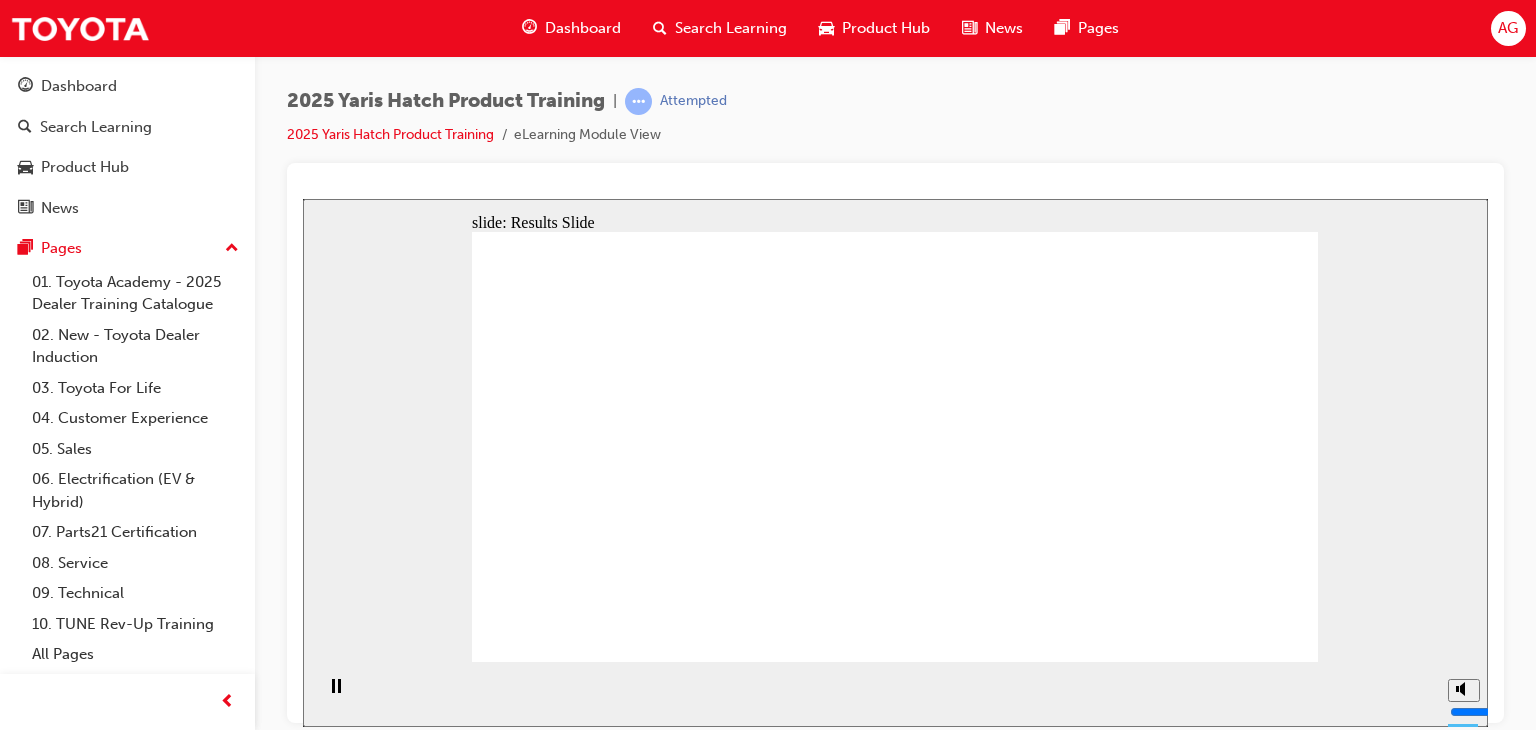 click 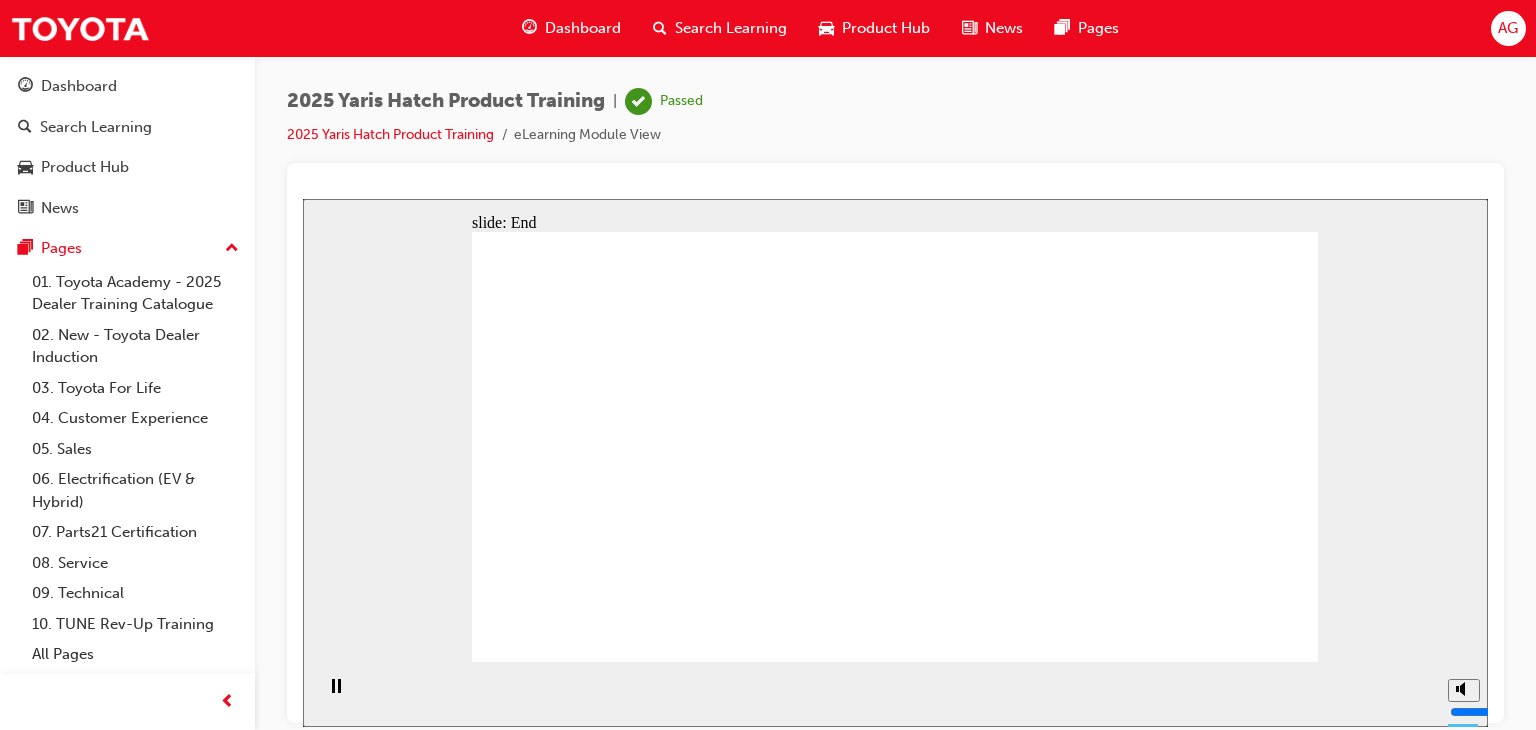 click 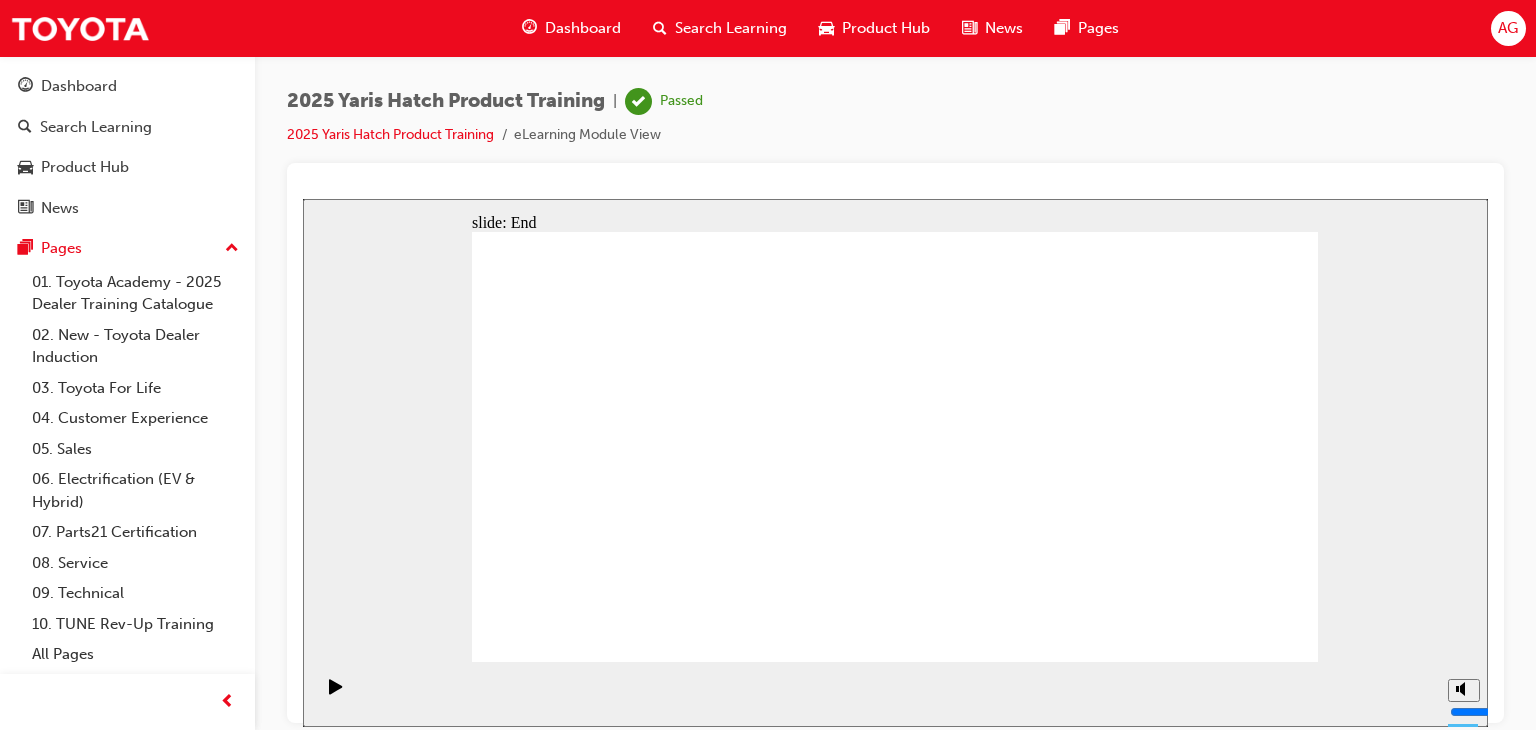 click on "Dashboard" at bounding box center [583, 28] 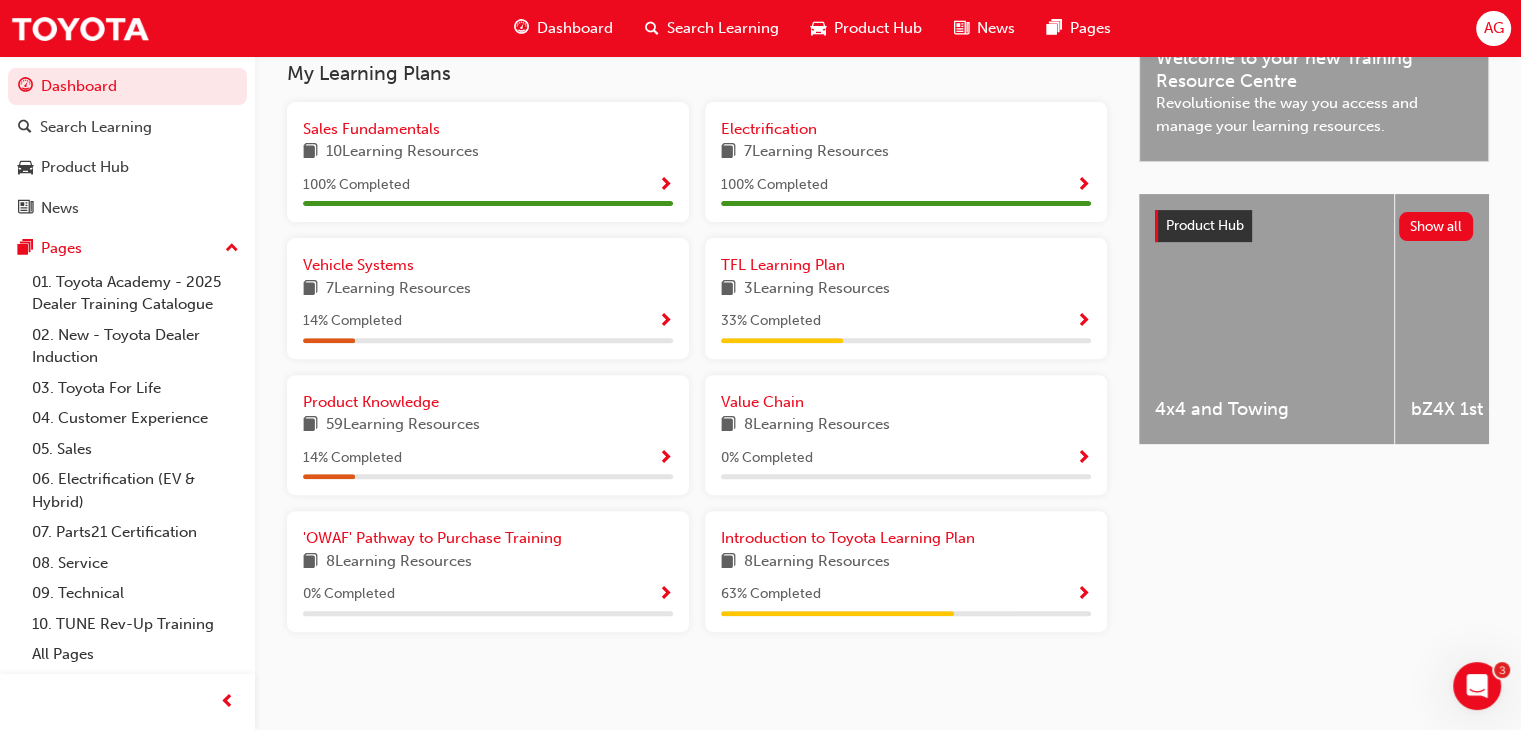 scroll, scrollTop: 658, scrollLeft: 0, axis: vertical 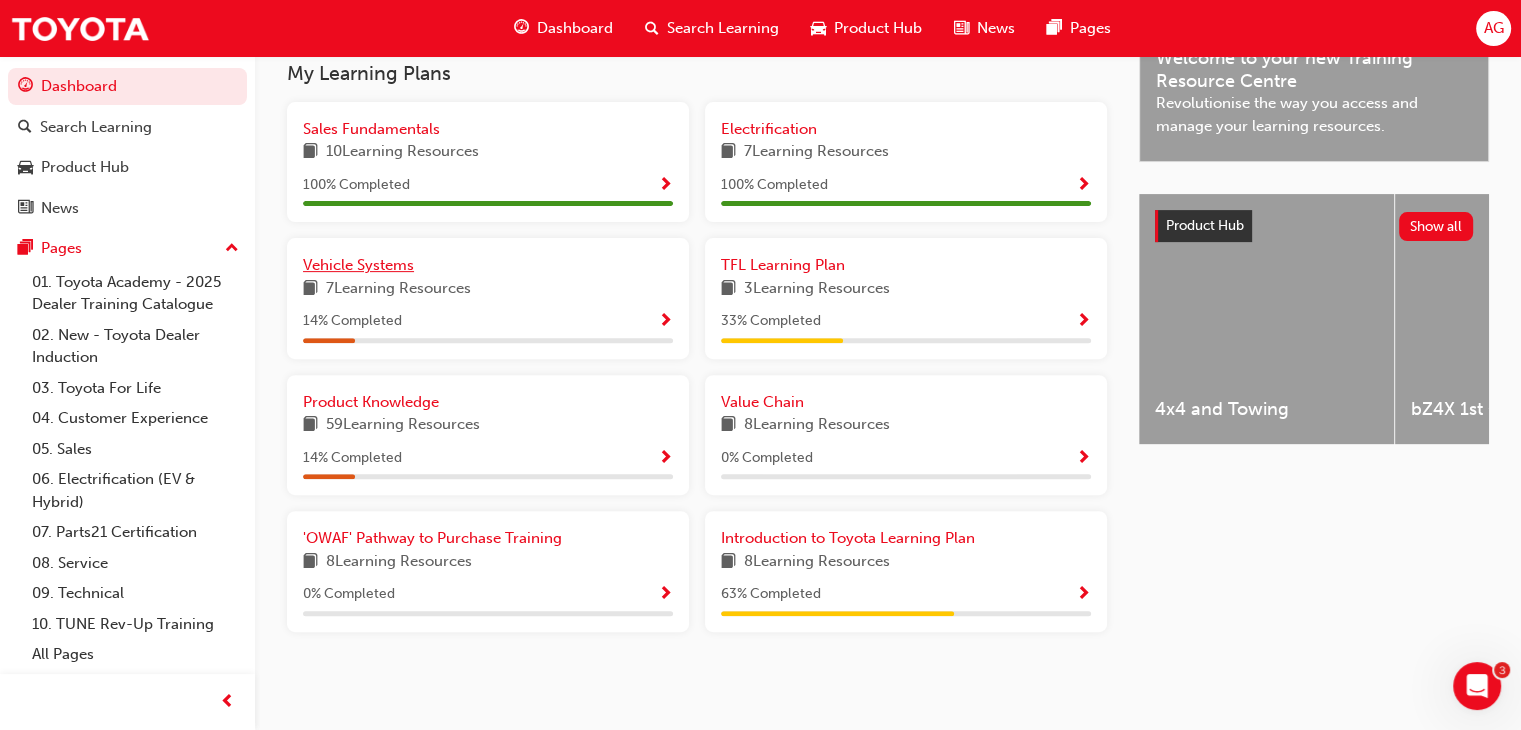 click on "Vehicle Systems" at bounding box center (358, 265) 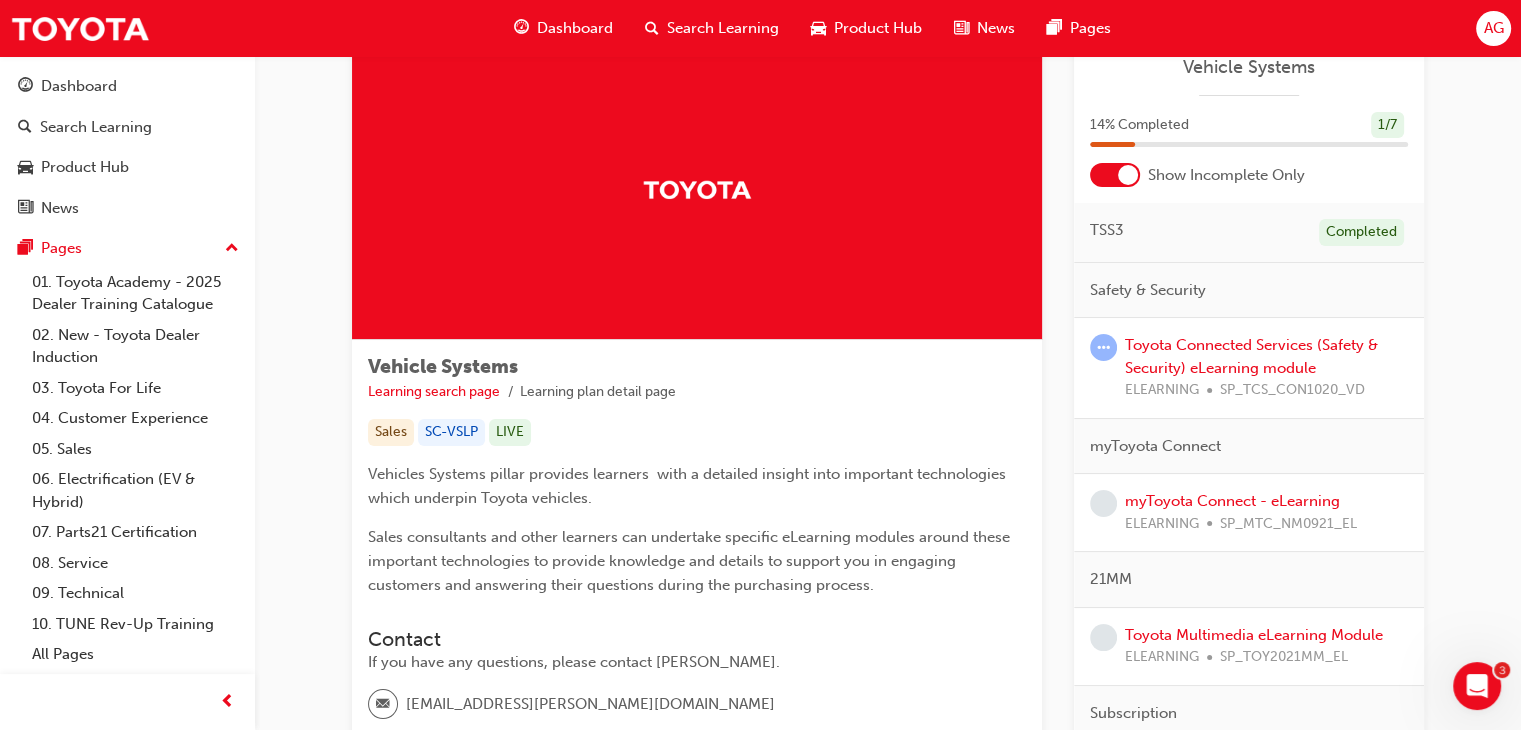 scroll, scrollTop: 100, scrollLeft: 0, axis: vertical 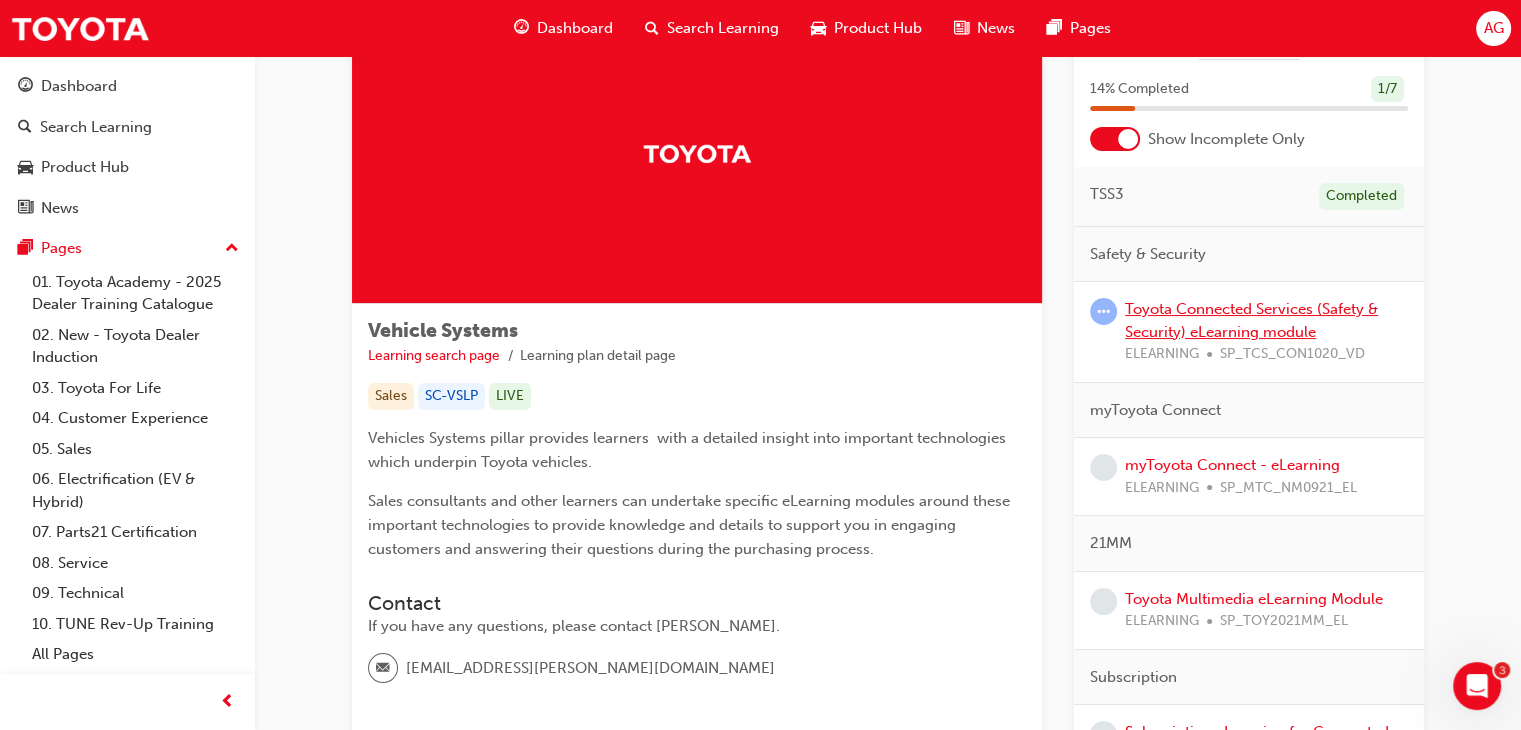 click on "Toyota Connected Services (Safety & Security) eLearning module" at bounding box center [1251, 320] 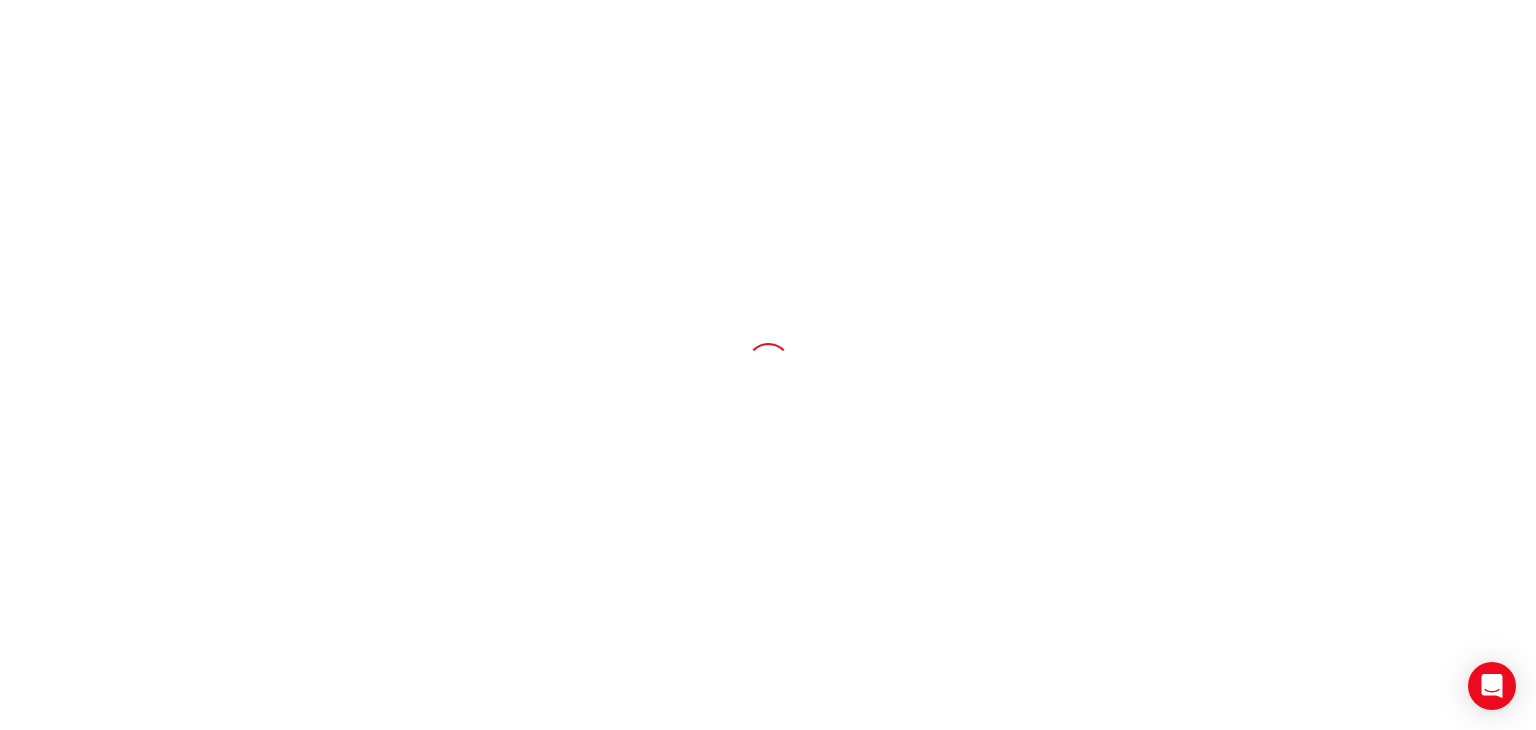 scroll, scrollTop: 0, scrollLeft: 0, axis: both 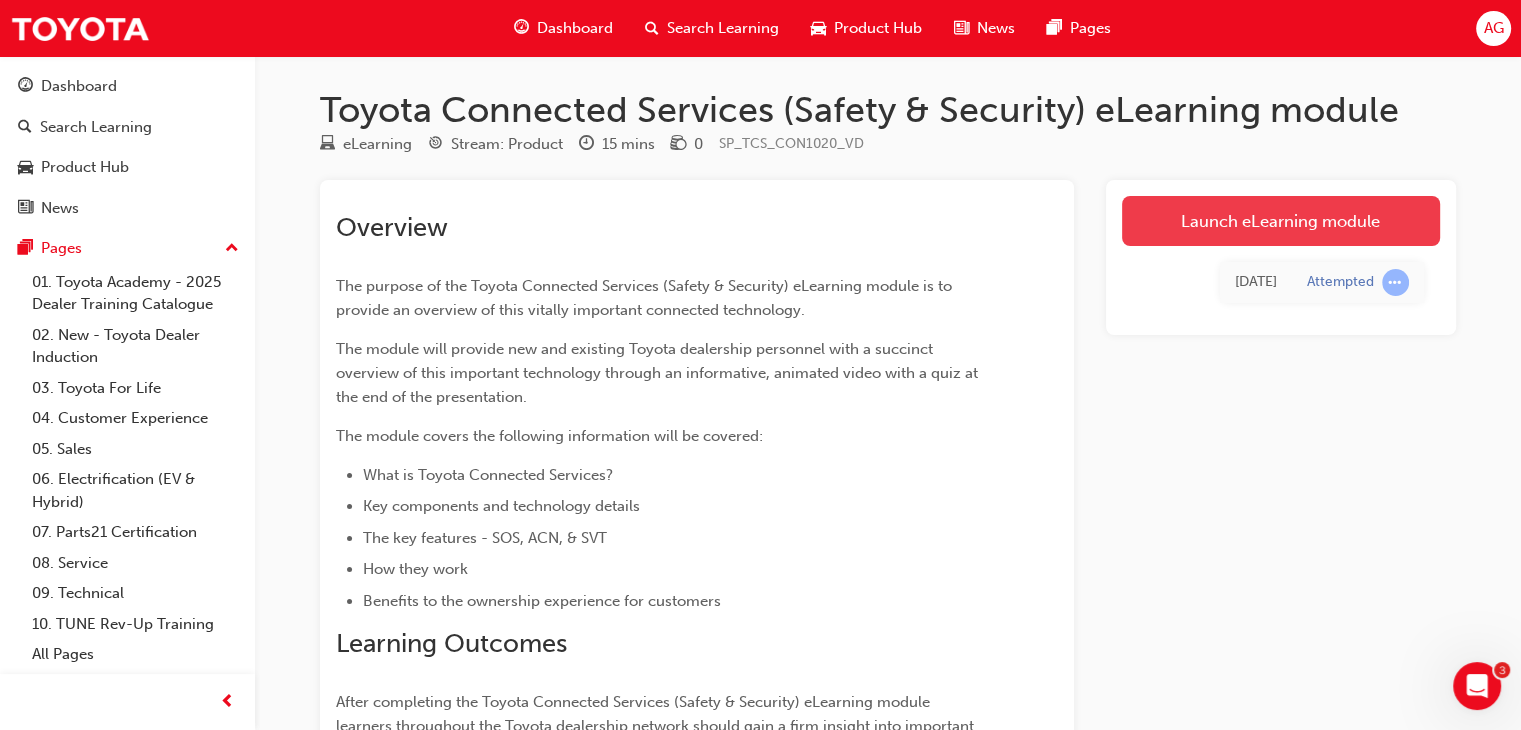 click on "Launch eLearning module" at bounding box center (1281, 221) 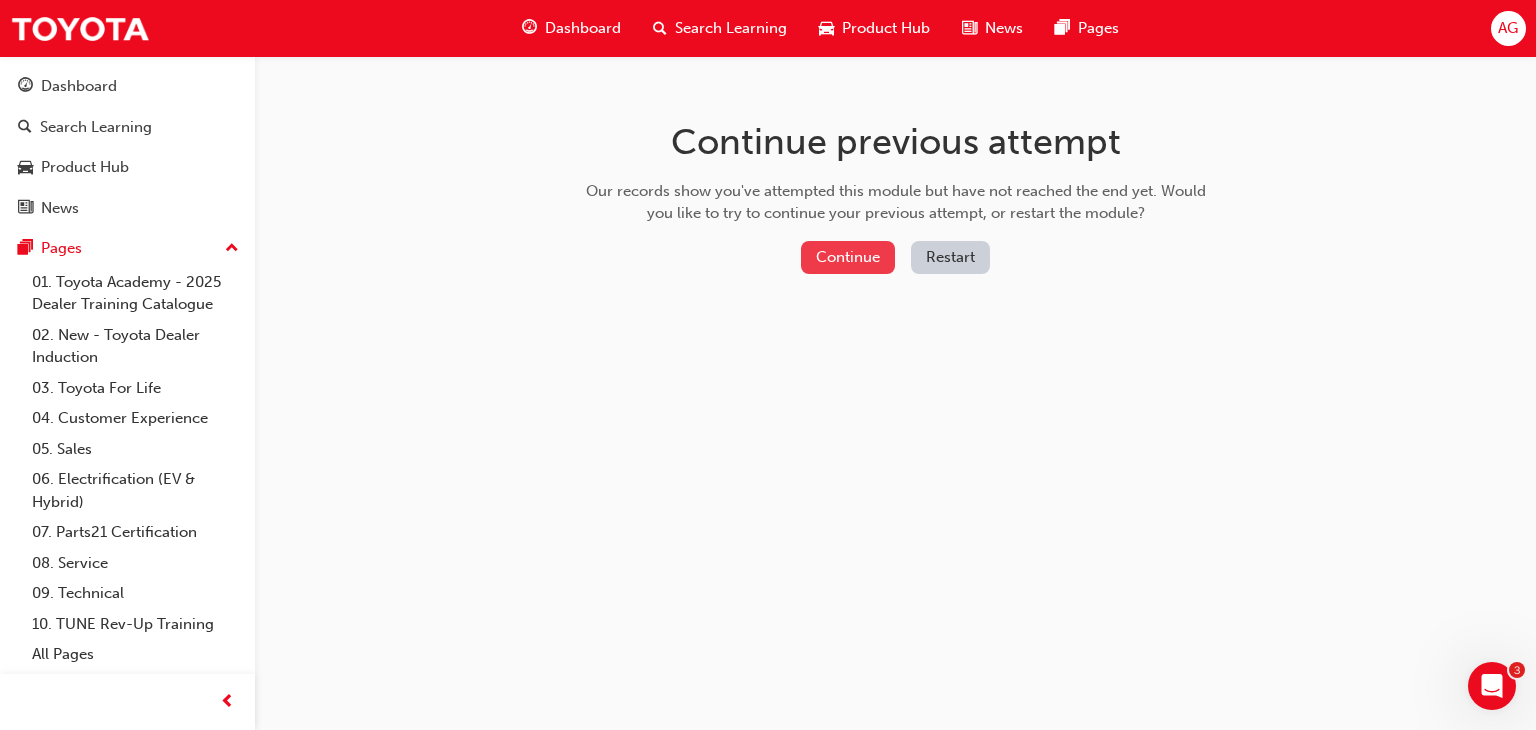 click on "Continue" at bounding box center [848, 257] 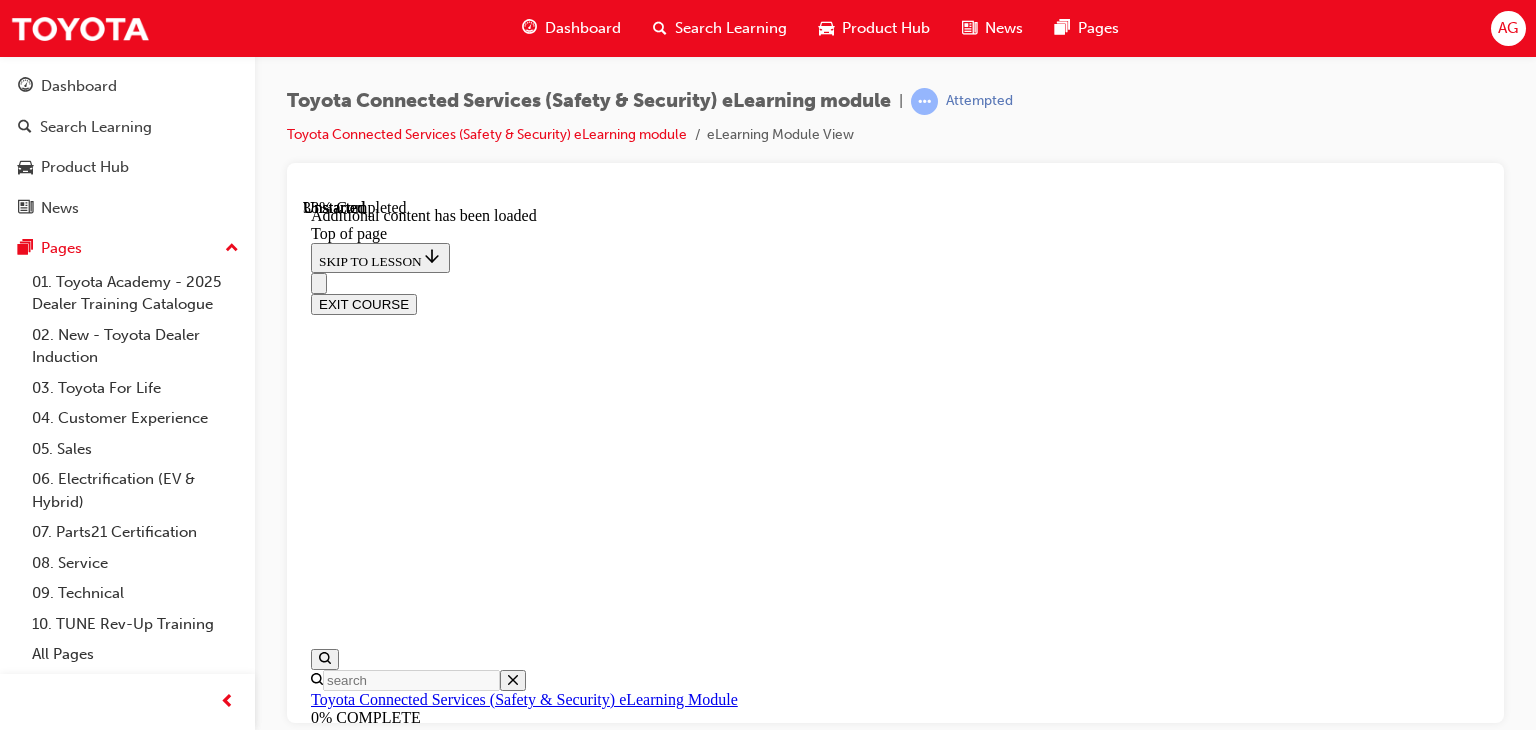 scroll, scrollTop: 0, scrollLeft: 0, axis: both 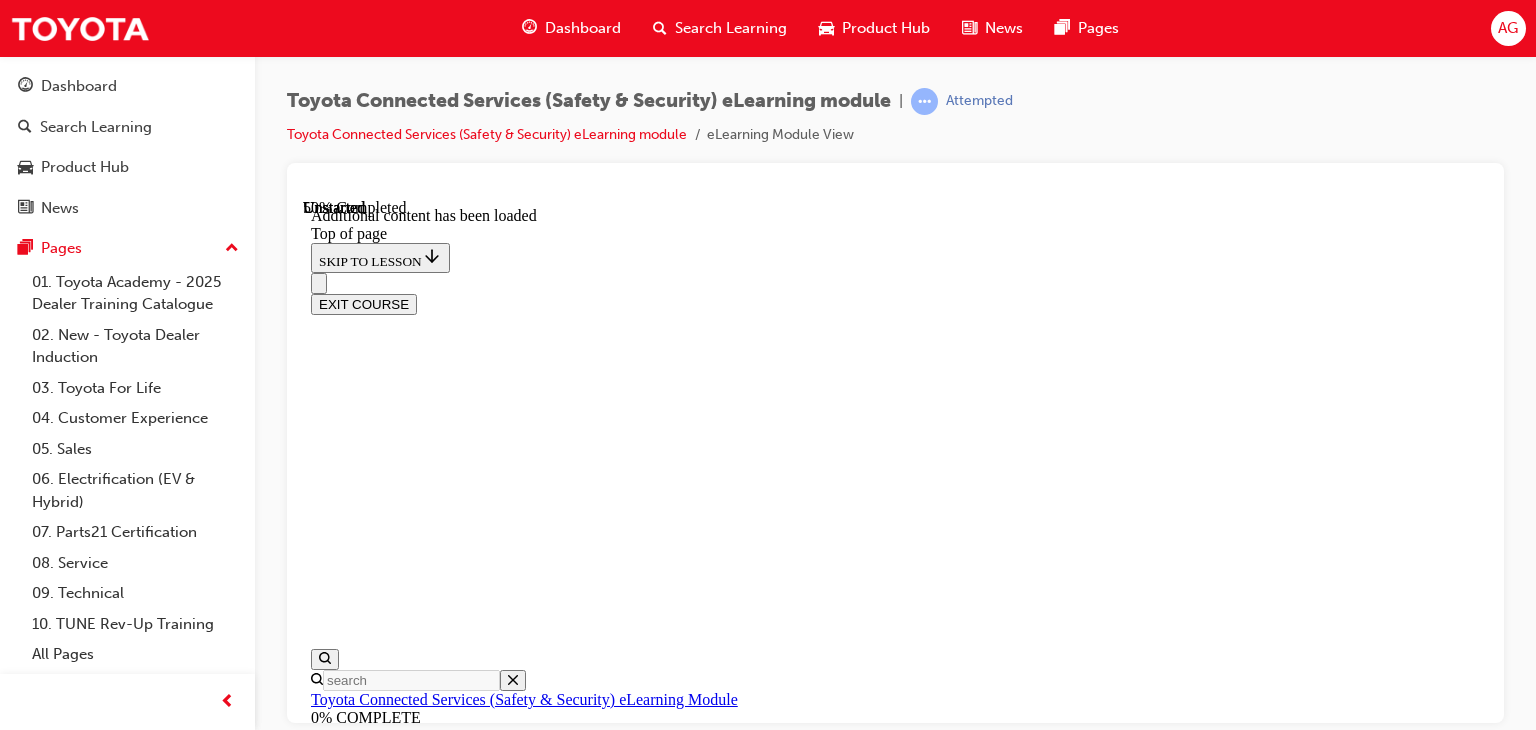 click on "CONTINUE" at bounding box center (353, 7350) 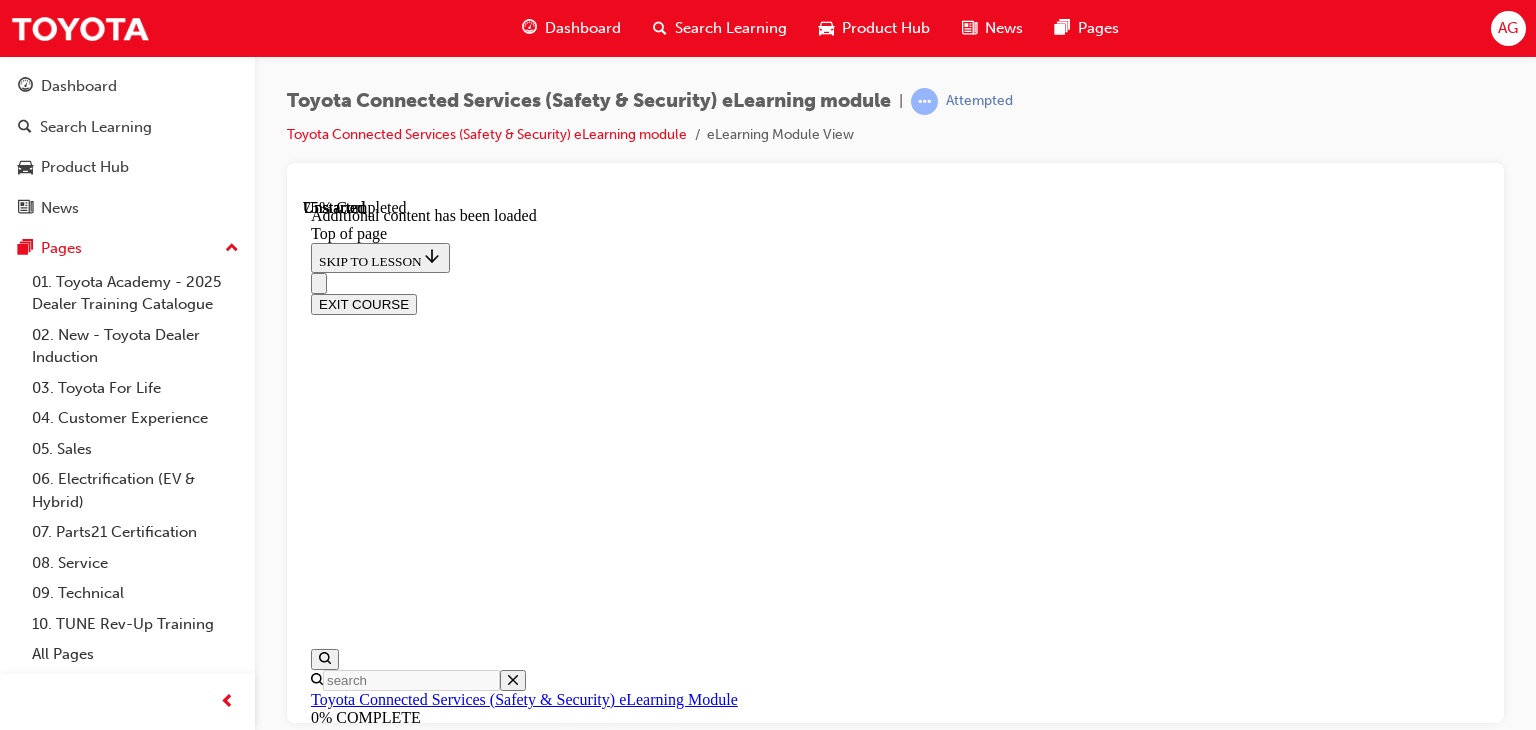 scroll, scrollTop: 1568, scrollLeft: 0, axis: vertical 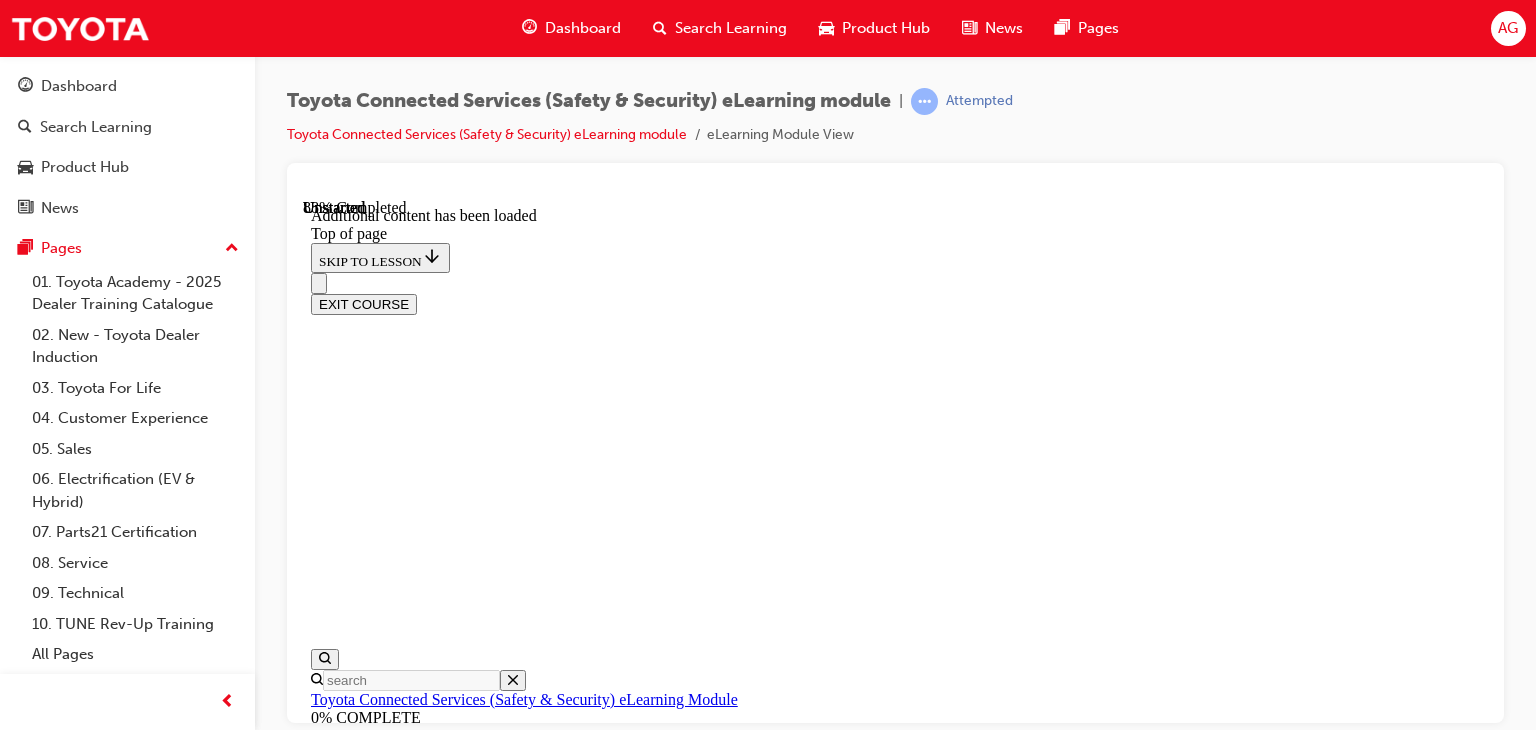 drag, startPoint x: 1156, startPoint y: 437, endPoint x: 1232, endPoint y: 440, distance: 76.05919 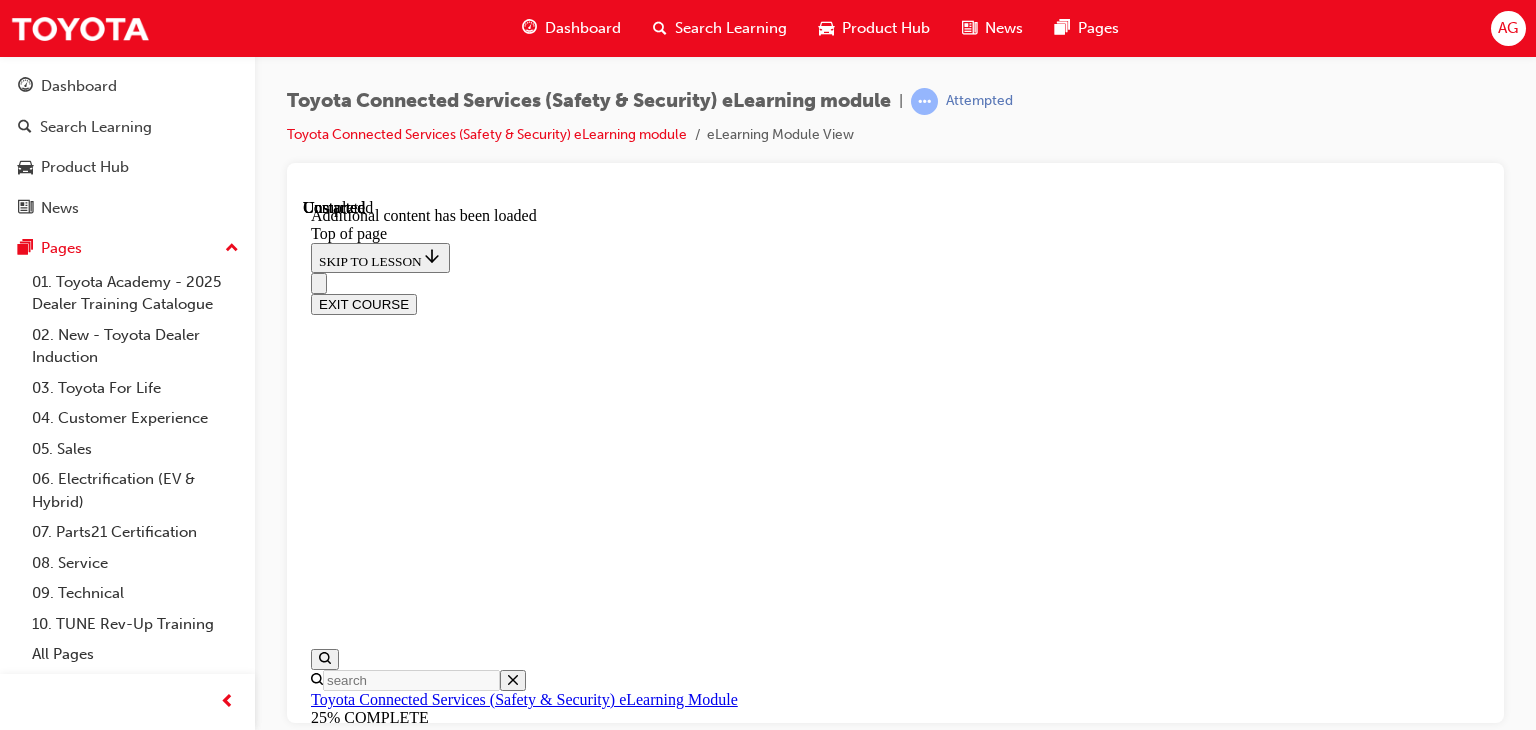 scroll, scrollTop: 2928, scrollLeft: 0, axis: vertical 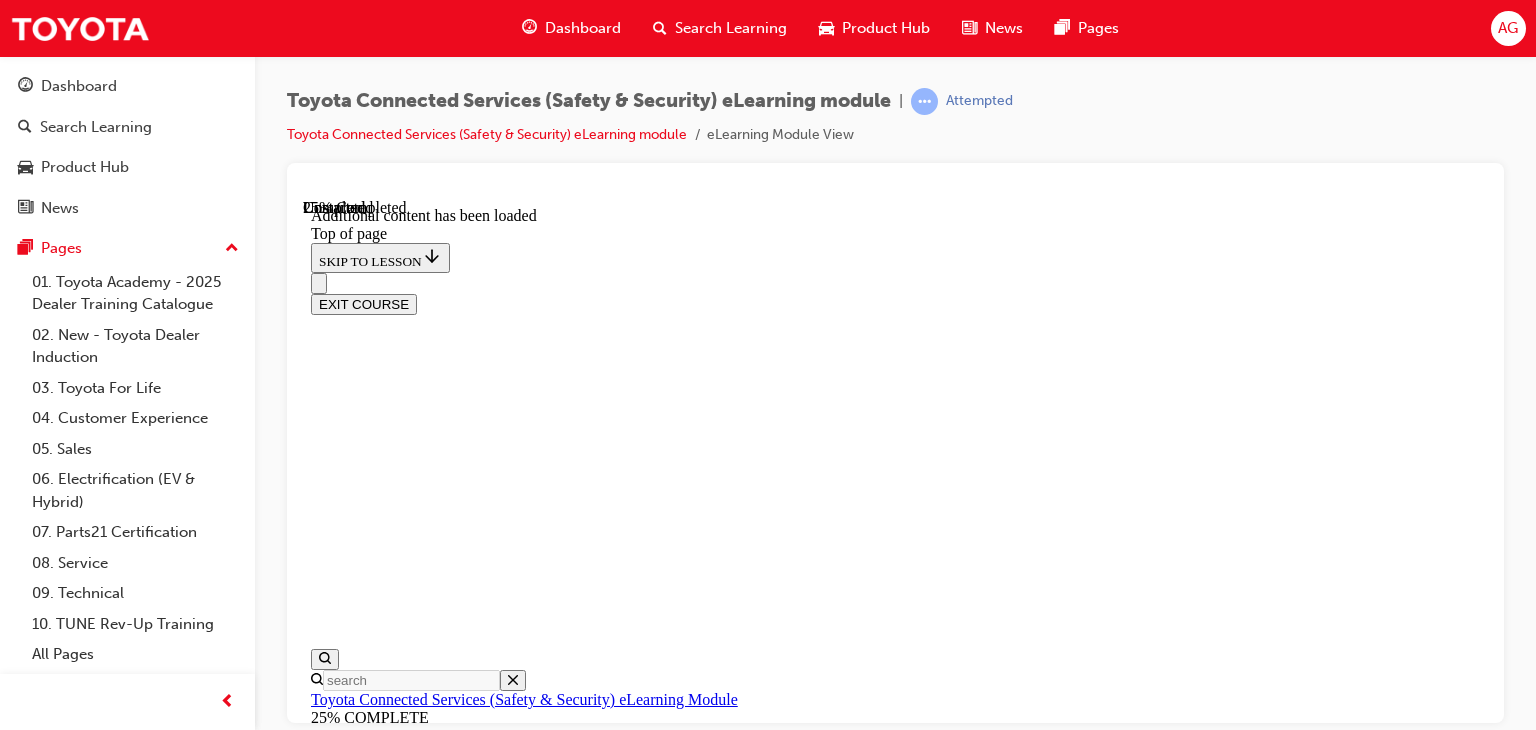 click on "CONTINUE" at bounding box center [353, 7112] 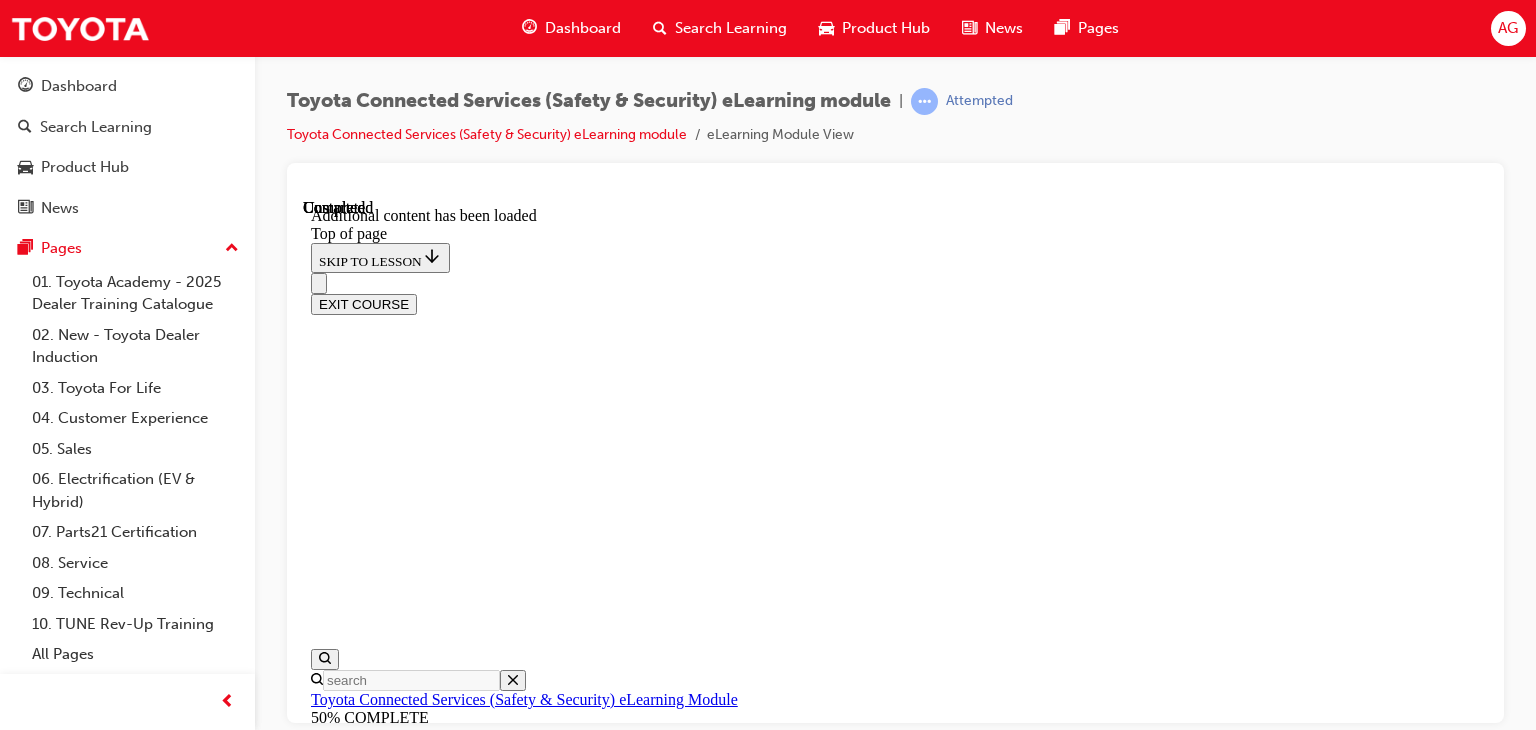 scroll, scrollTop: 889, scrollLeft: 0, axis: vertical 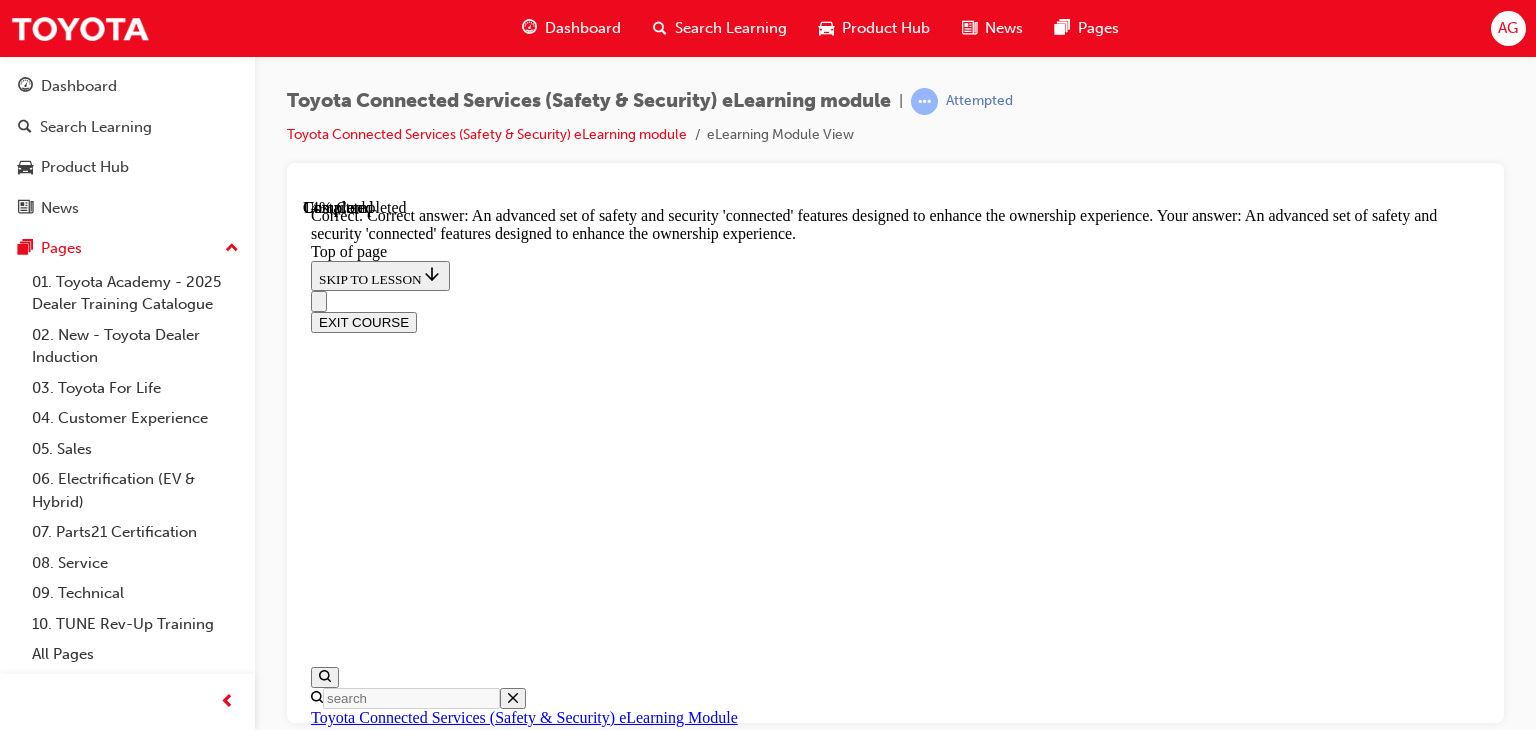 click on "NEXT" at bounding box center [895, 15727] 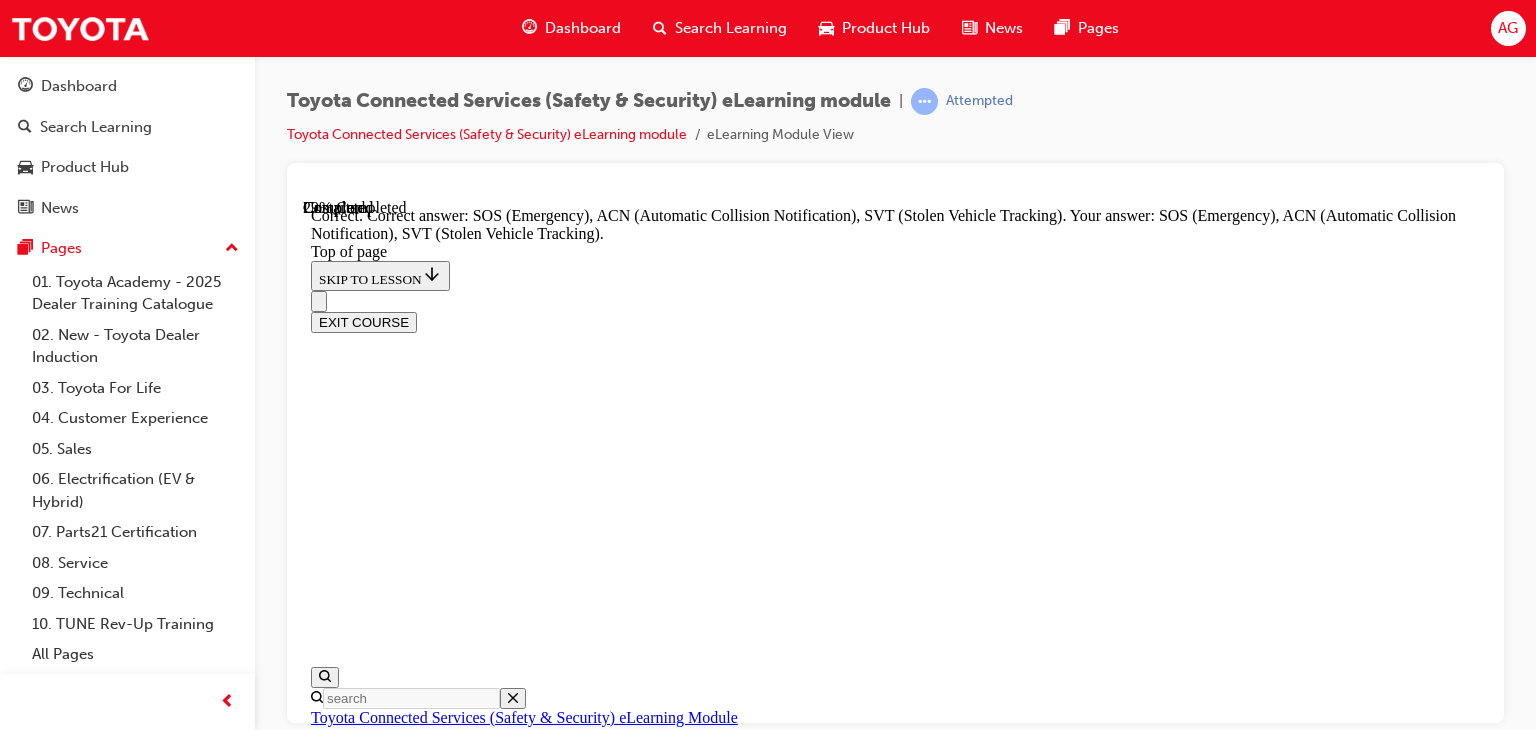 click on "NEXT" at bounding box center (337, 19534) 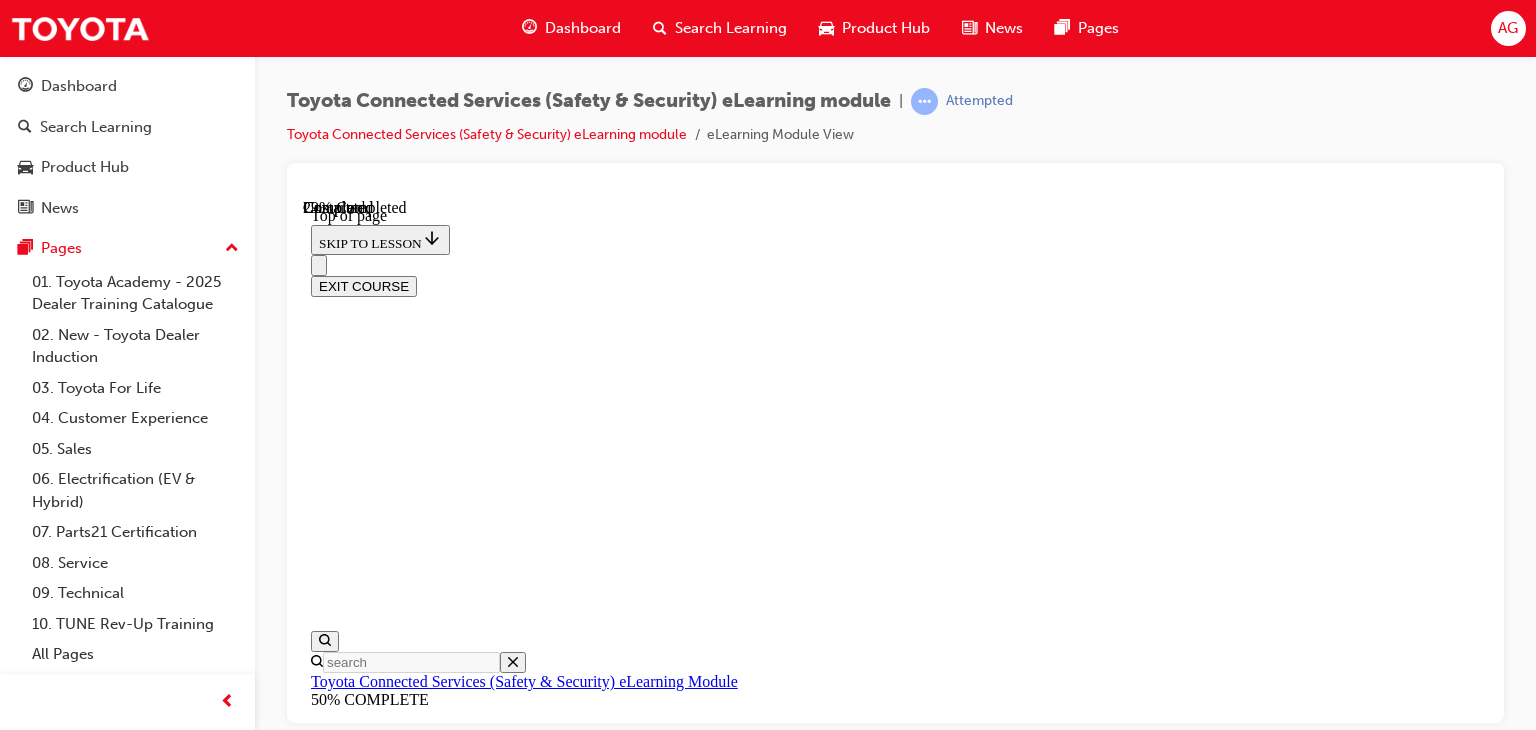 scroll, scrollTop: 160, scrollLeft: 0, axis: vertical 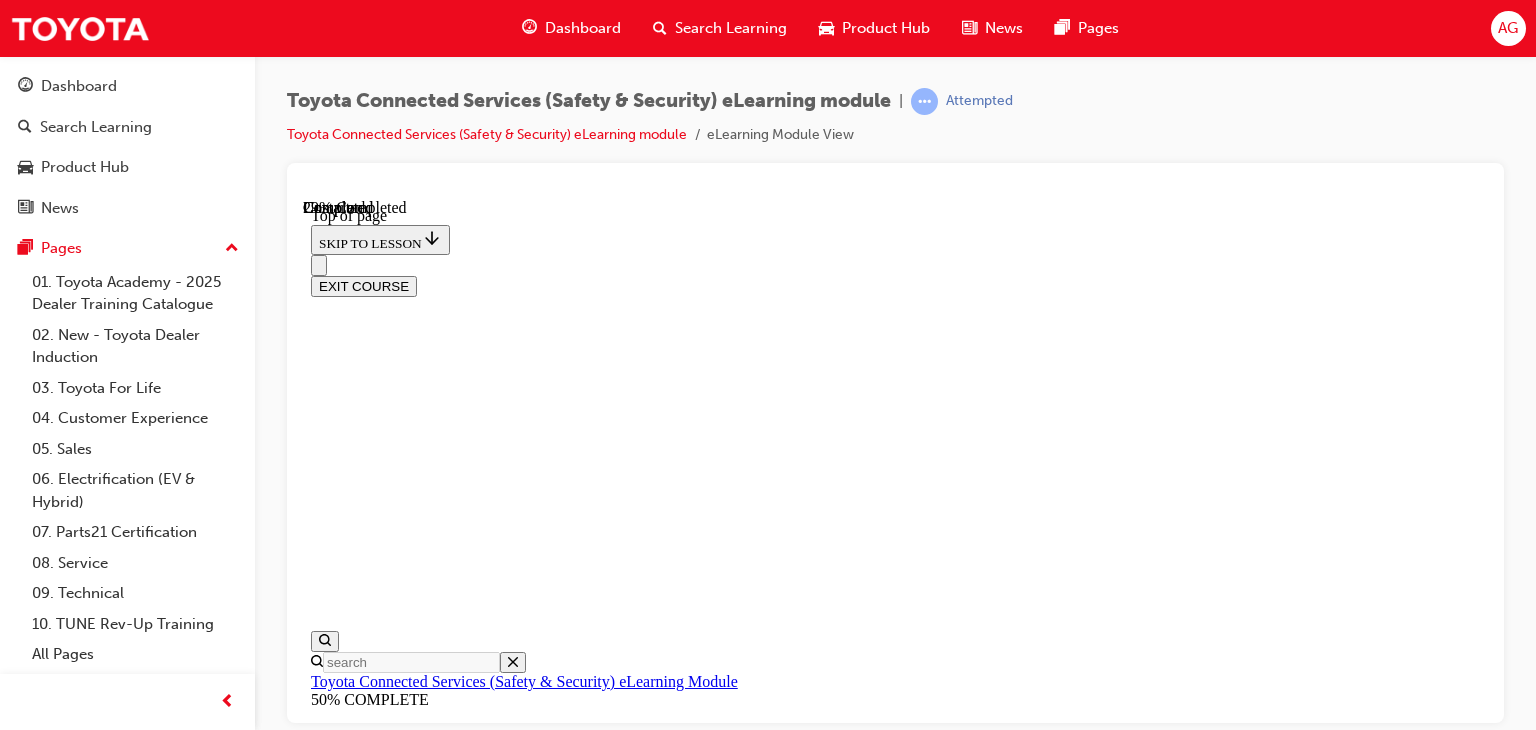 click on "TRUE:  Special dealership tools are required to turn on the DCM before a guest can sign up via the app" at bounding box center [895, 13082] 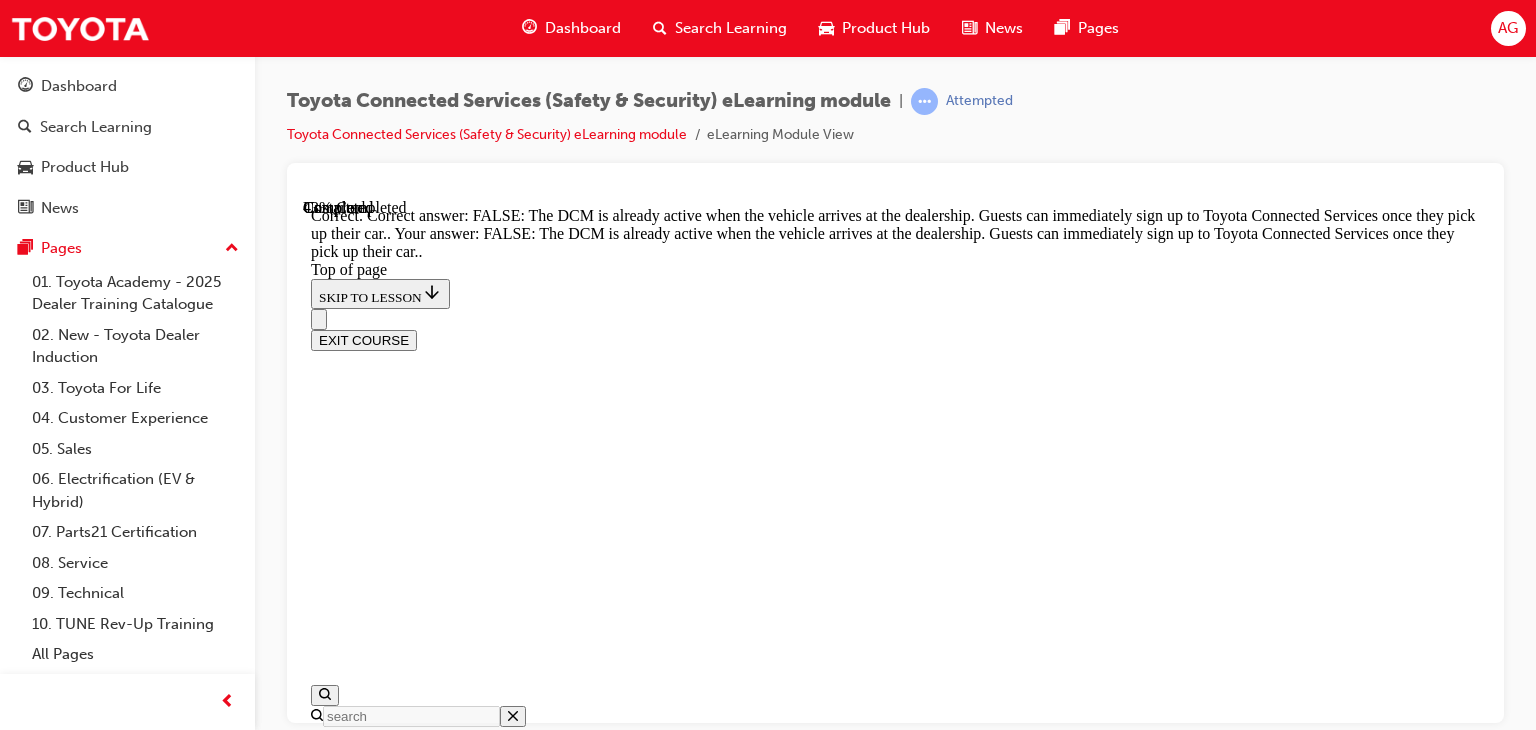 scroll, scrollTop: 669, scrollLeft: 0, axis: vertical 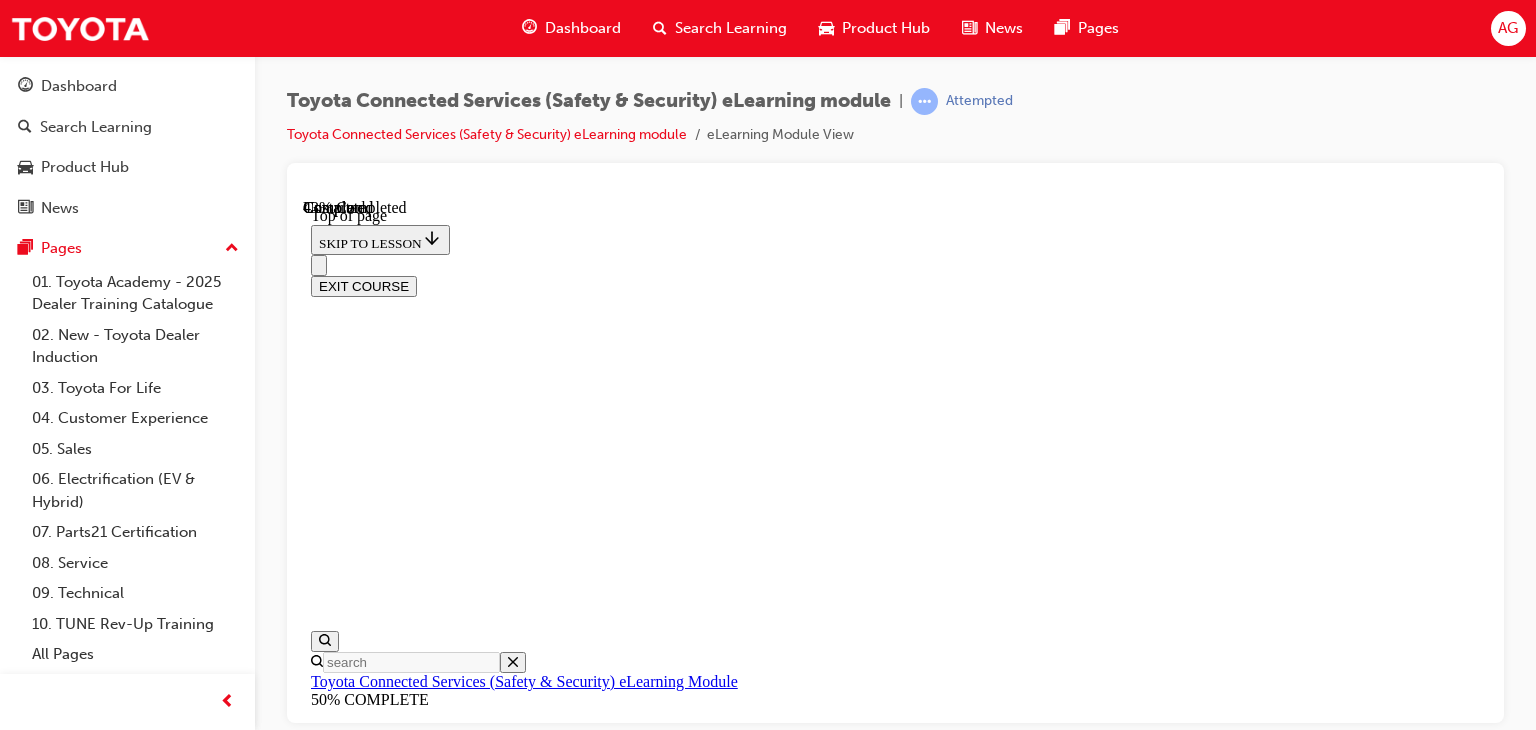 click on "YES:  This is one of the features offered by the call centre" at bounding box center (895, 13648) 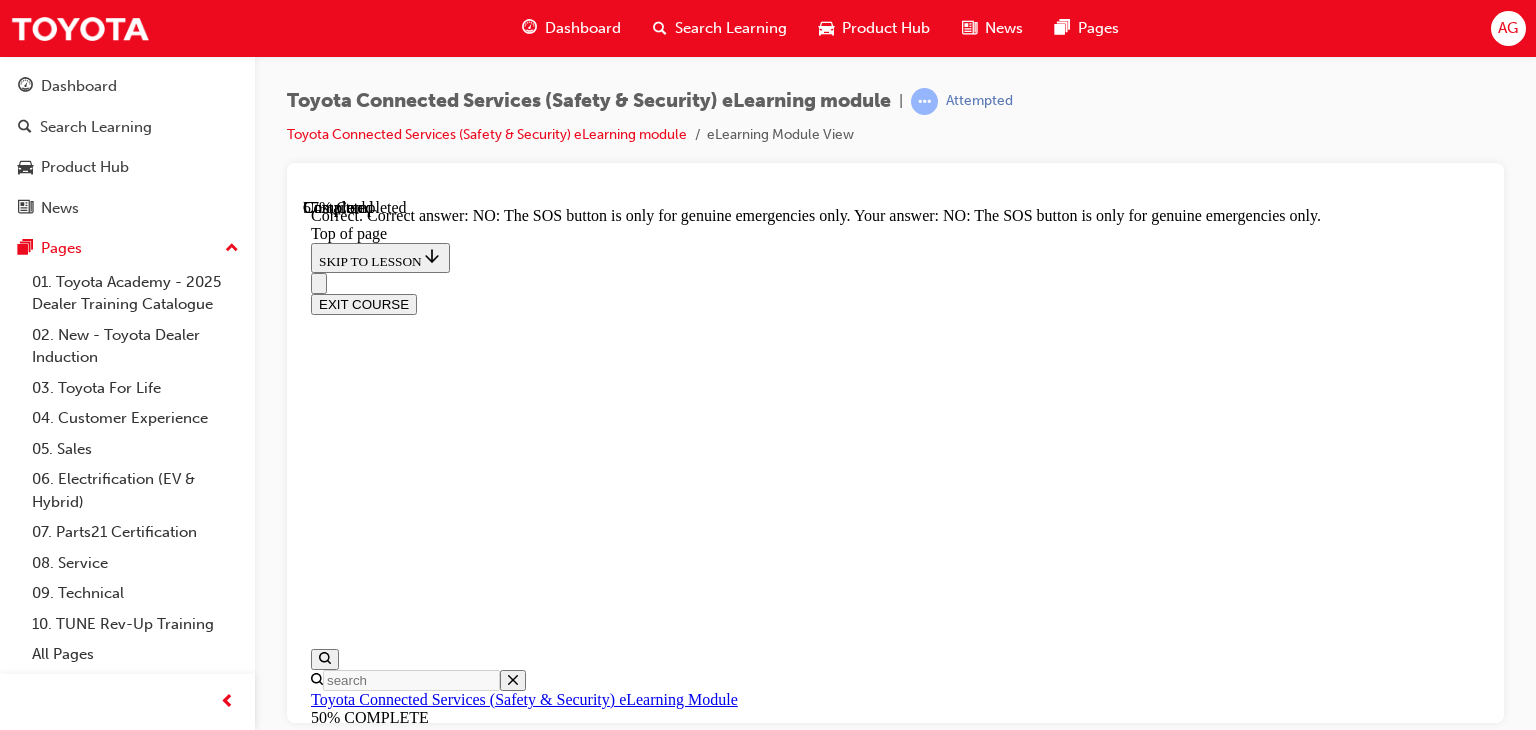 click on "NEXT" at bounding box center [337, 15891] 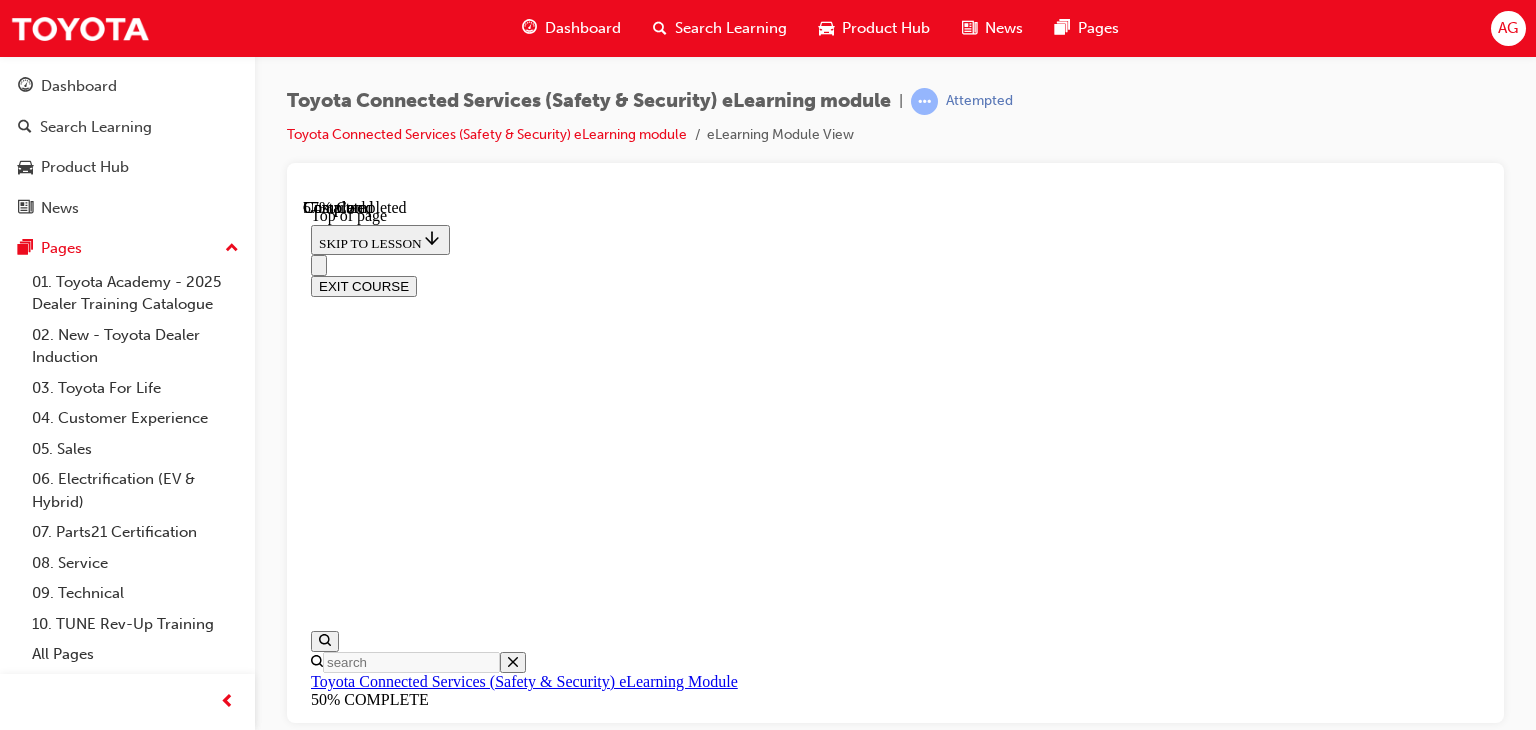 scroll, scrollTop: 360, scrollLeft: 0, axis: vertical 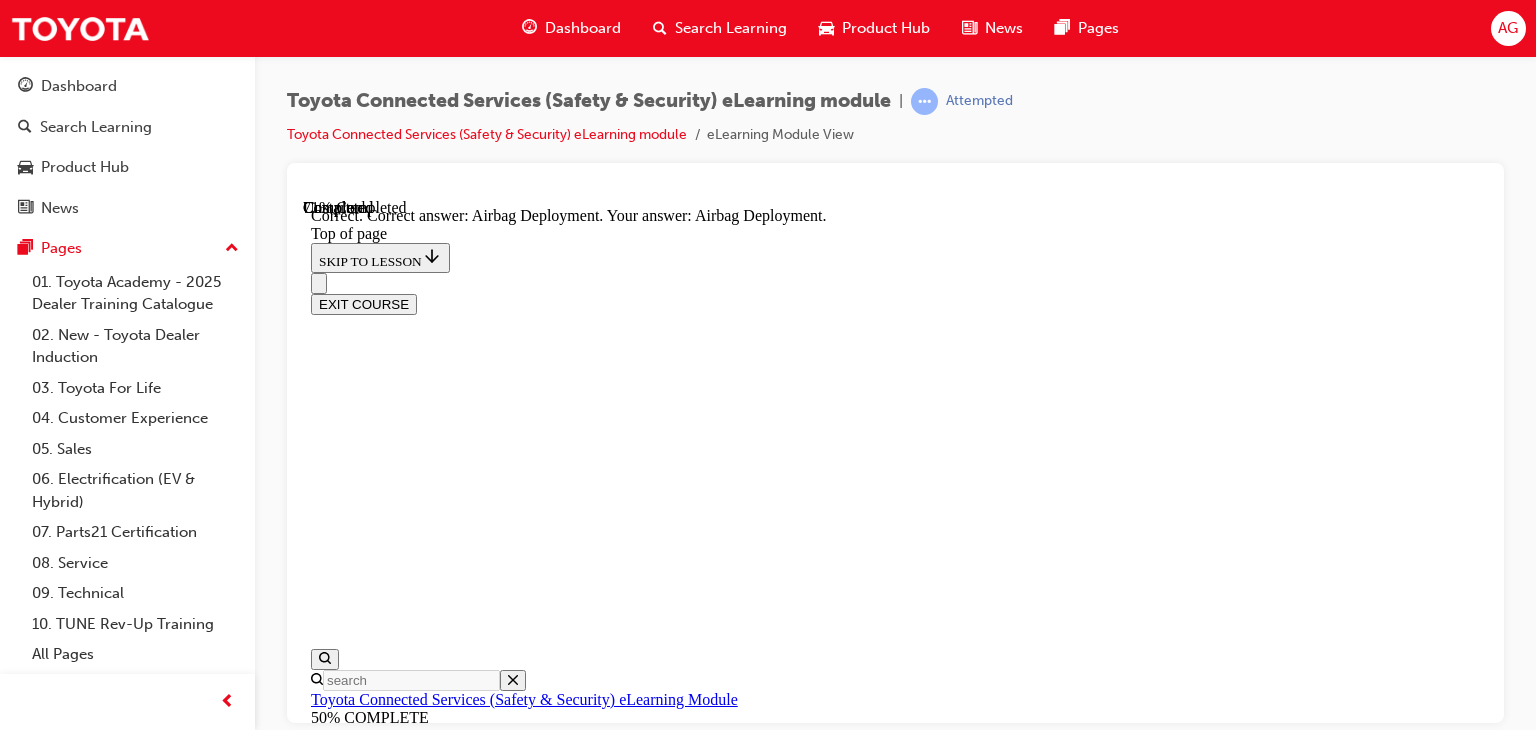 click on "NEXT" at bounding box center [337, 20116] 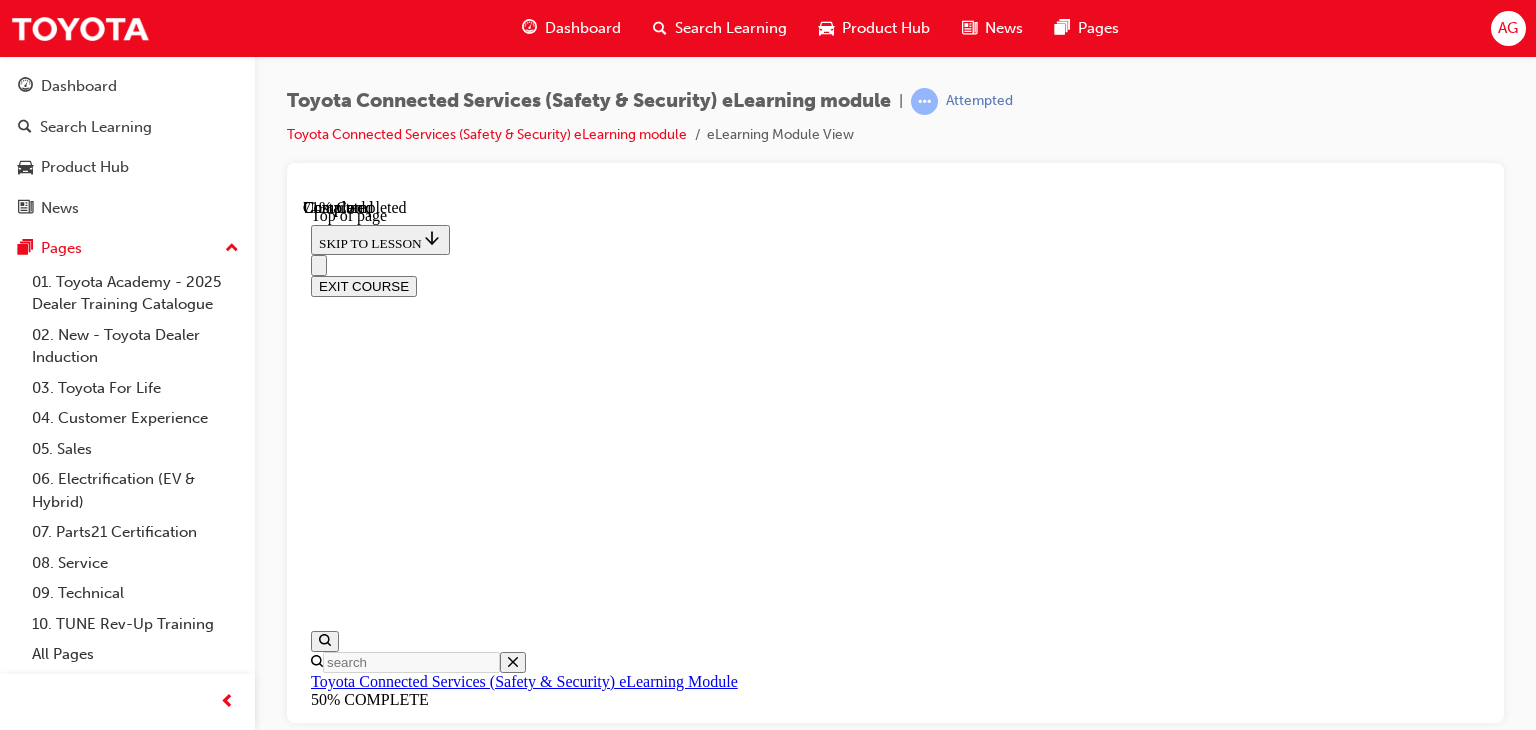 scroll, scrollTop: 360, scrollLeft: 0, axis: vertical 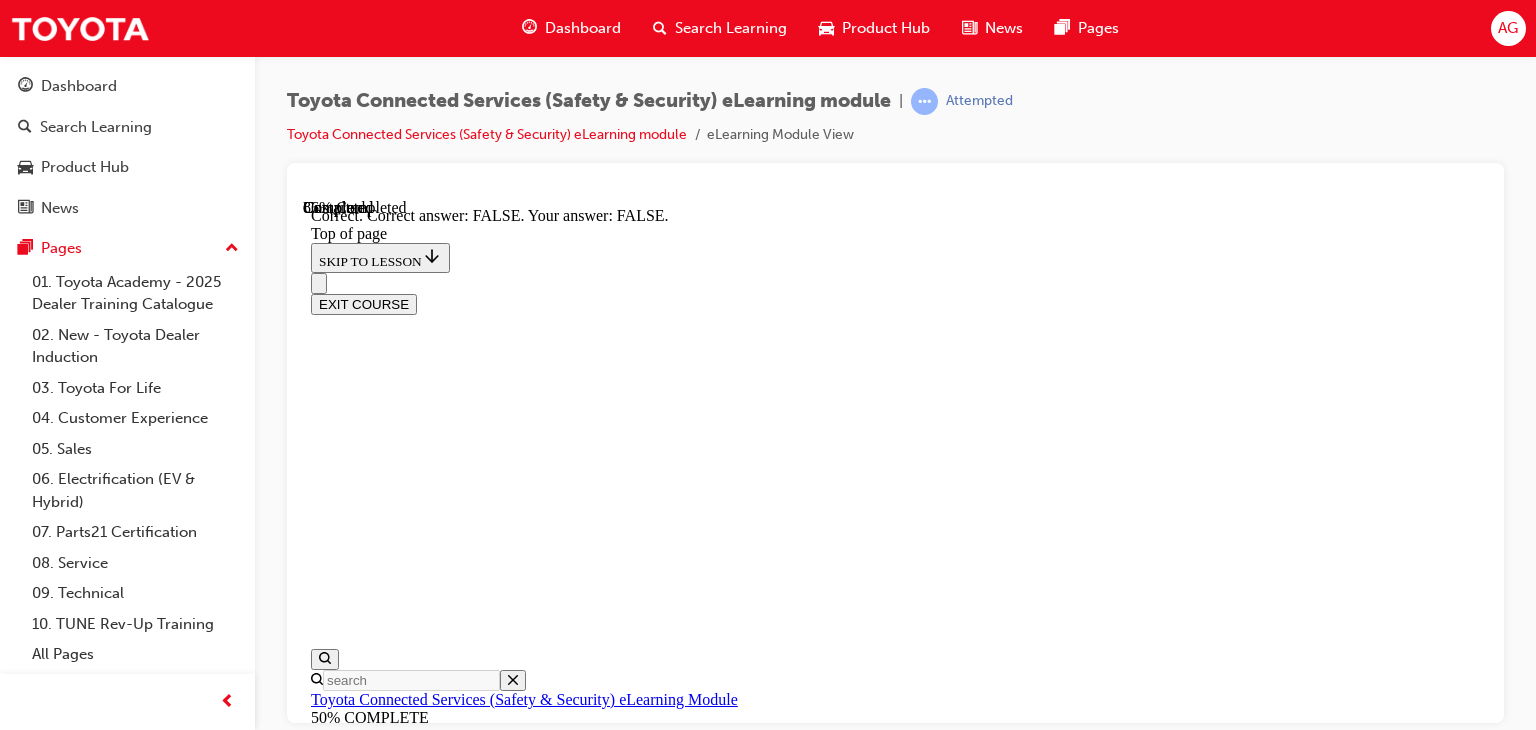 click on "NEXT" at bounding box center (337, 20116) 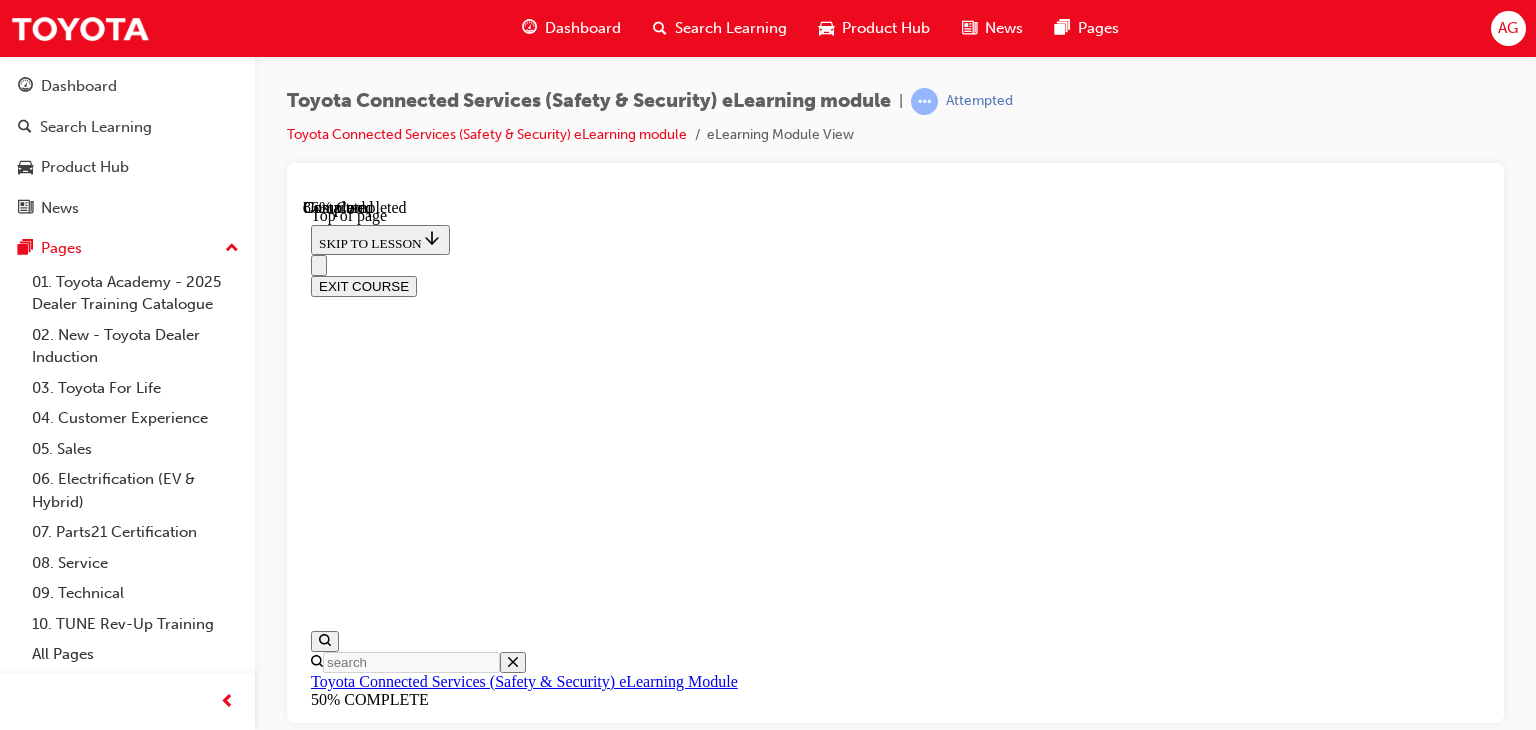 scroll, scrollTop: 499, scrollLeft: 0, axis: vertical 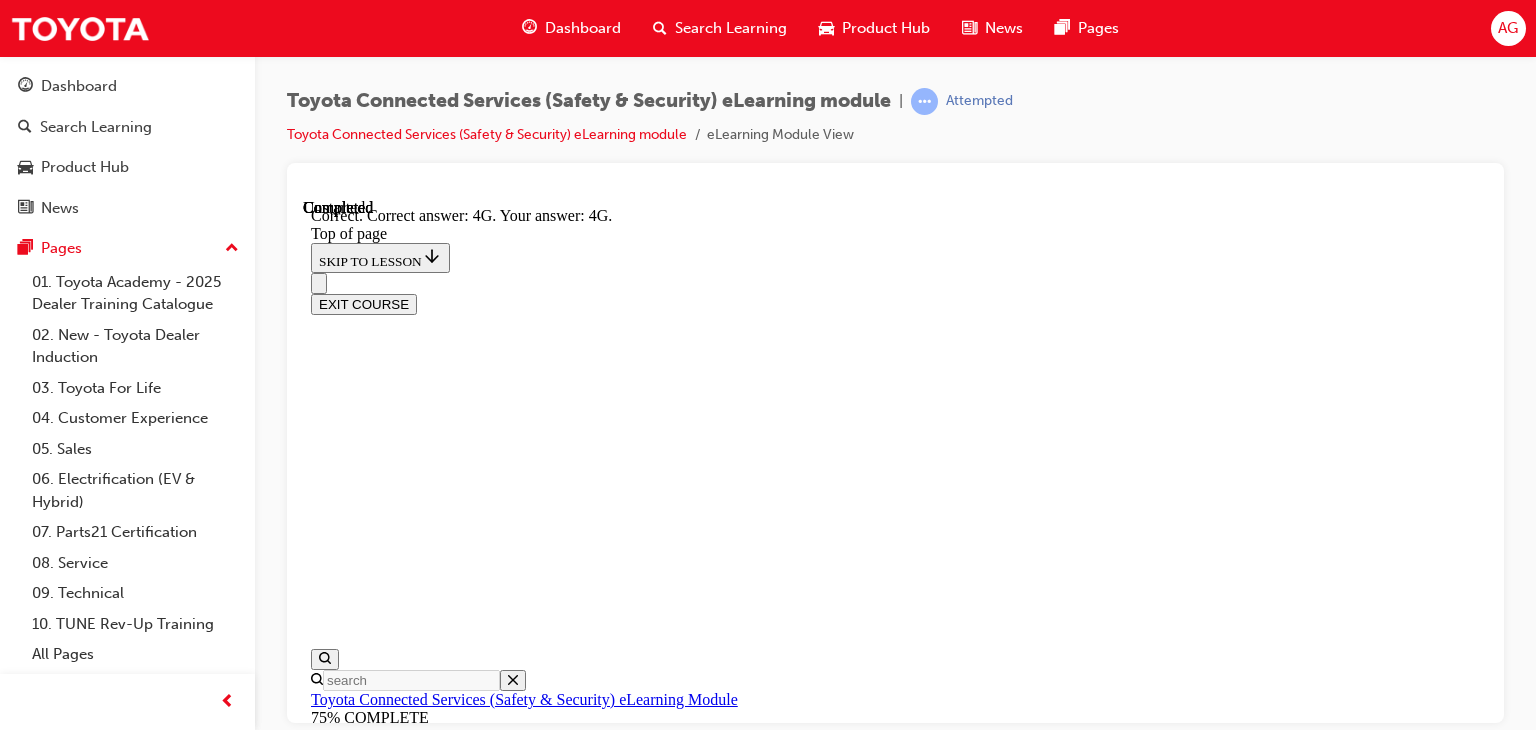 drag, startPoint x: 1086, startPoint y: 633, endPoint x: 1067, endPoint y: 628, distance: 19.646883 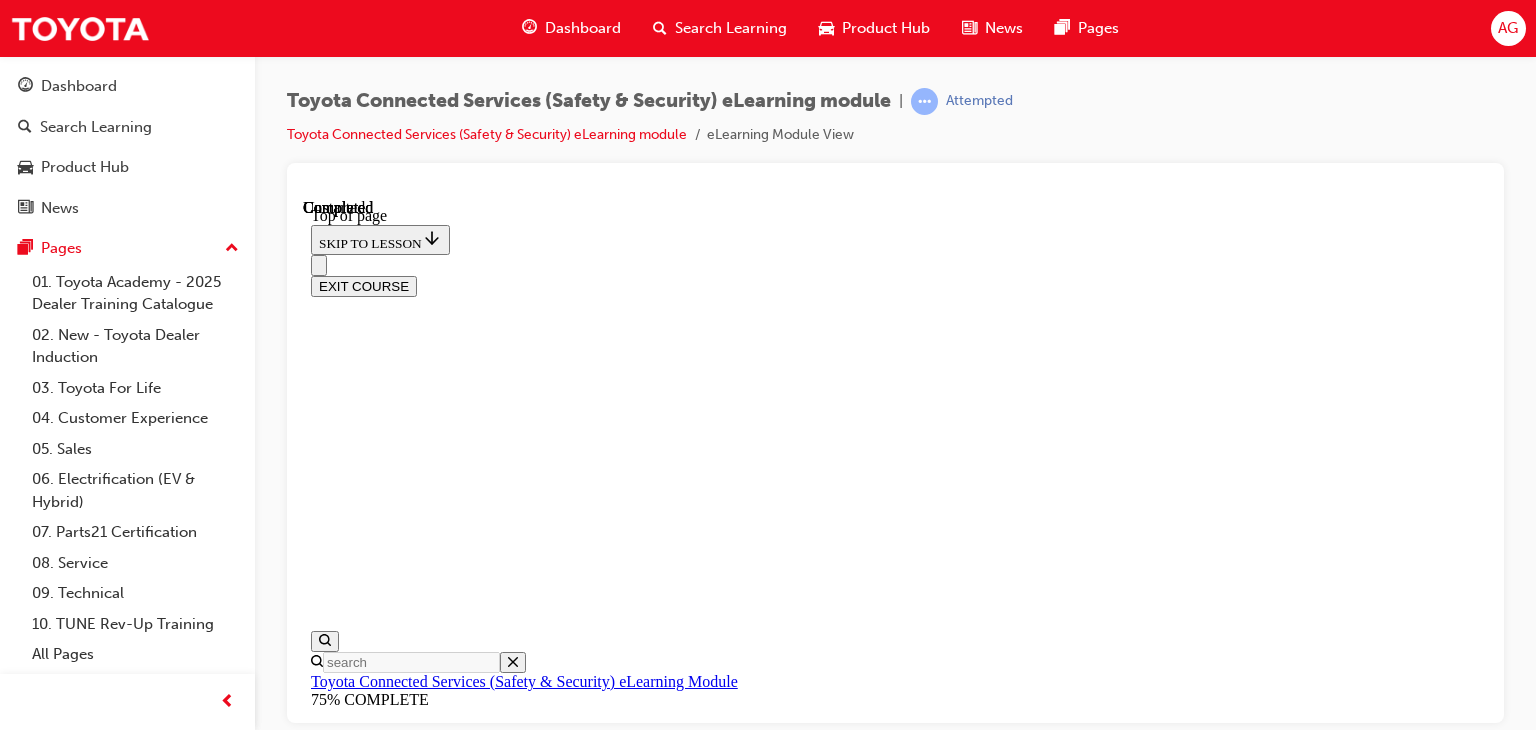 scroll, scrollTop: 557, scrollLeft: 0, axis: vertical 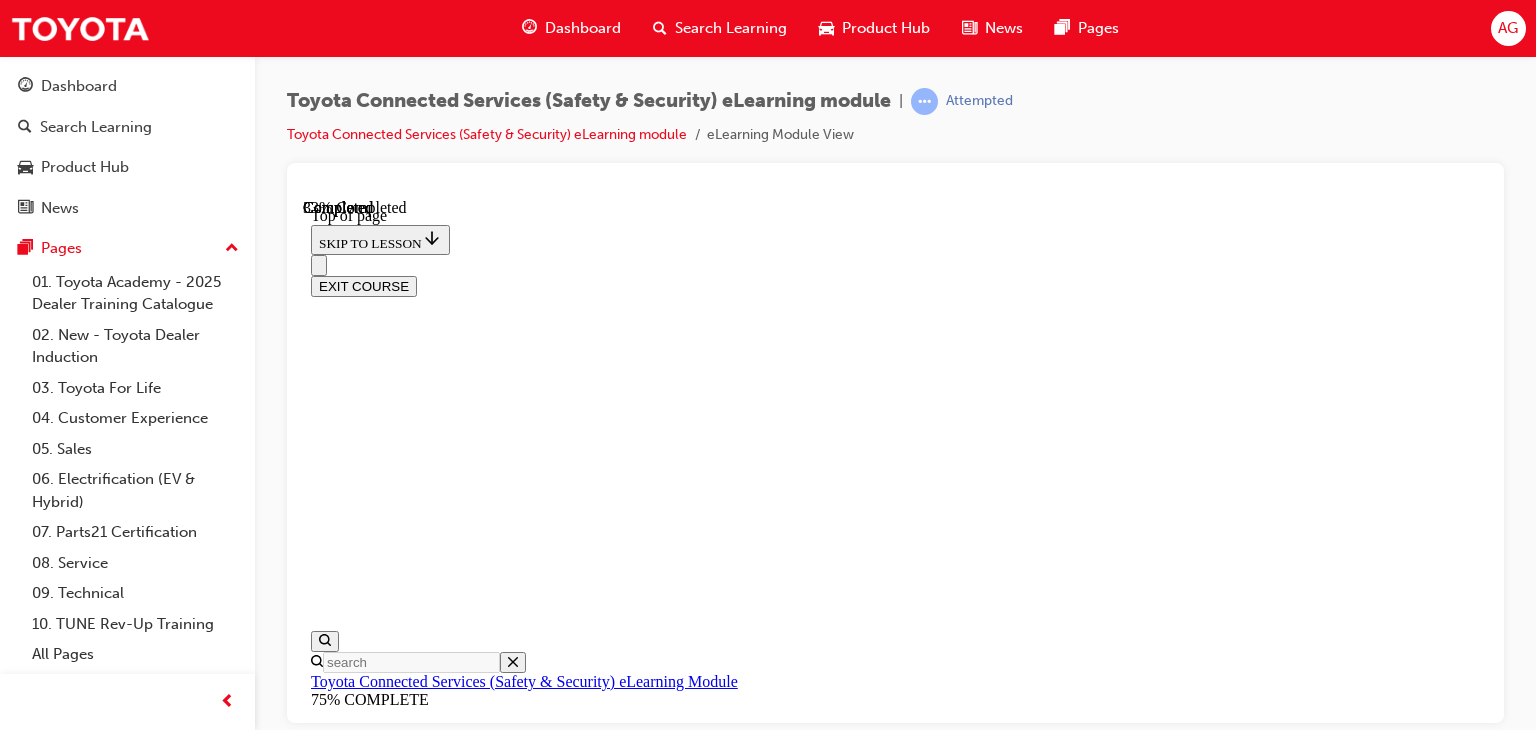 click on "CONTINUE" at bounding box center [353, 7094] 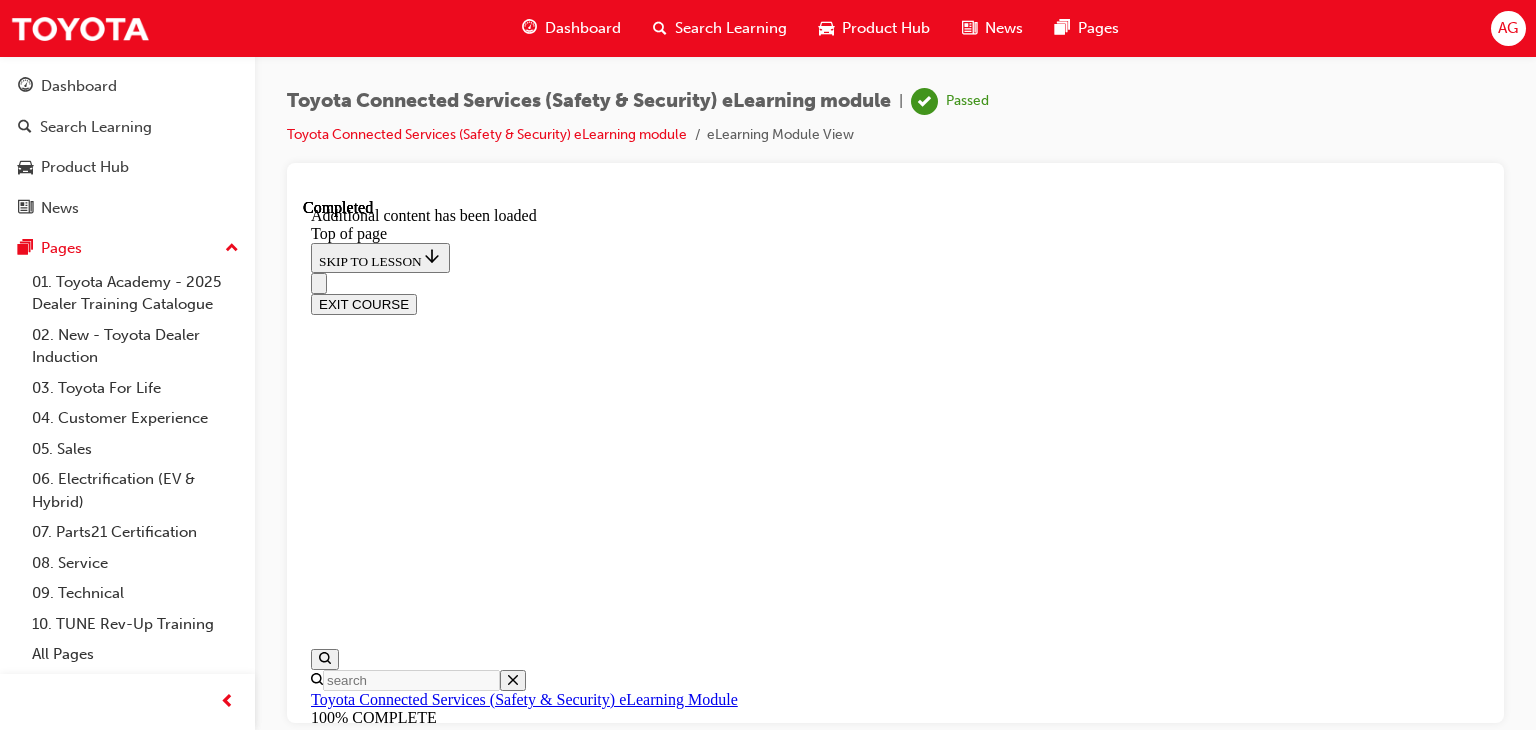 scroll, scrollTop: 304, scrollLeft: 0, axis: vertical 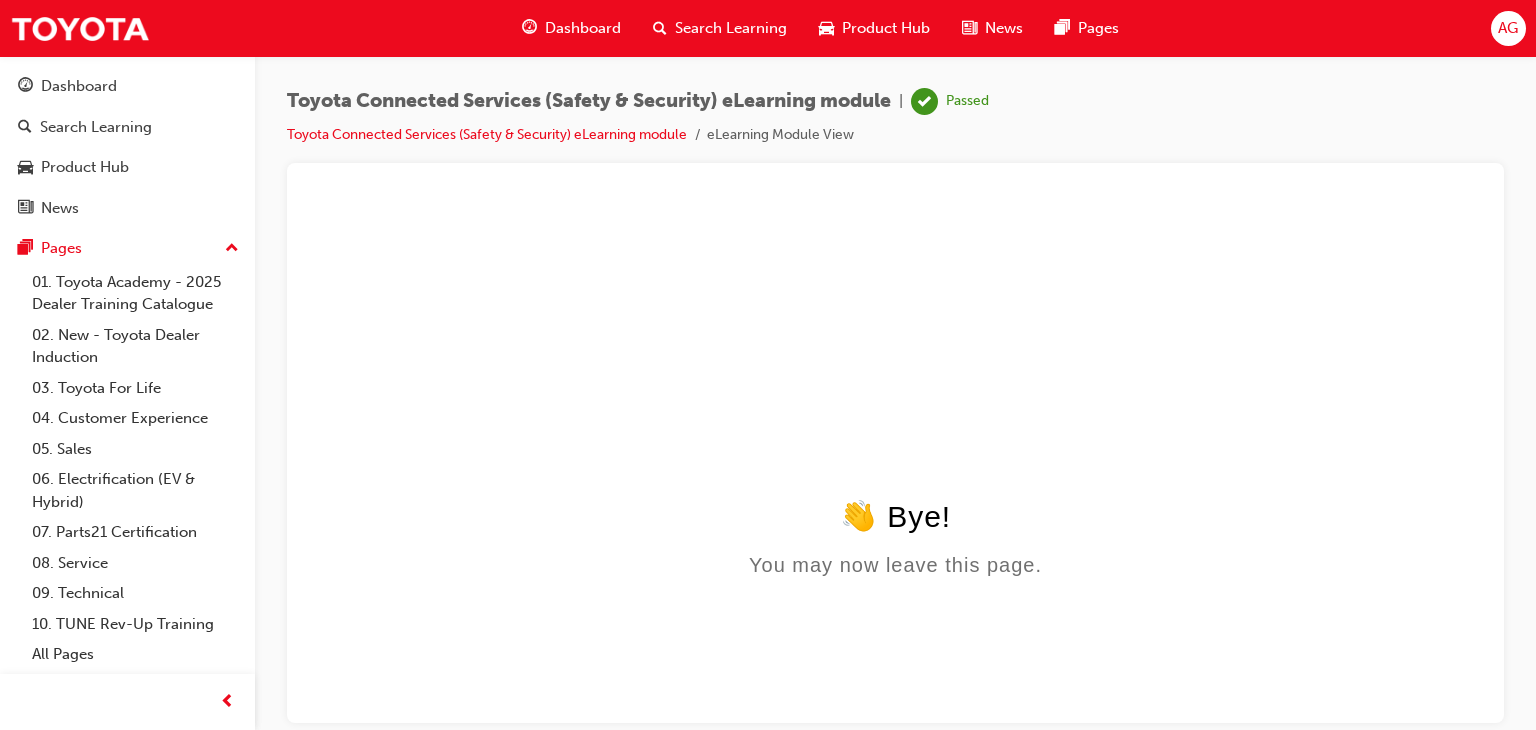 click on "Dashboard" at bounding box center (583, 28) 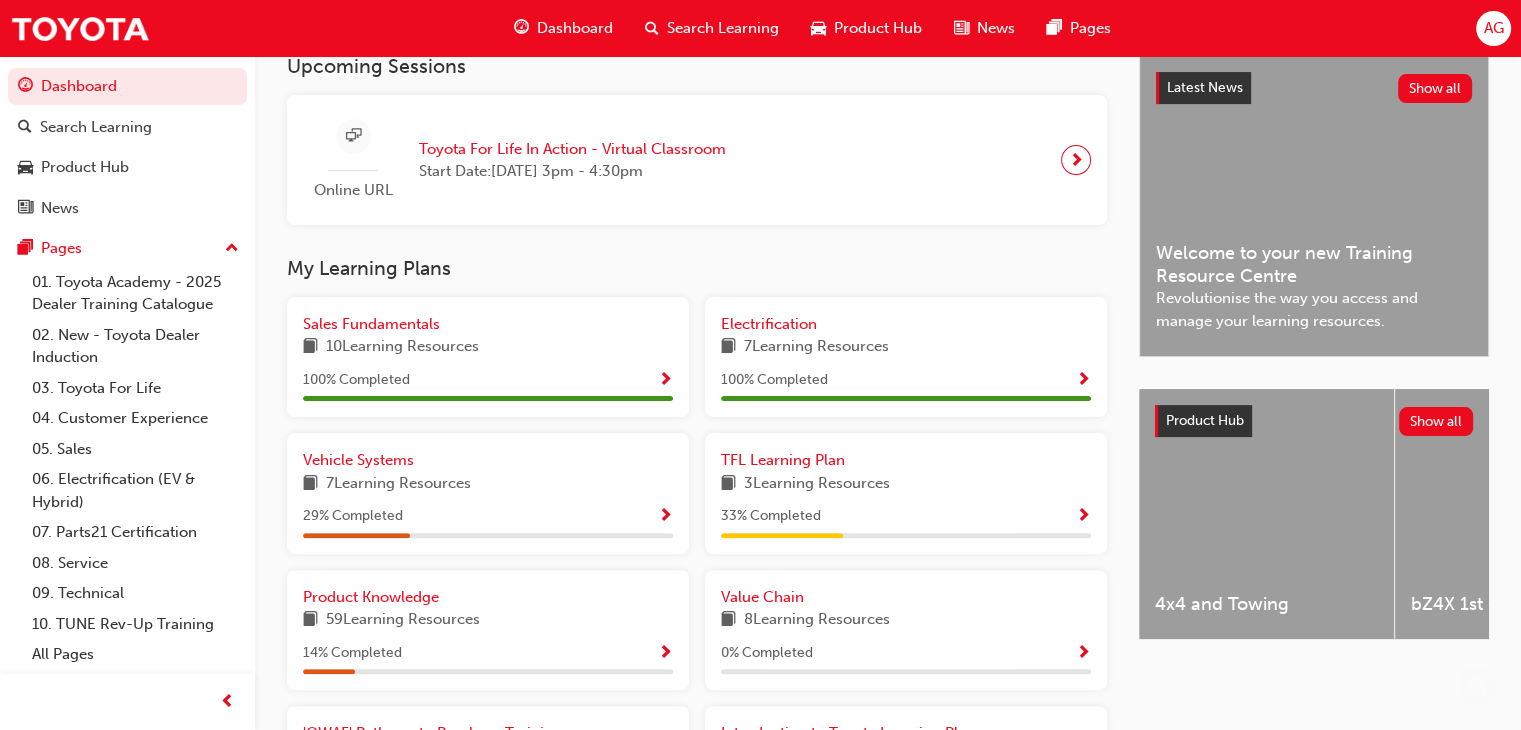 scroll, scrollTop: 600, scrollLeft: 0, axis: vertical 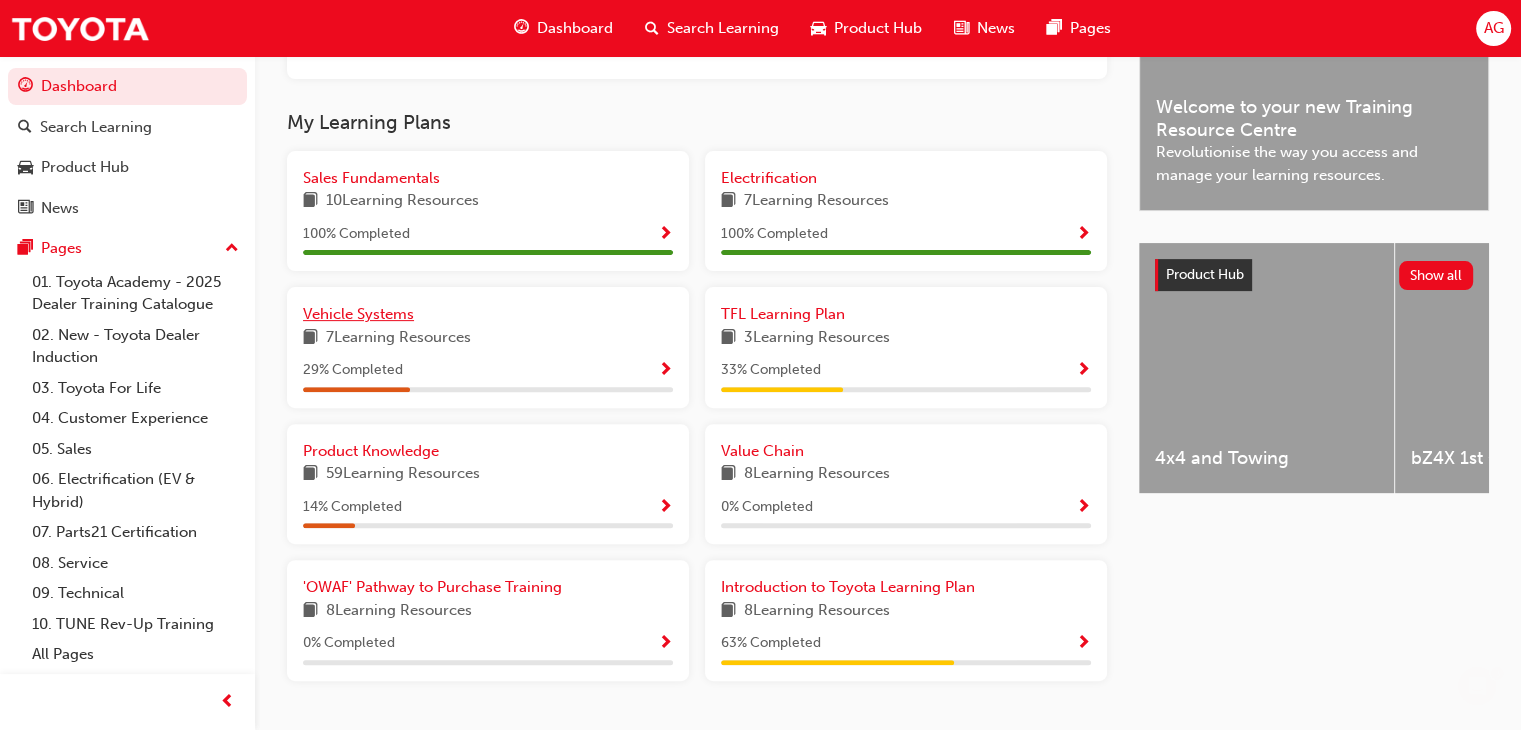 click on "Vehicle Systems" at bounding box center (488, 314) 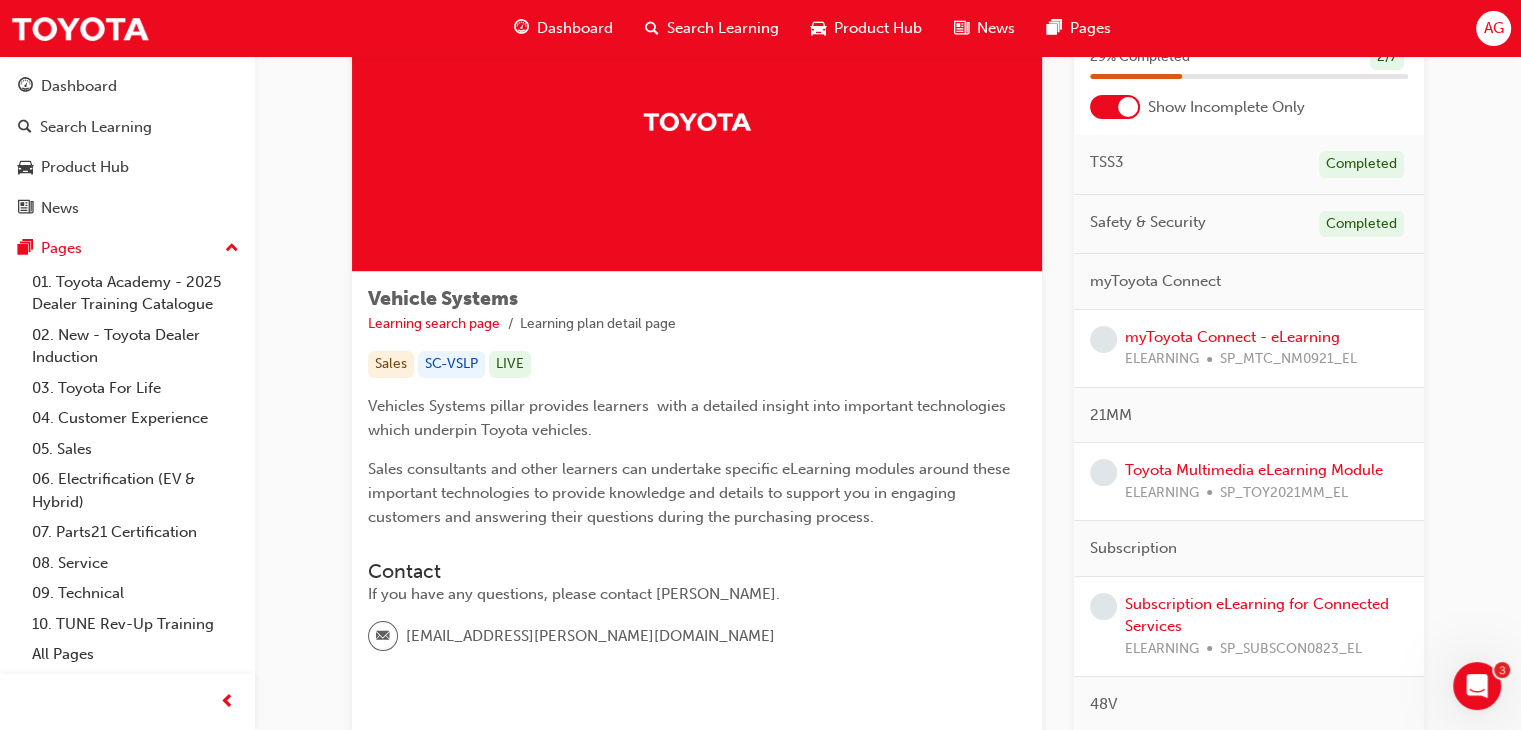 scroll, scrollTop: 300, scrollLeft: 0, axis: vertical 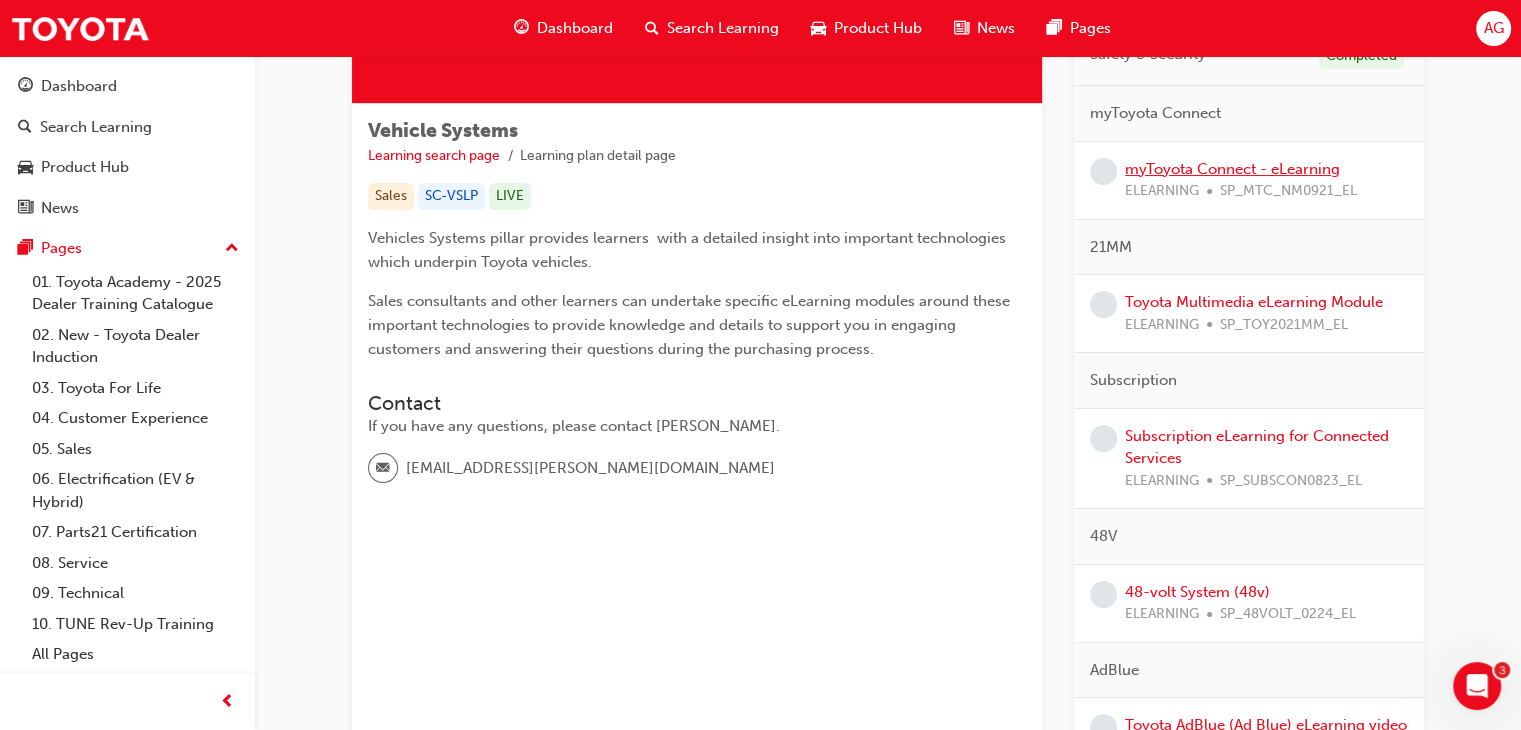 click on "myToyota Connect - eLearning" at bounding box center [1232, 169] 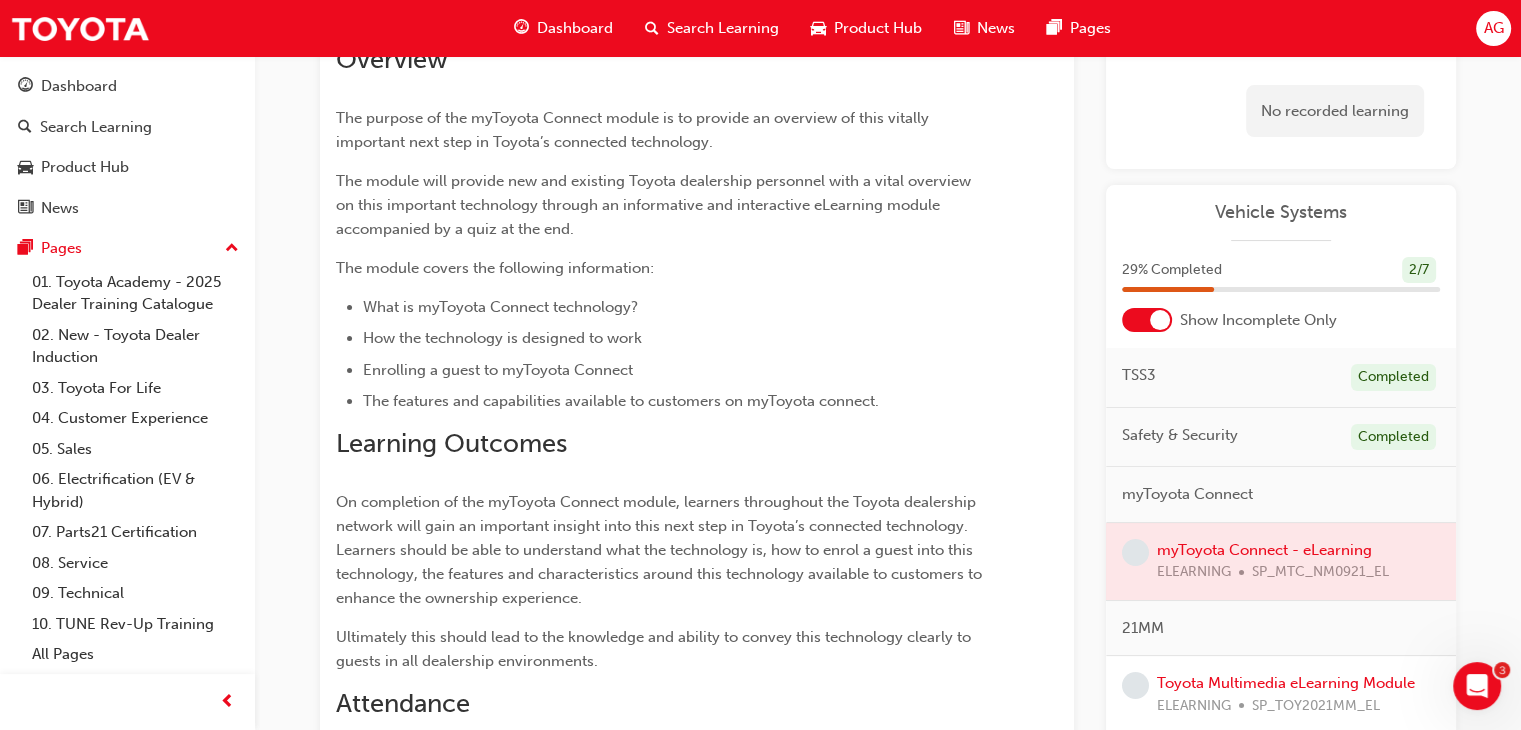 scroll, scrollTop: 0, scrollLeft: 0, axis: both 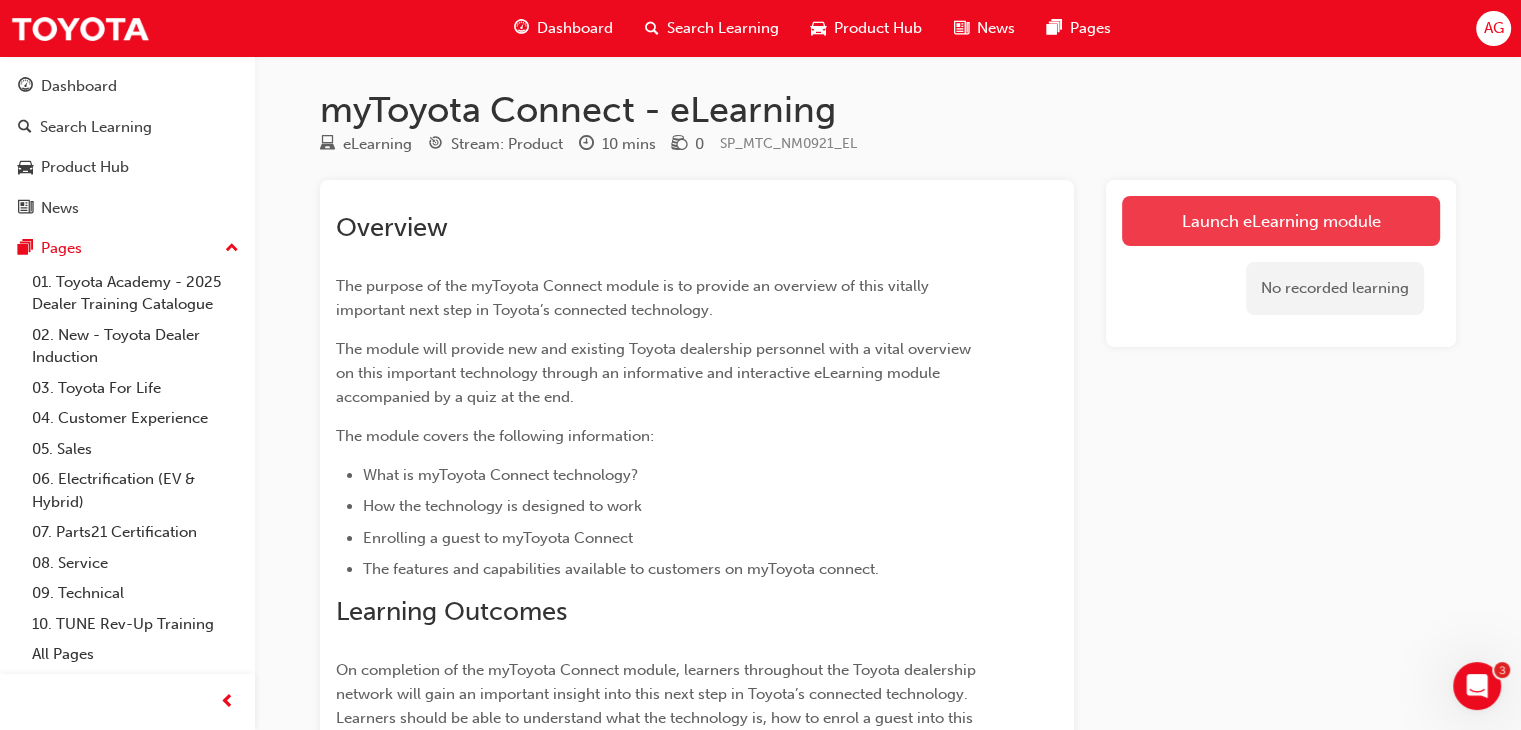 click on "Launch eLearning module" at bounding box center [1281, 221] 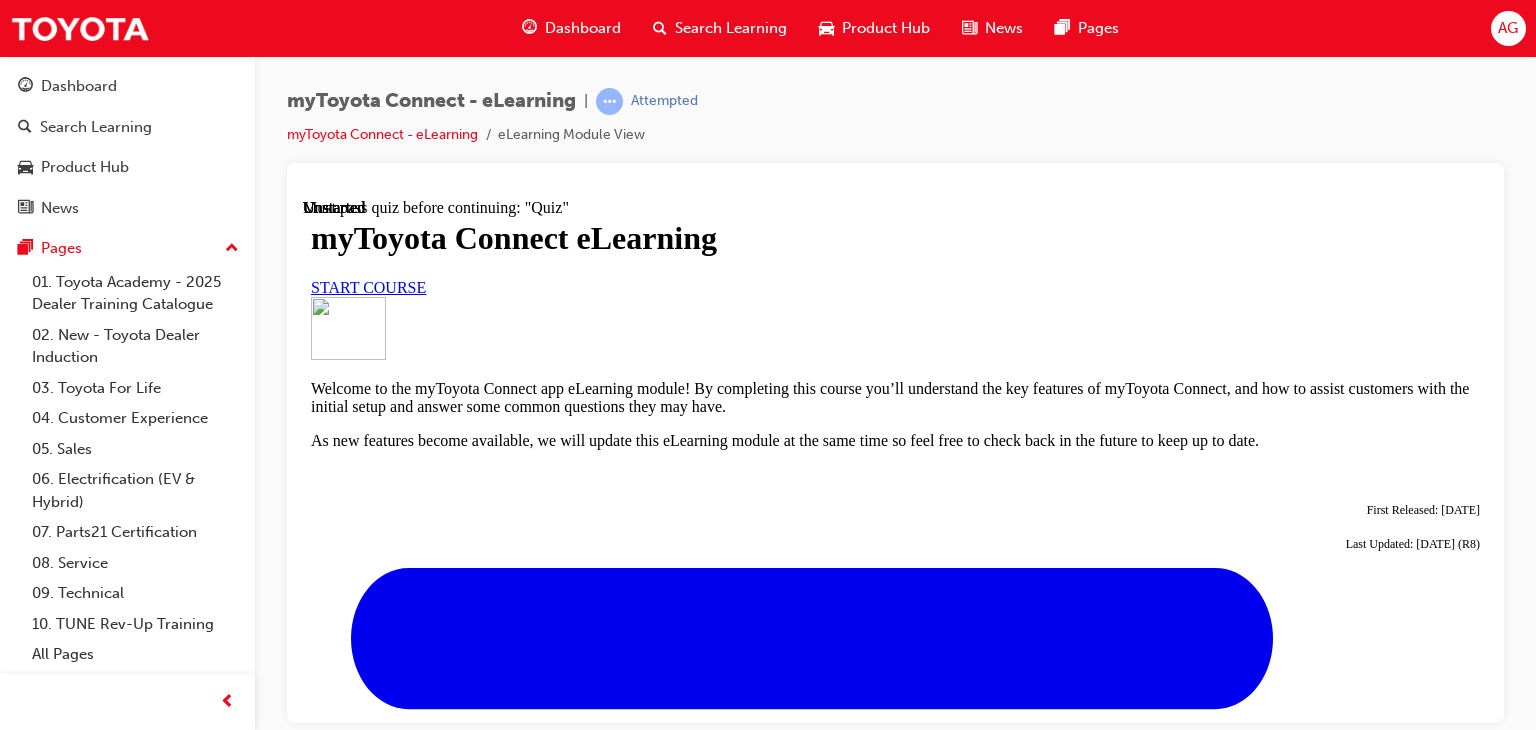 scroll, scrollTop: 0, scrollLeft: 0, axis: both 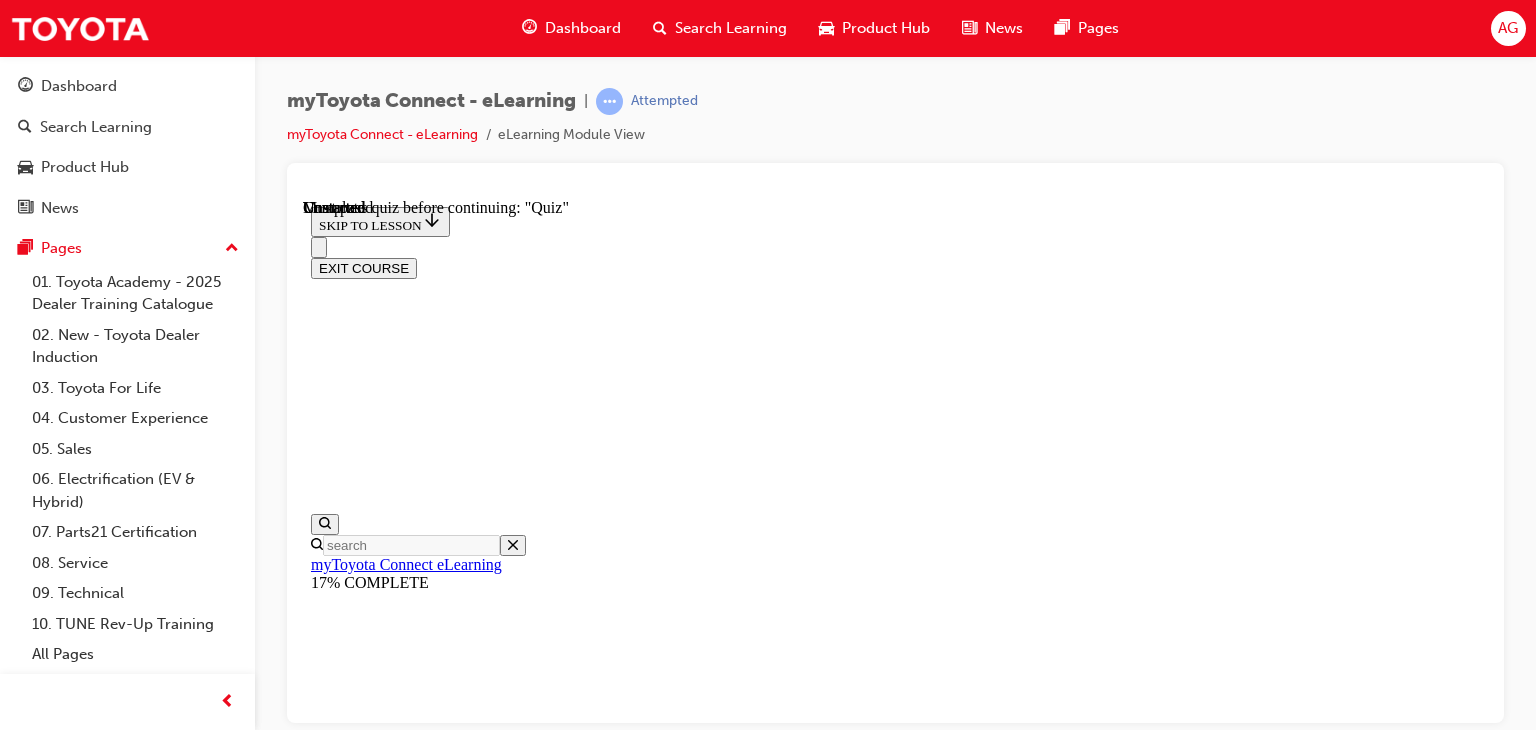 click on "Lesson 2 - What is myToyota Connect?" at bounding box center [895, 10572] 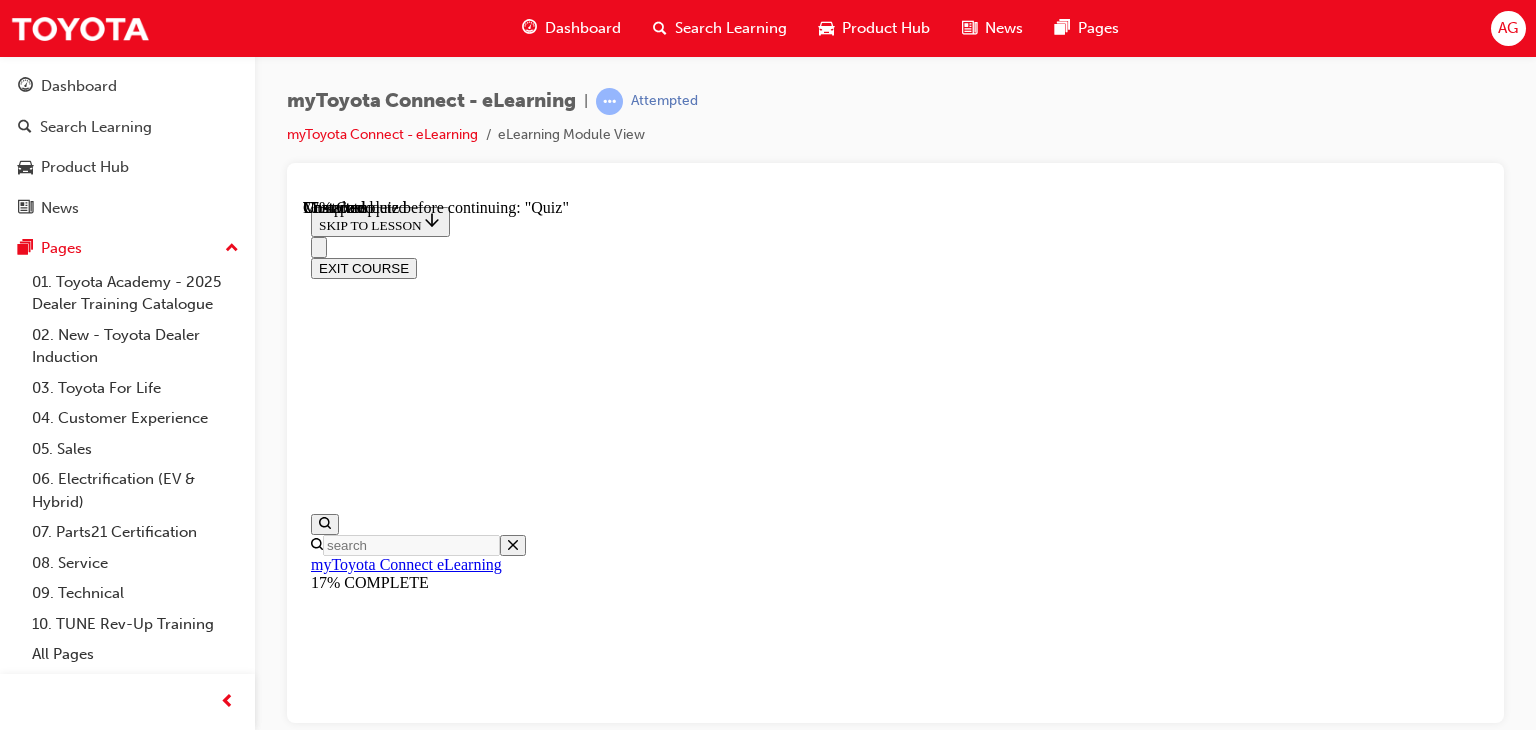 scroll, scrollTop: 3162, scrollLeft: 0, axis: vertical 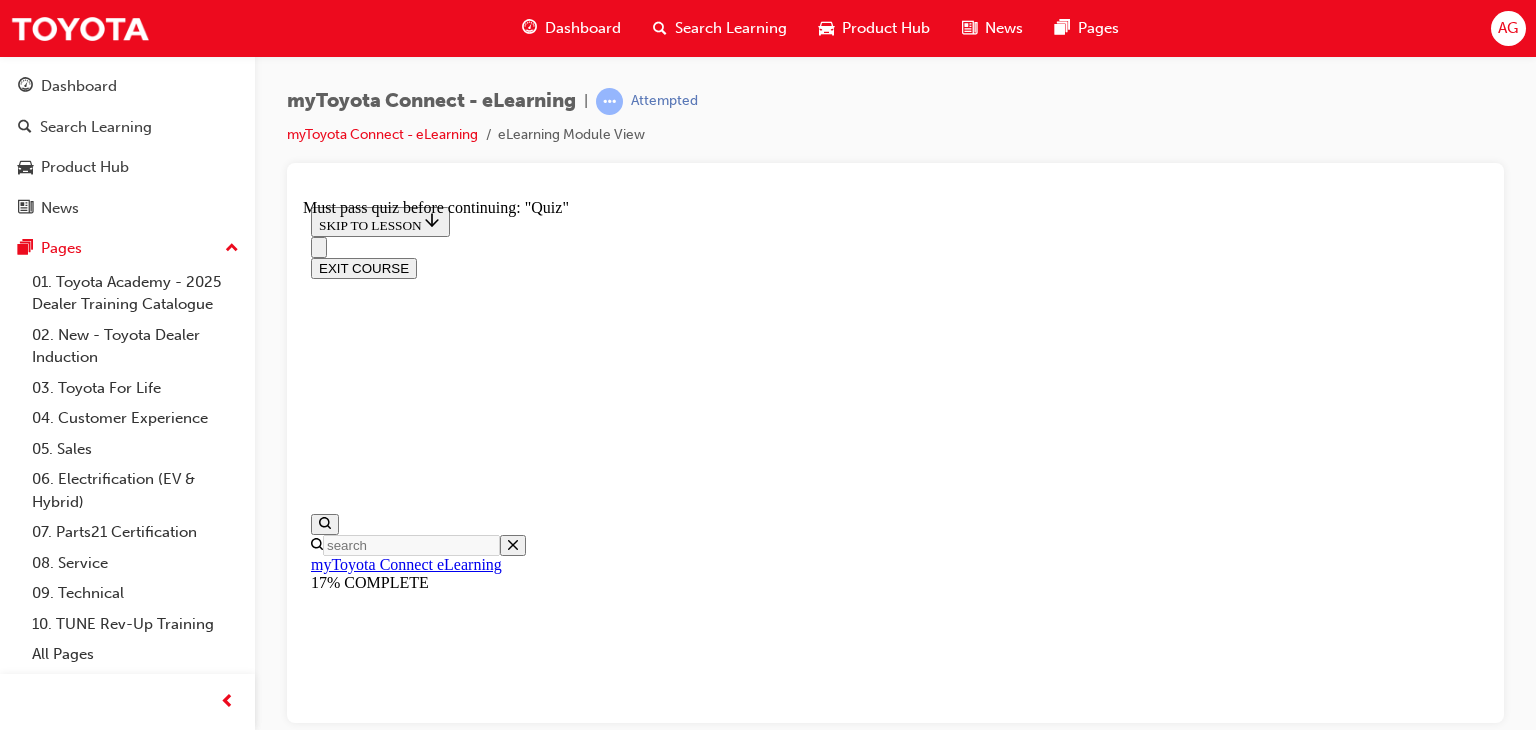 click at bounding box center (351, 11452) 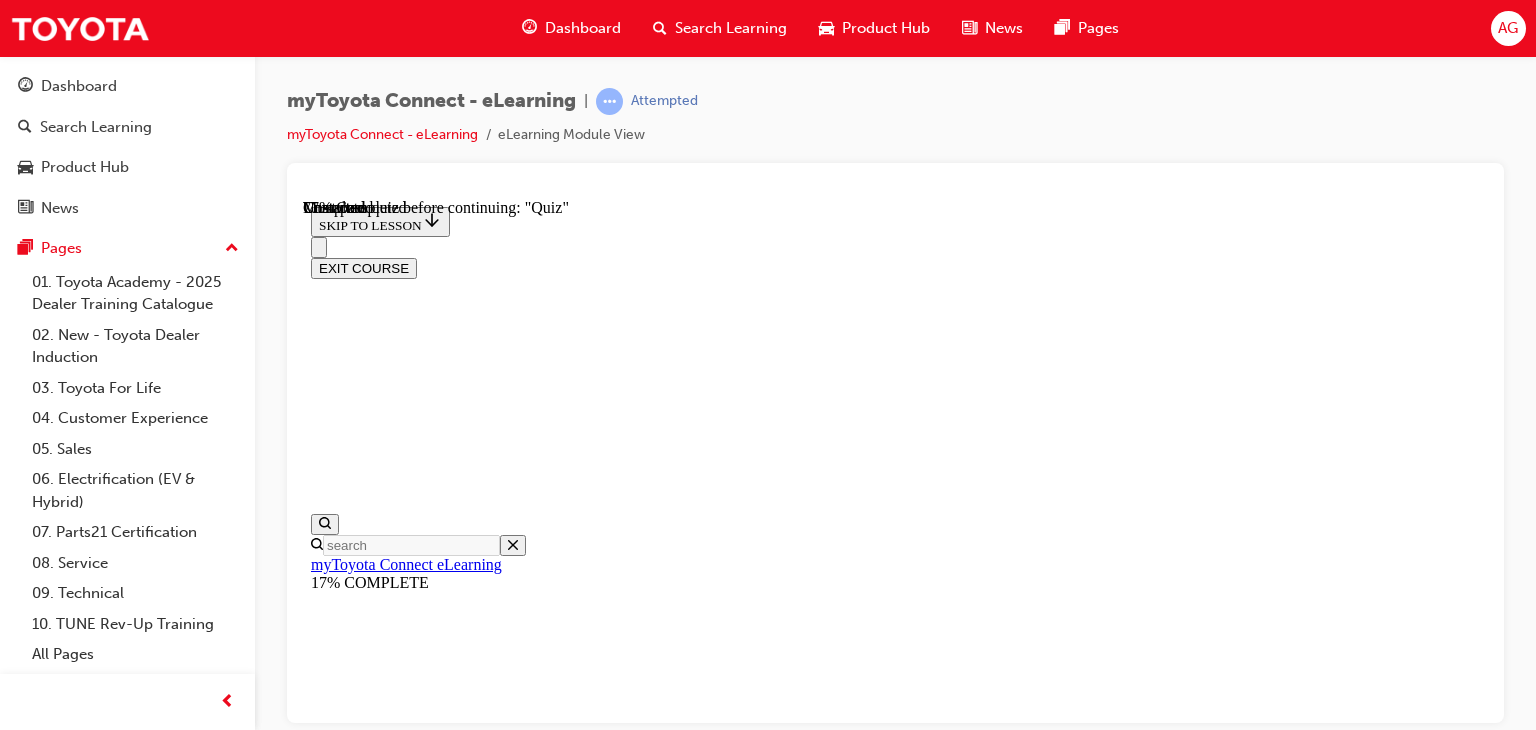 click at bounding box center (399, 11558) 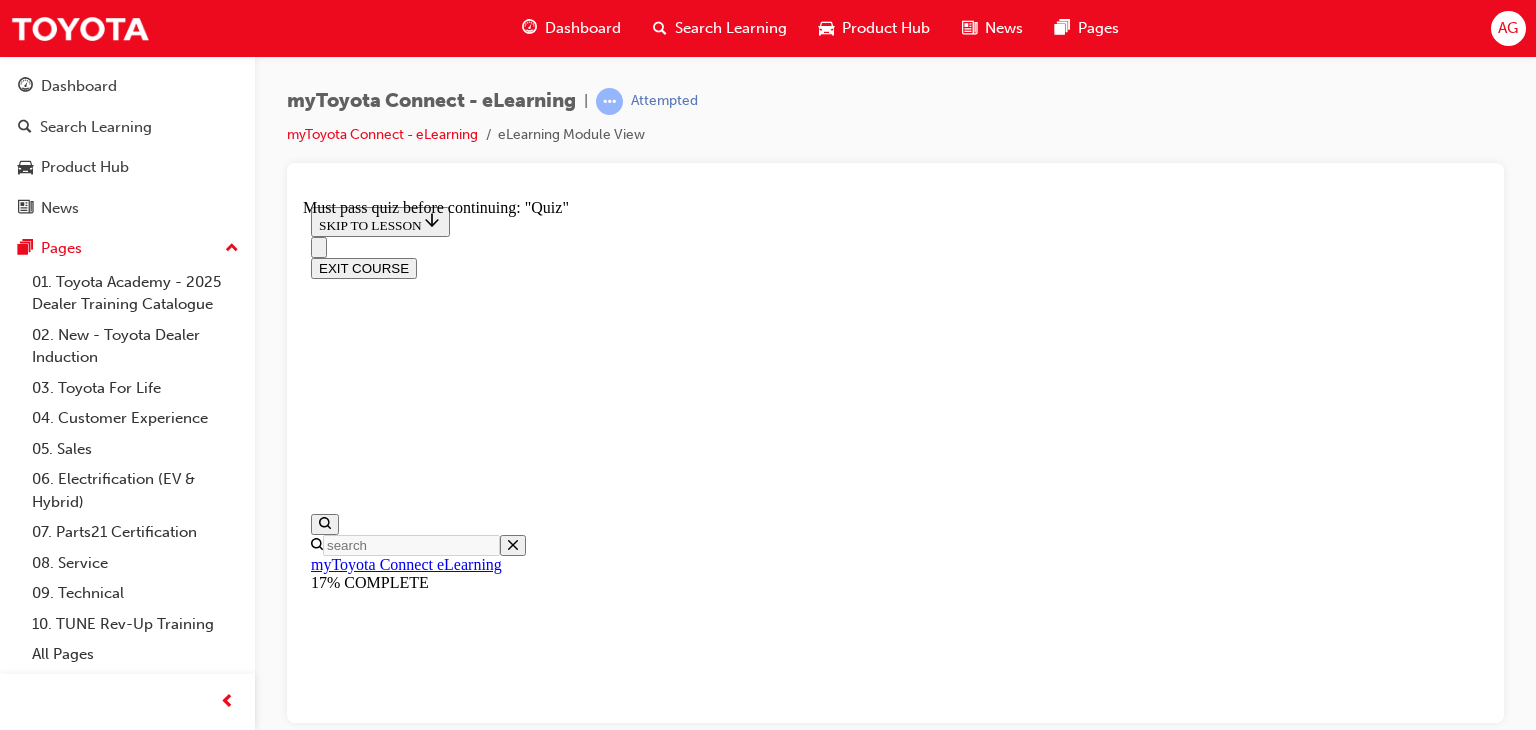 click at bounding box center [351, 11452] 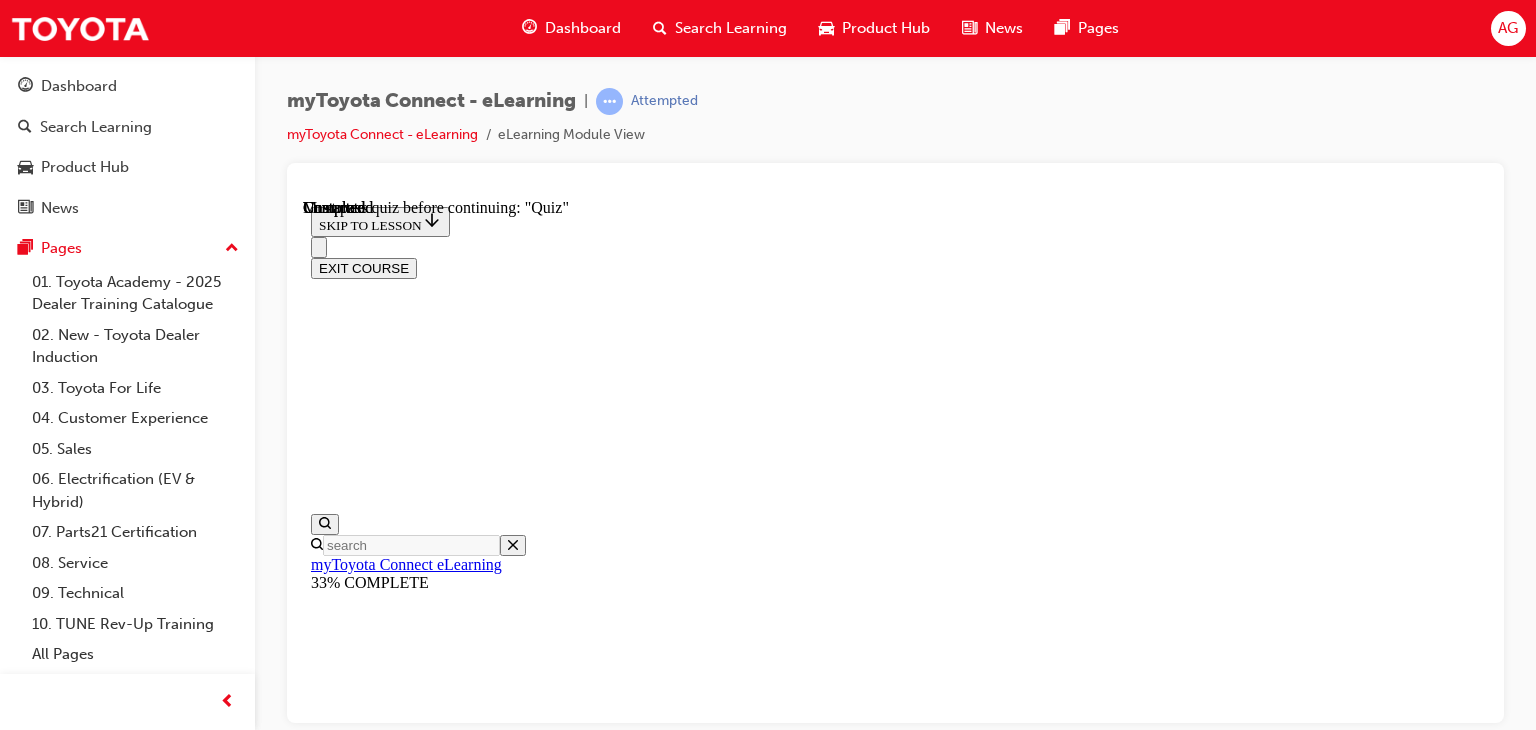scroll, scrollTop: 5235, scrollLeft: 0, axis: vertical 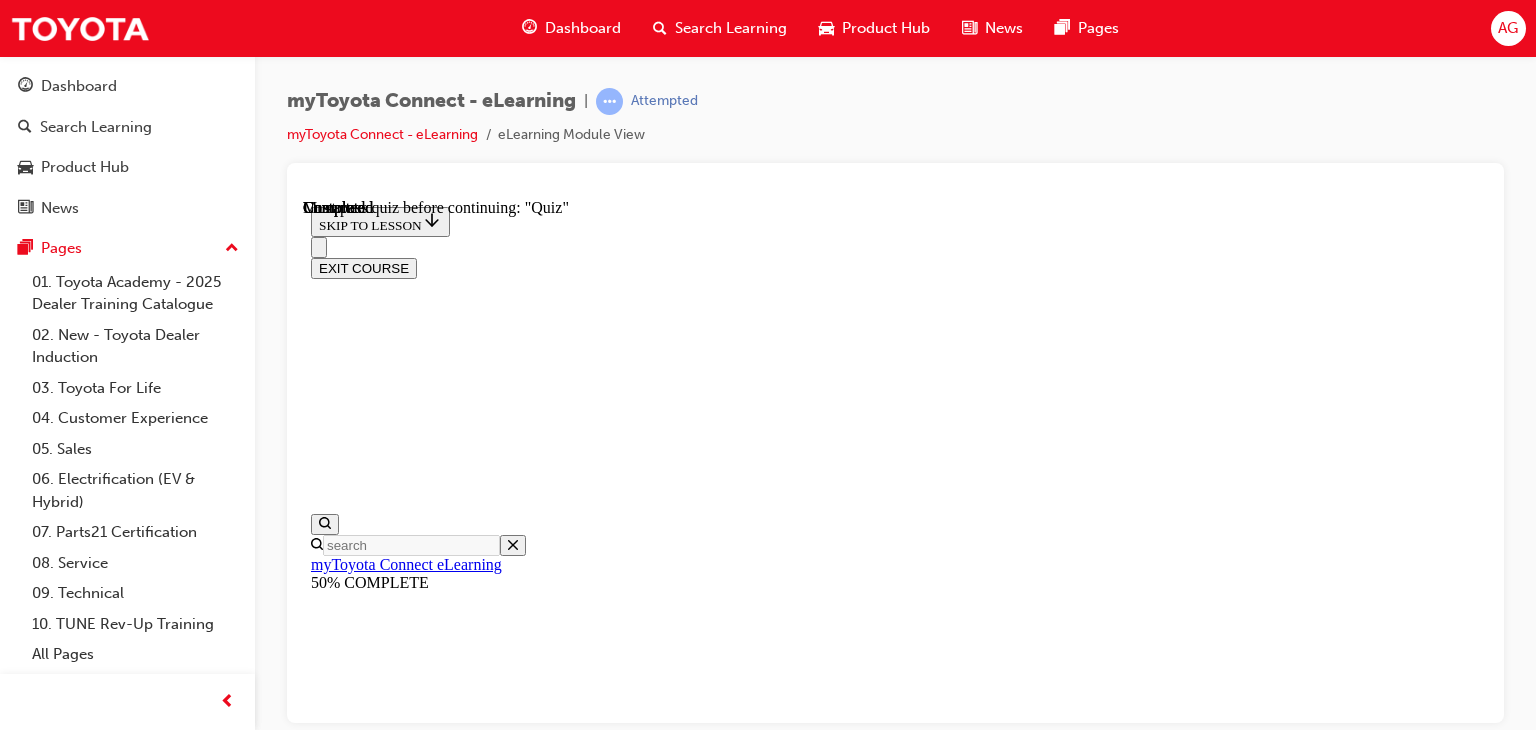drag, startPoint x: 960, startPoint y: 307, endPoint x: 1012, endPoint y: 297, distance: 52.95281 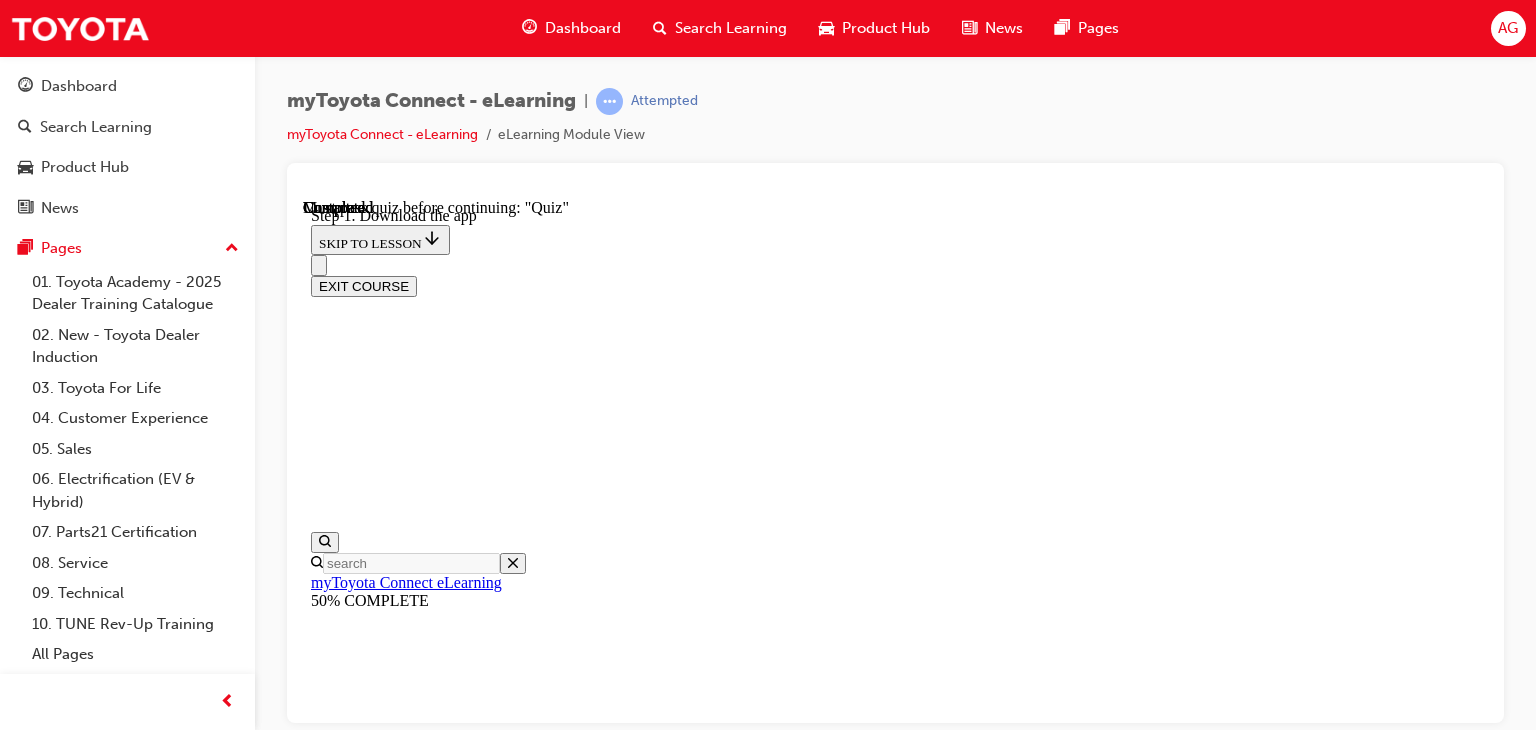 scroll, scrollTop: 608, scrollLeft: 0, axis: vertical 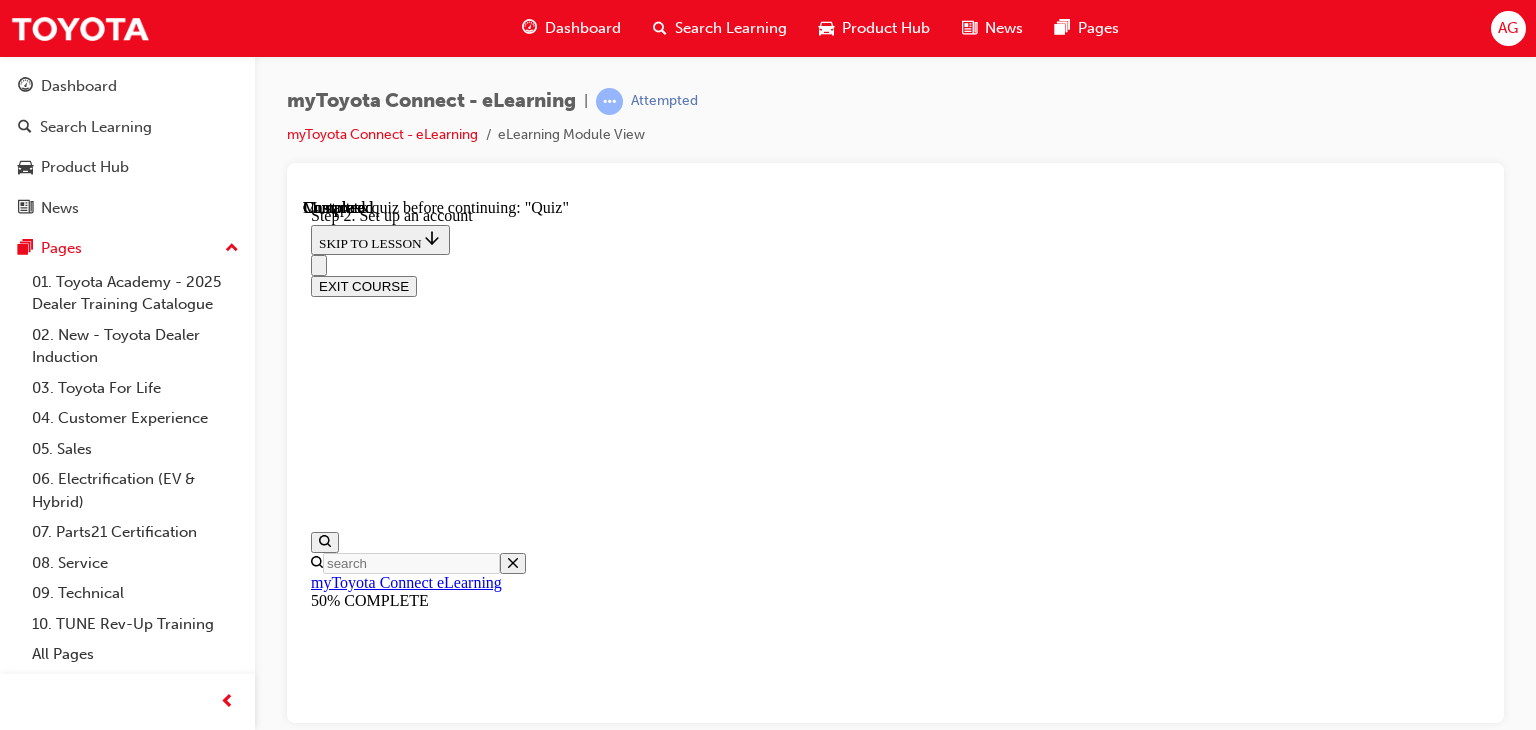 click 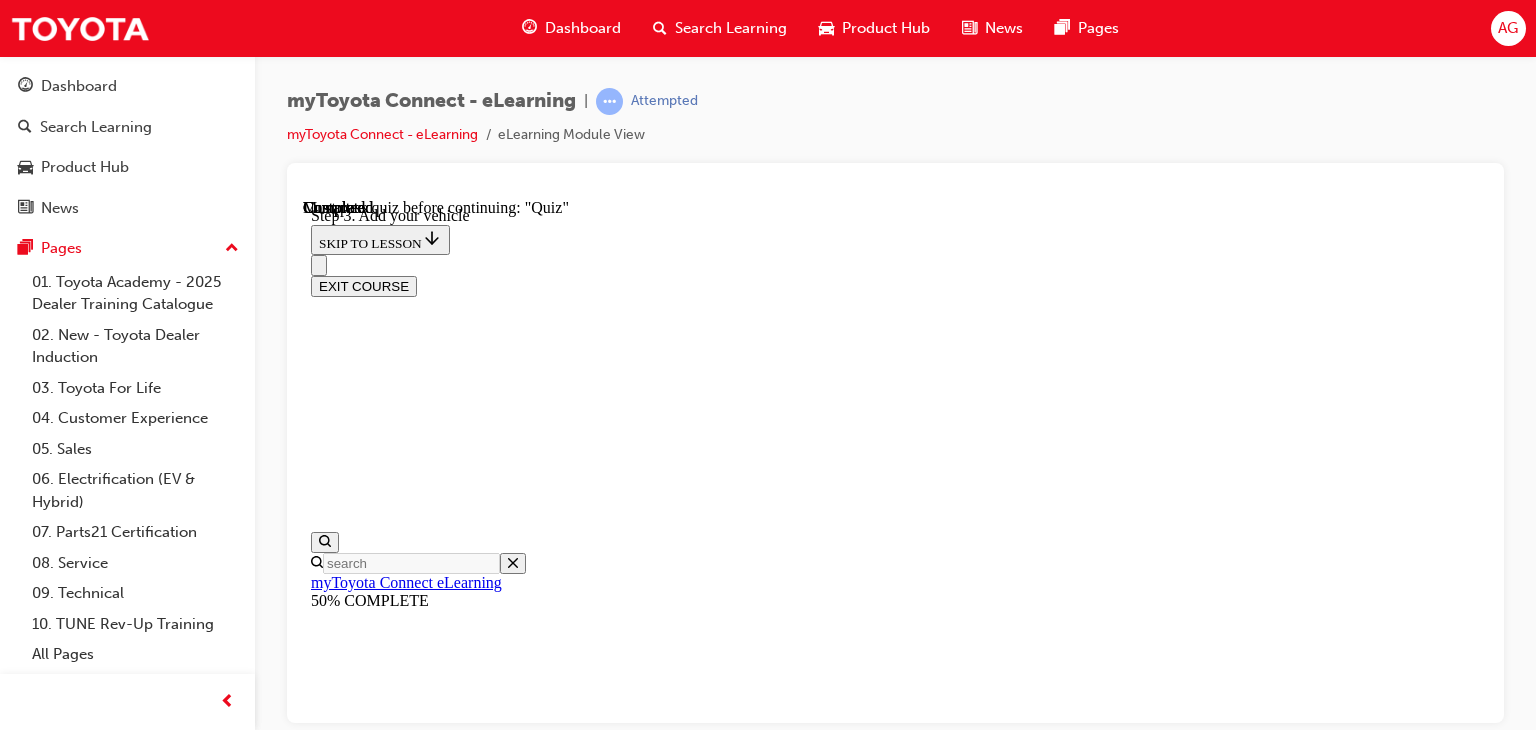 scroll, scrollTop: 308, scrollLeft: 0, axis: vertical 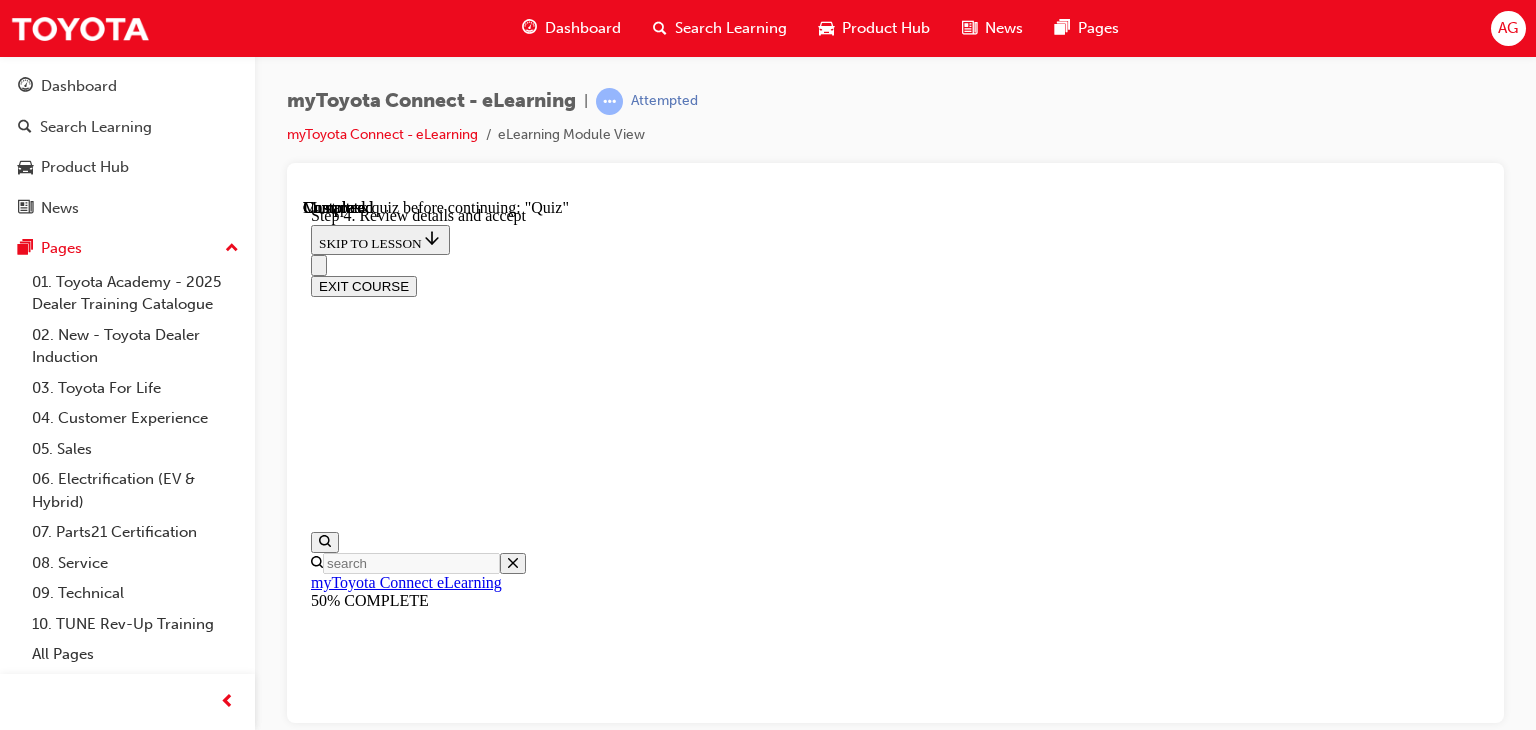 click at bounding box center (335, 9172) 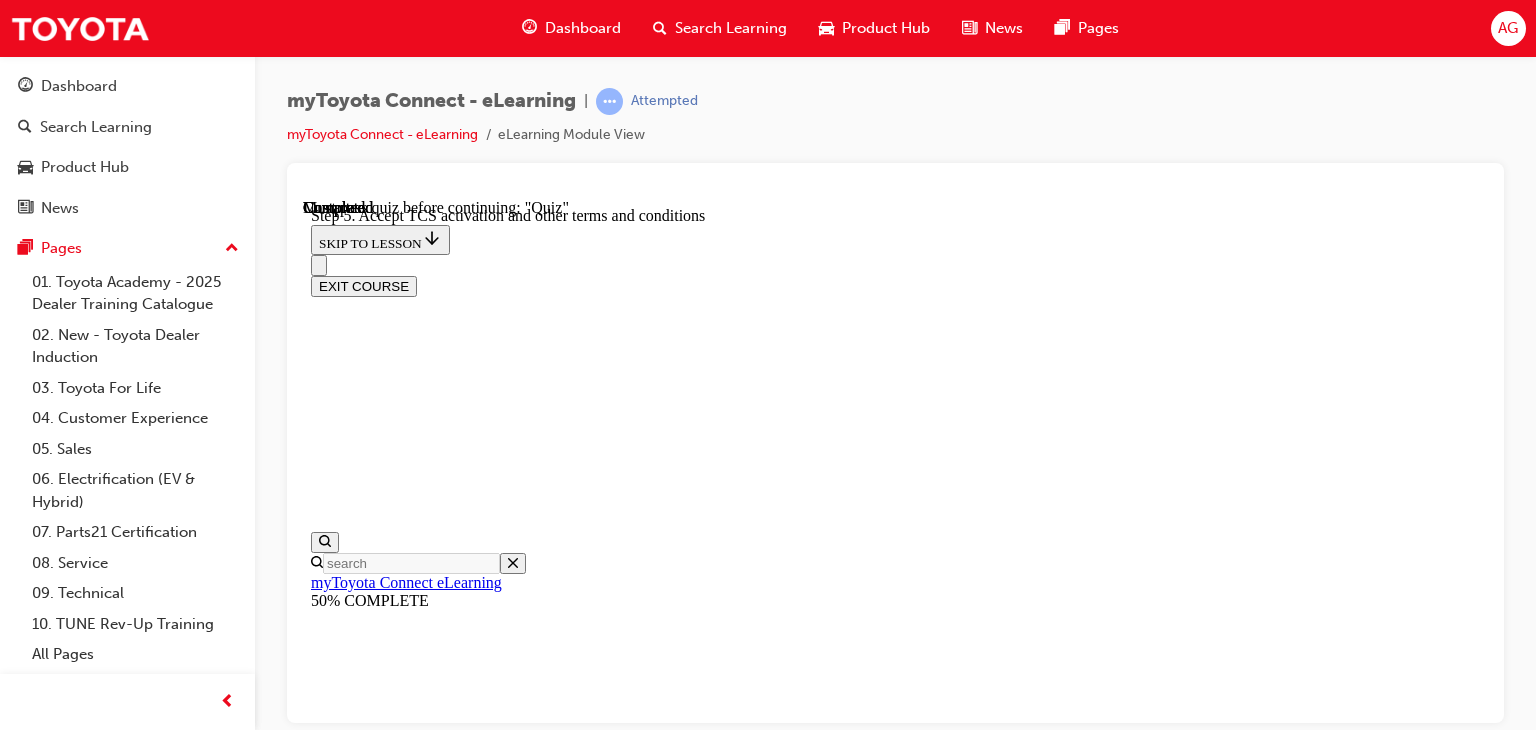 scroll, scrollTop: 308, scrollLeft: 0, axis: vertical 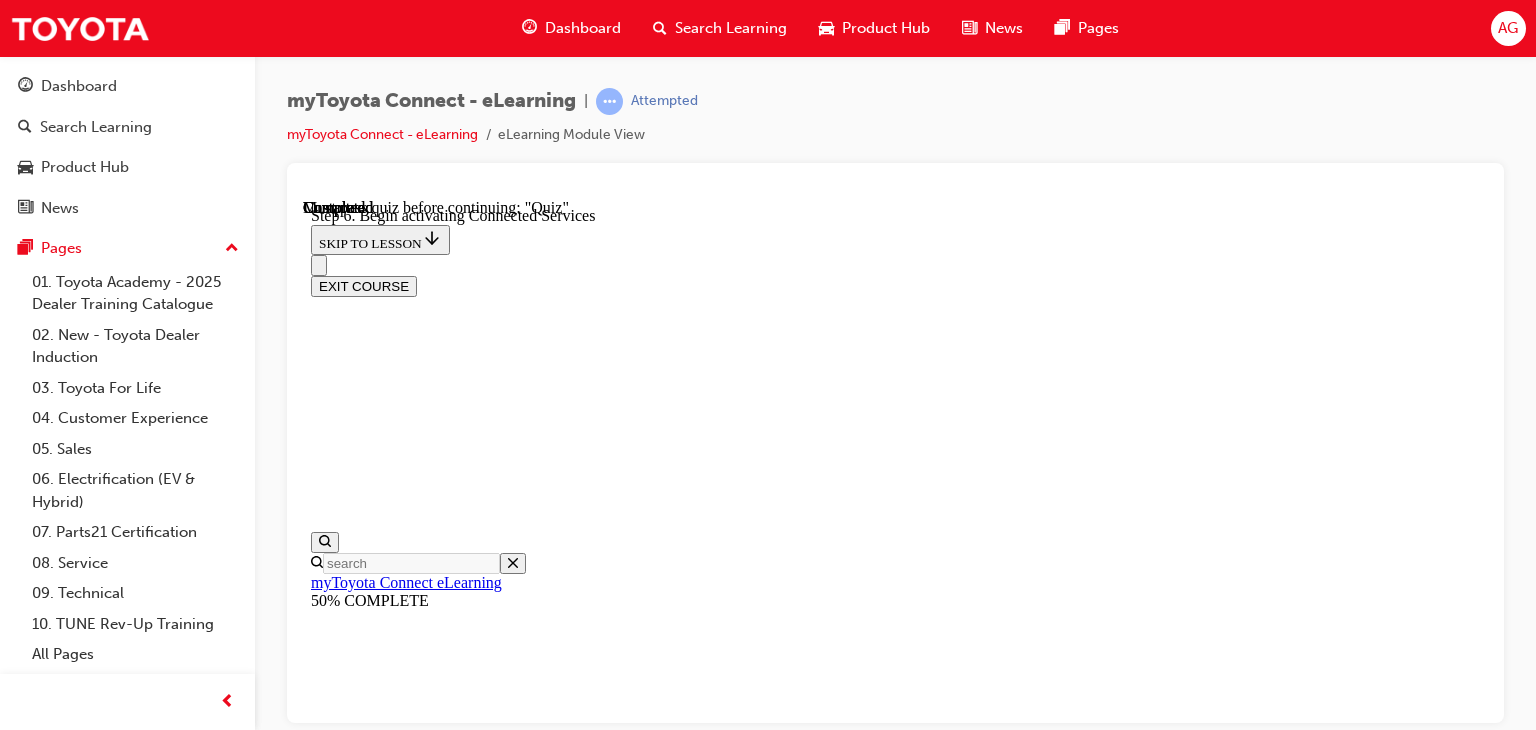 click 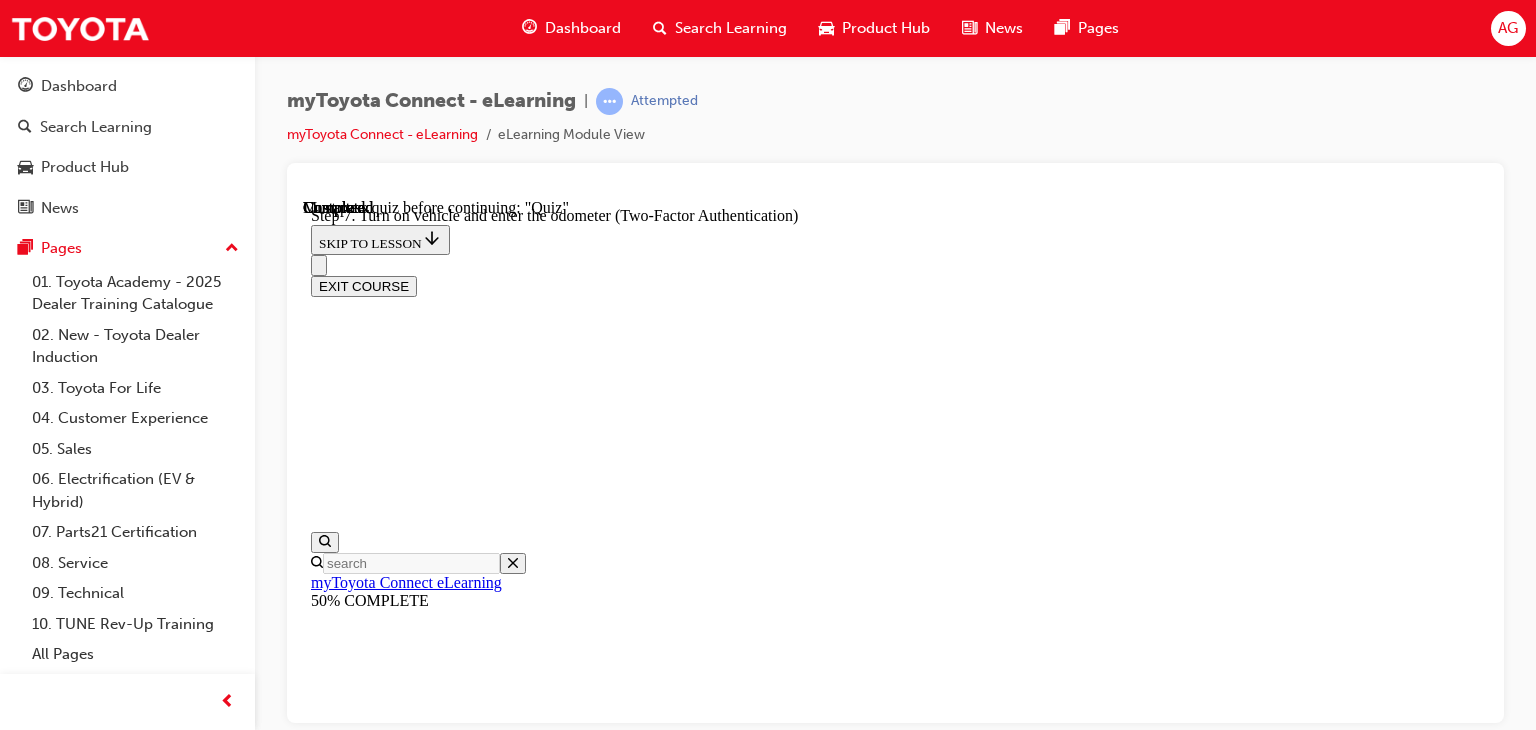 click at bounding box center [335, 9172] 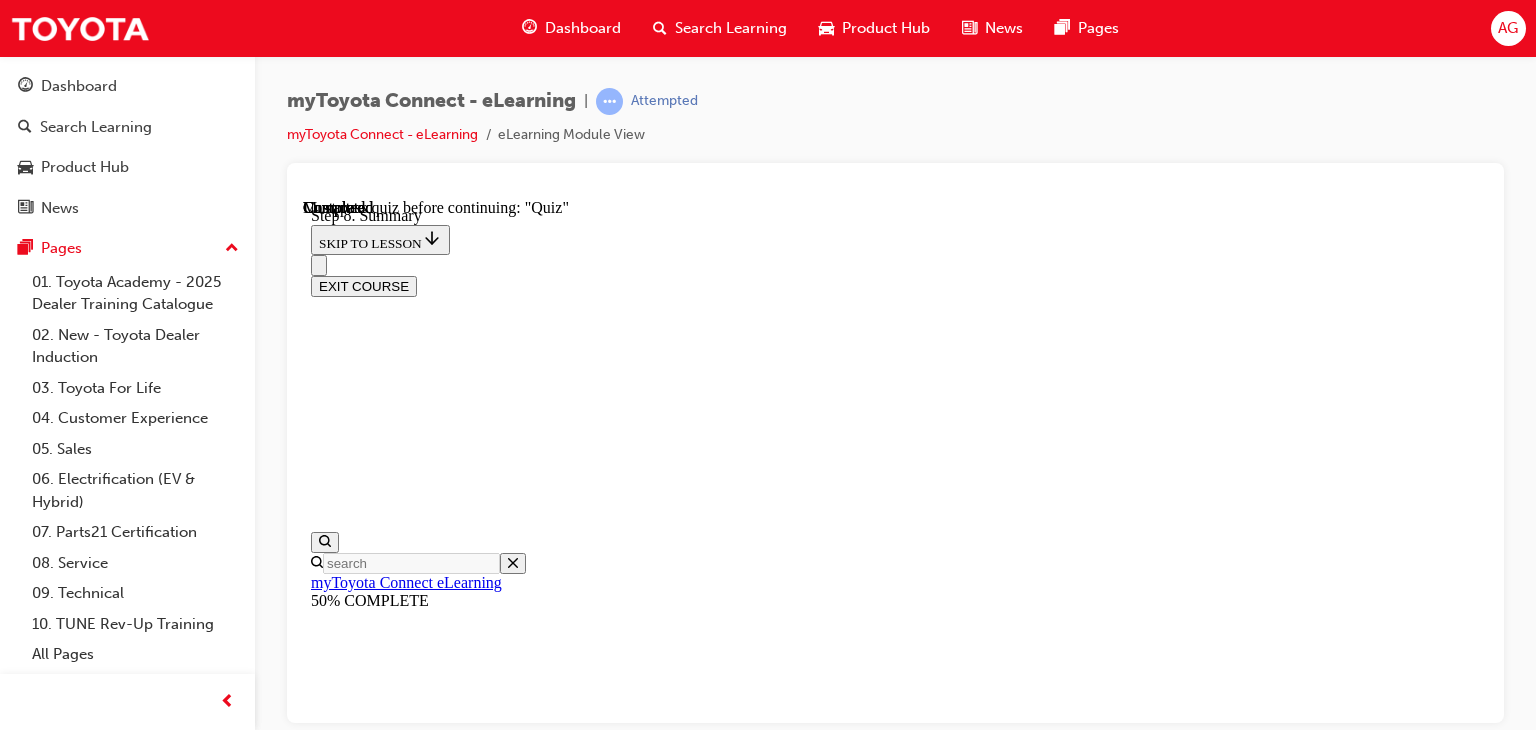 scroll, scrollTop: 986, scrollLeft: 0, axis: vertical 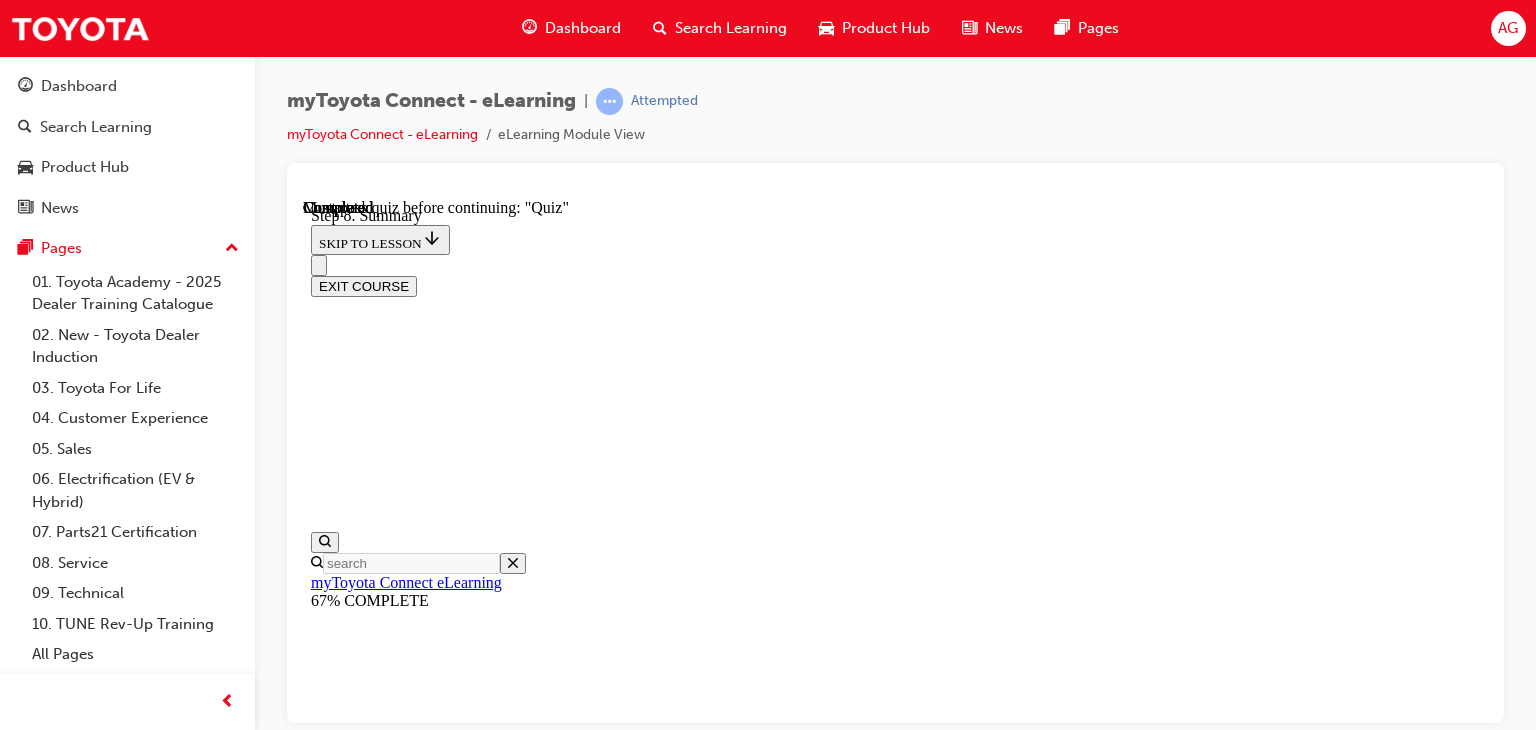 click on "How much does myToyota Connect cost?" at bounding box center (441, 9478) 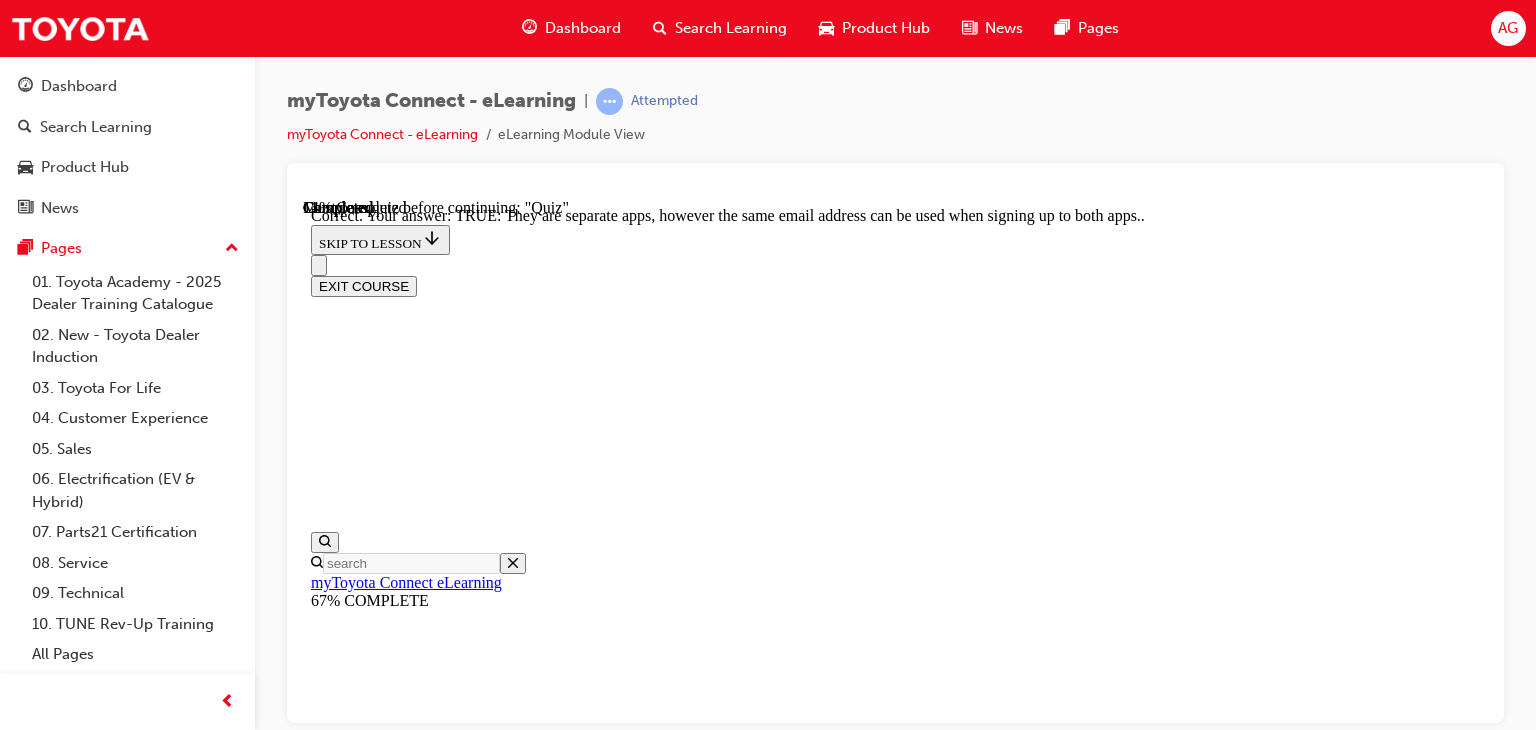 scroll, scrollTop: 477, scrollLeft: 0, axis: vertical 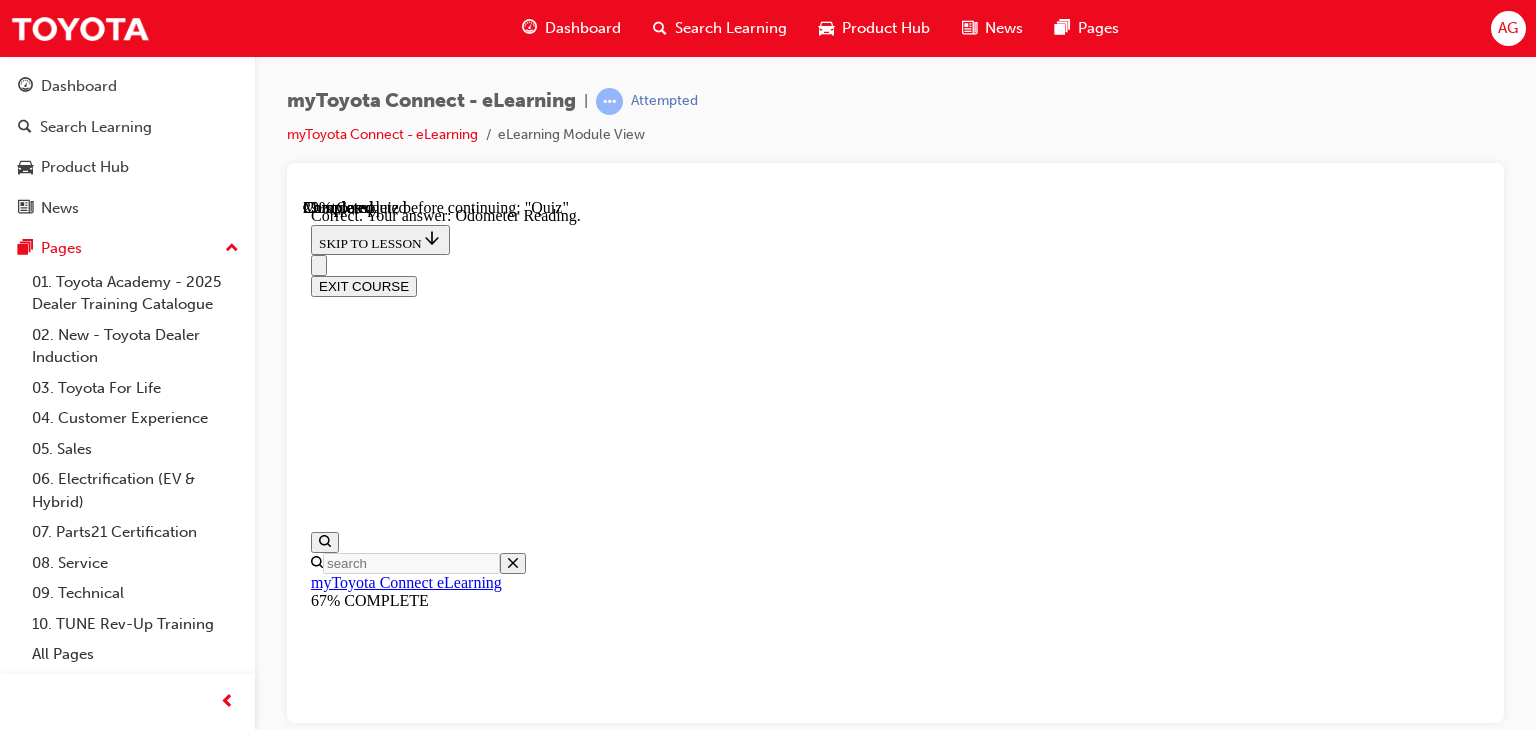 click on "NEXT" at bounding box center (337, 22046) 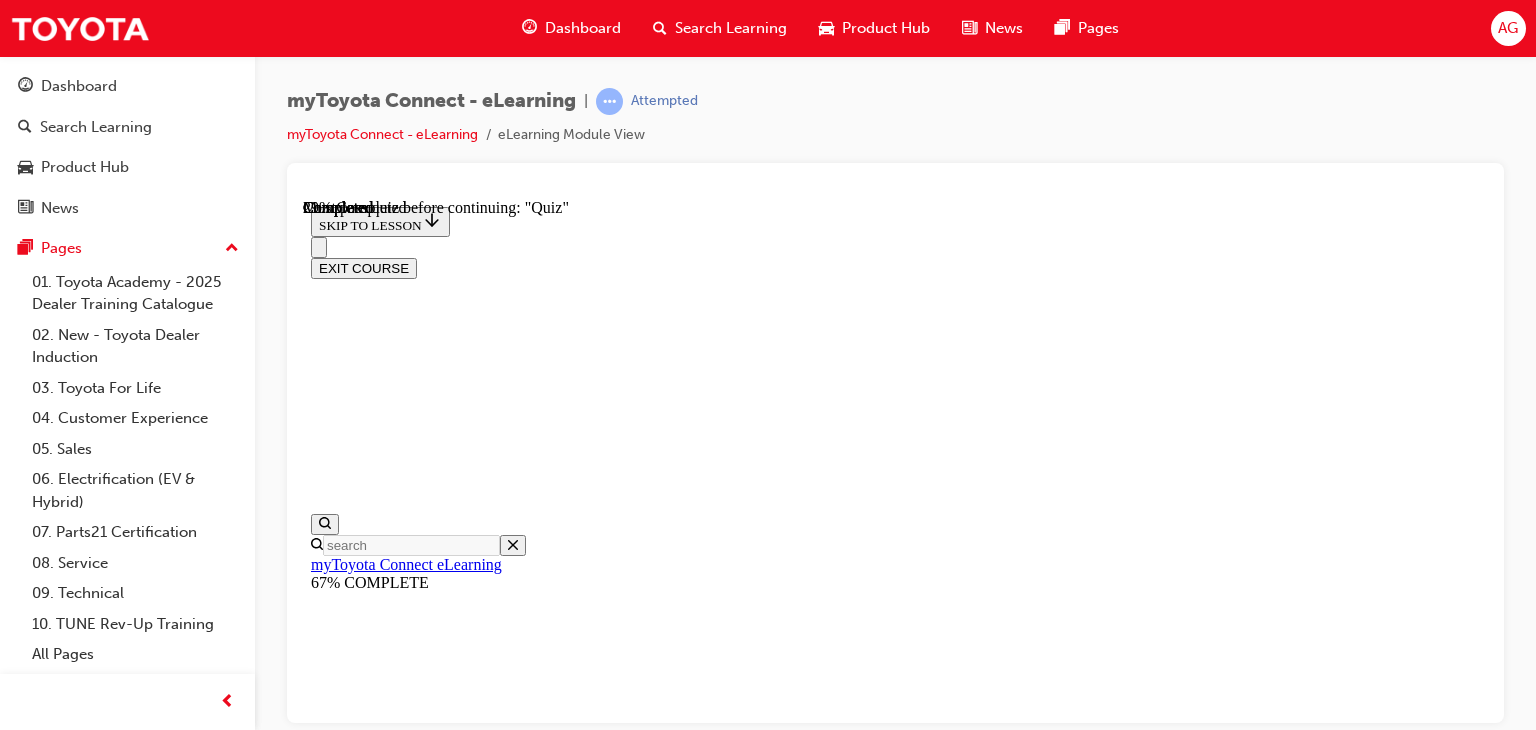 scroll, scrollTop: 200, scrollLeft: 0, axis: vertical 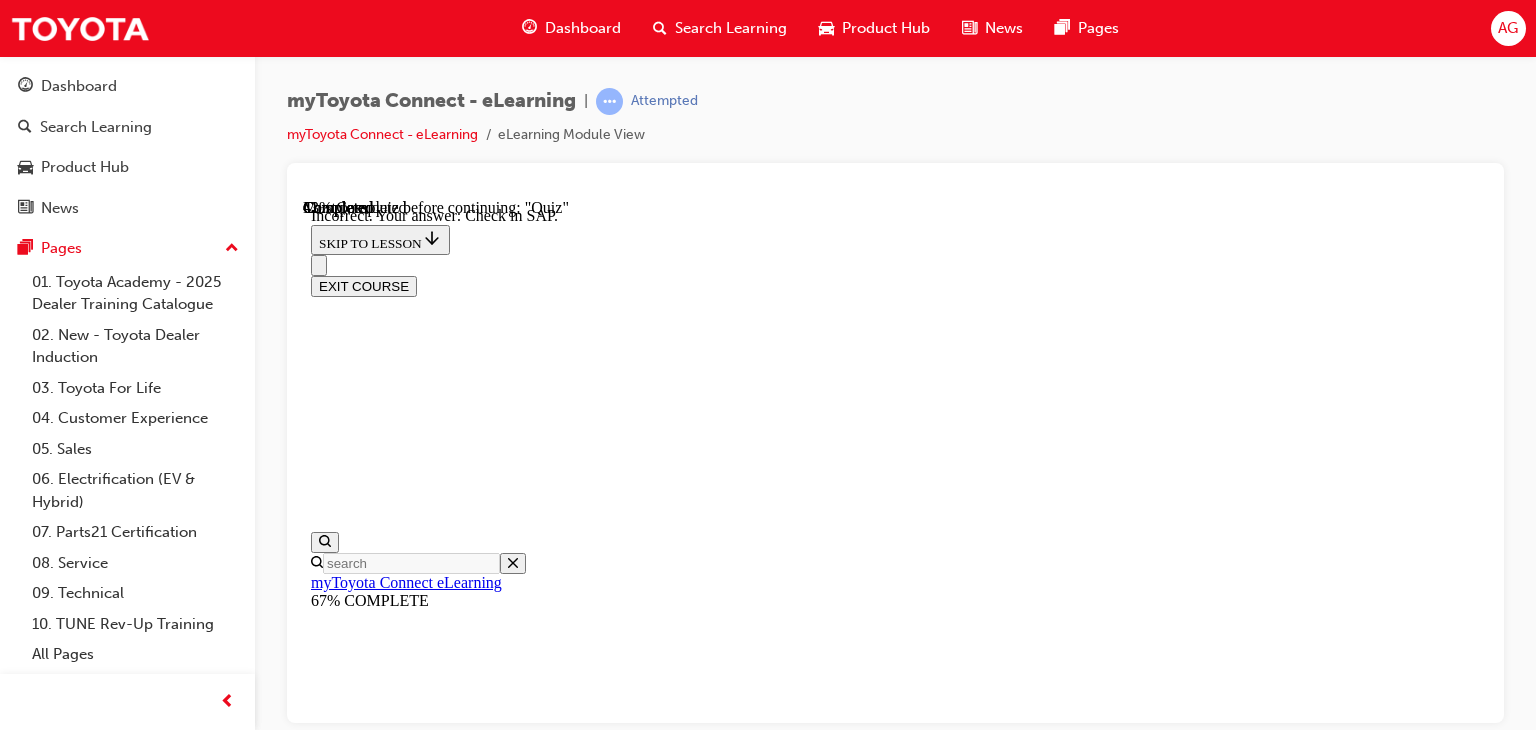 click on "NEXT" at bounding box center [895, 24123] 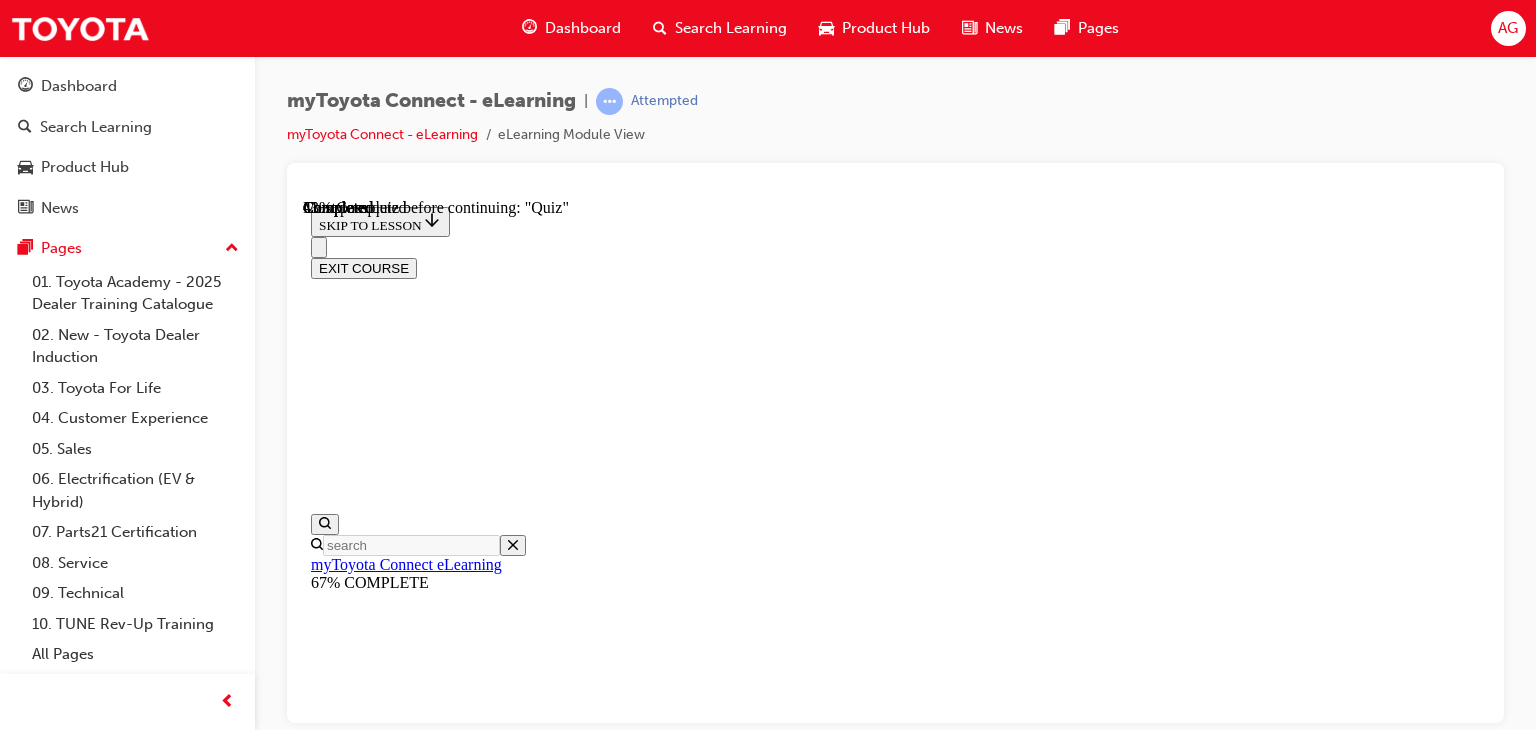 scroll, scrollTop: 300, scrollLeft: 0, axis: vertical 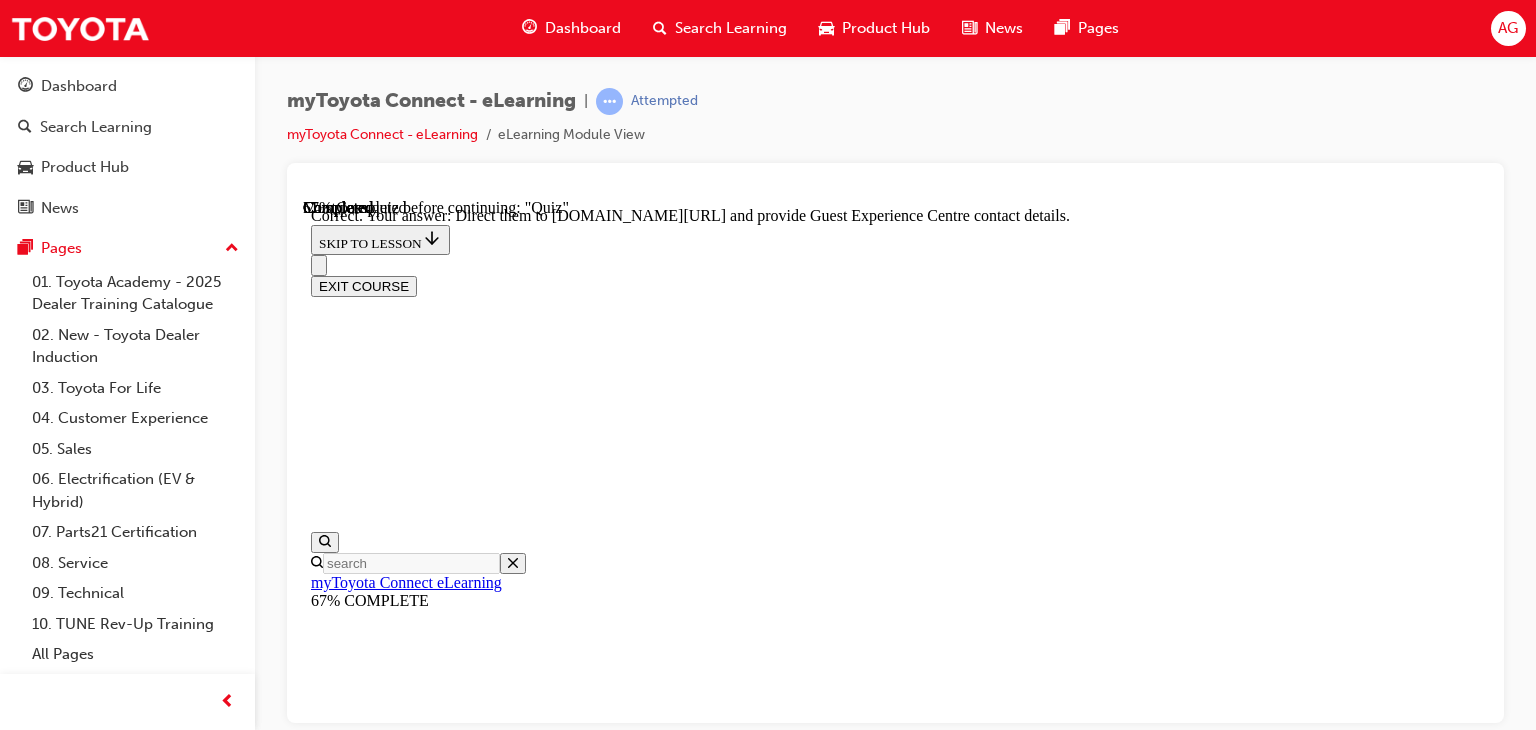 click on "NEXT" at bounding box center [337, 24123] 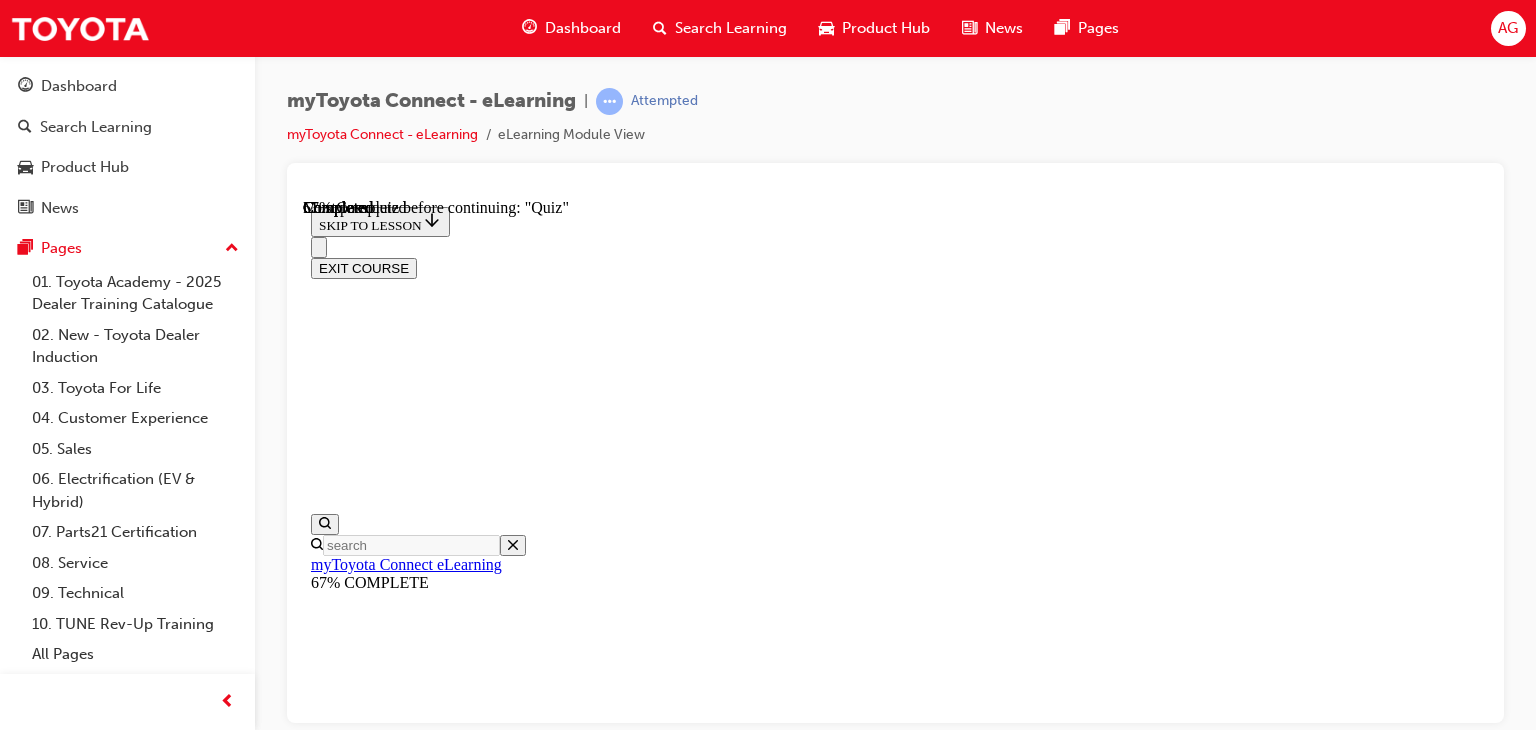 scroll, scrollTop: 200, scrollLeft: 0, axis: vertical 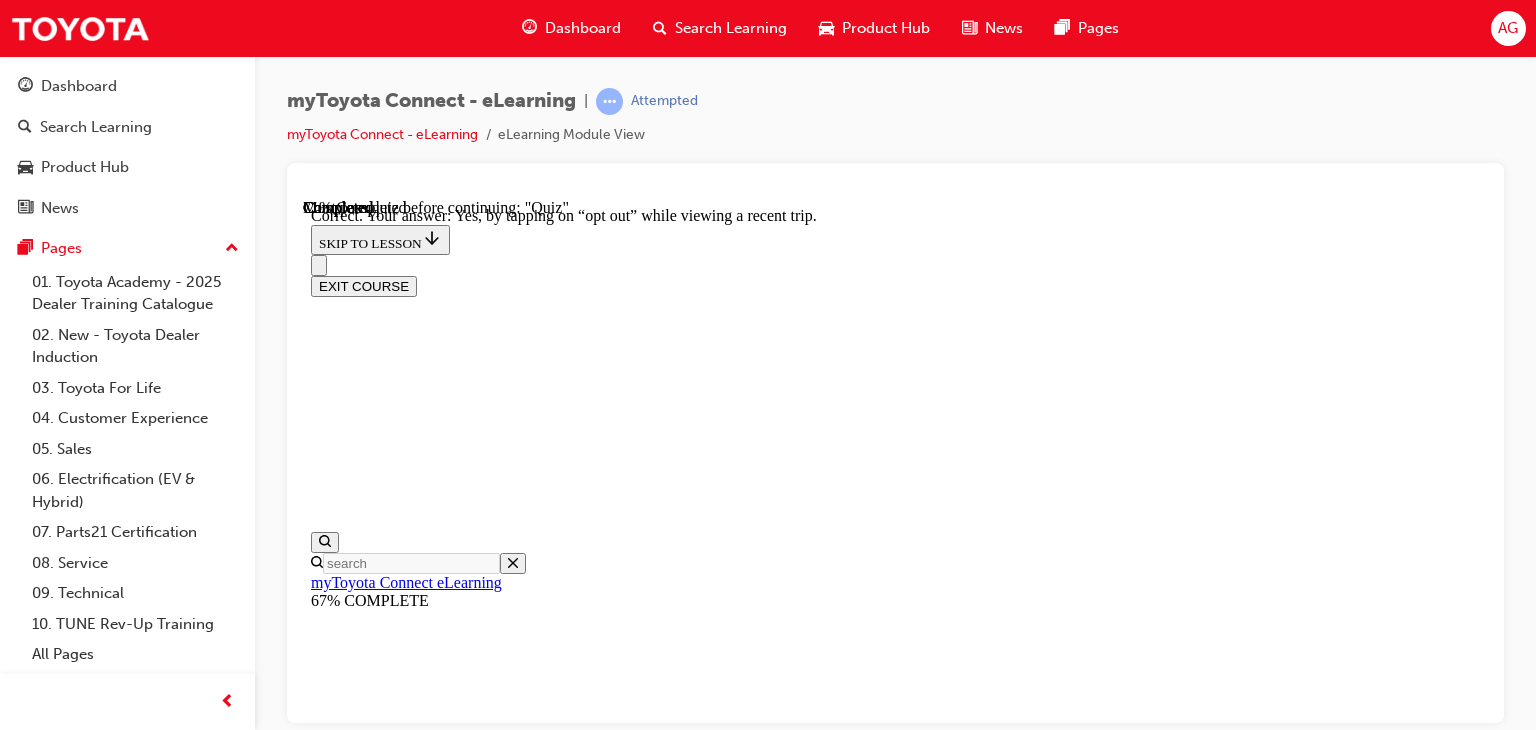 click on "NEXT" at bounding box center [337, 22046] 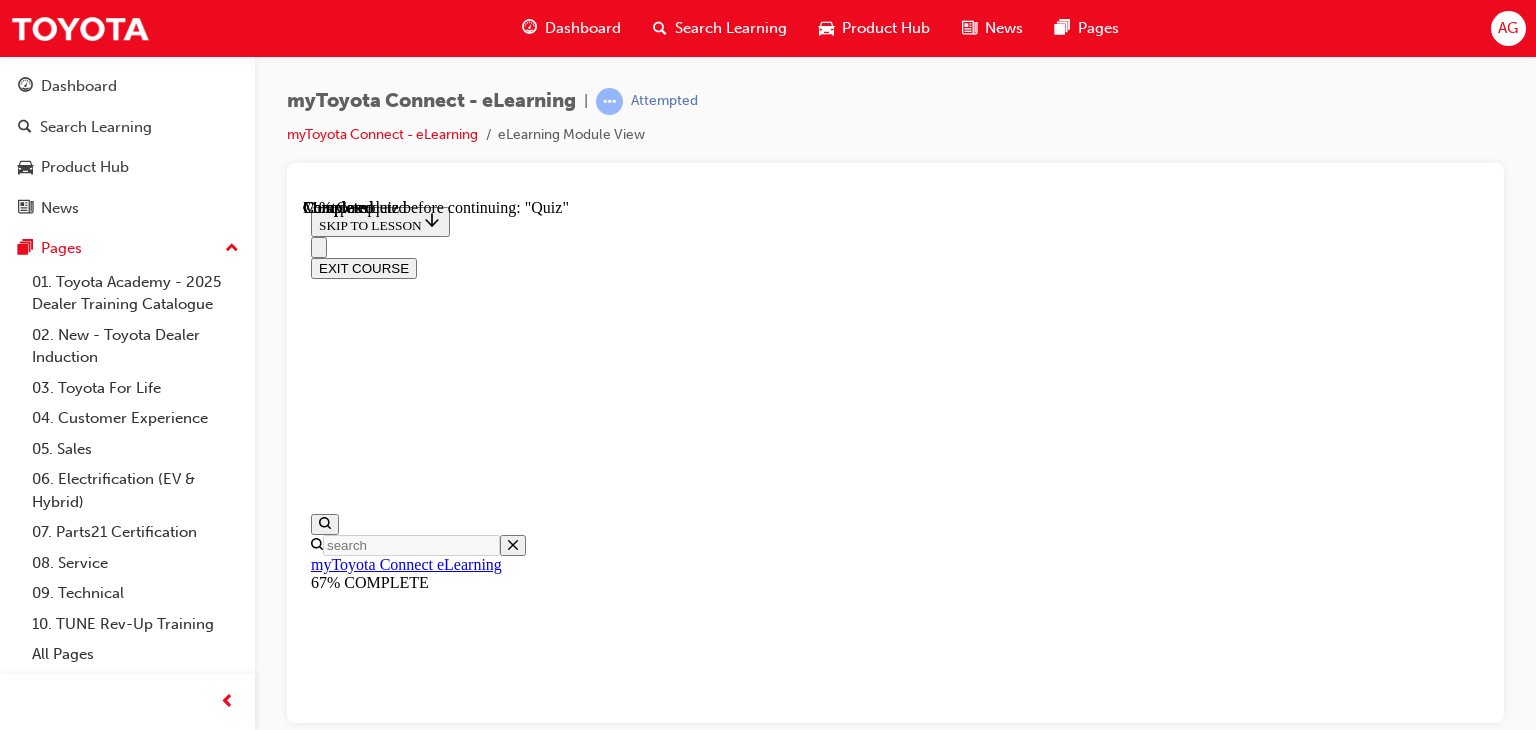 scroll, scrollTop: 200, scrollLeft: 0, axis: vertical 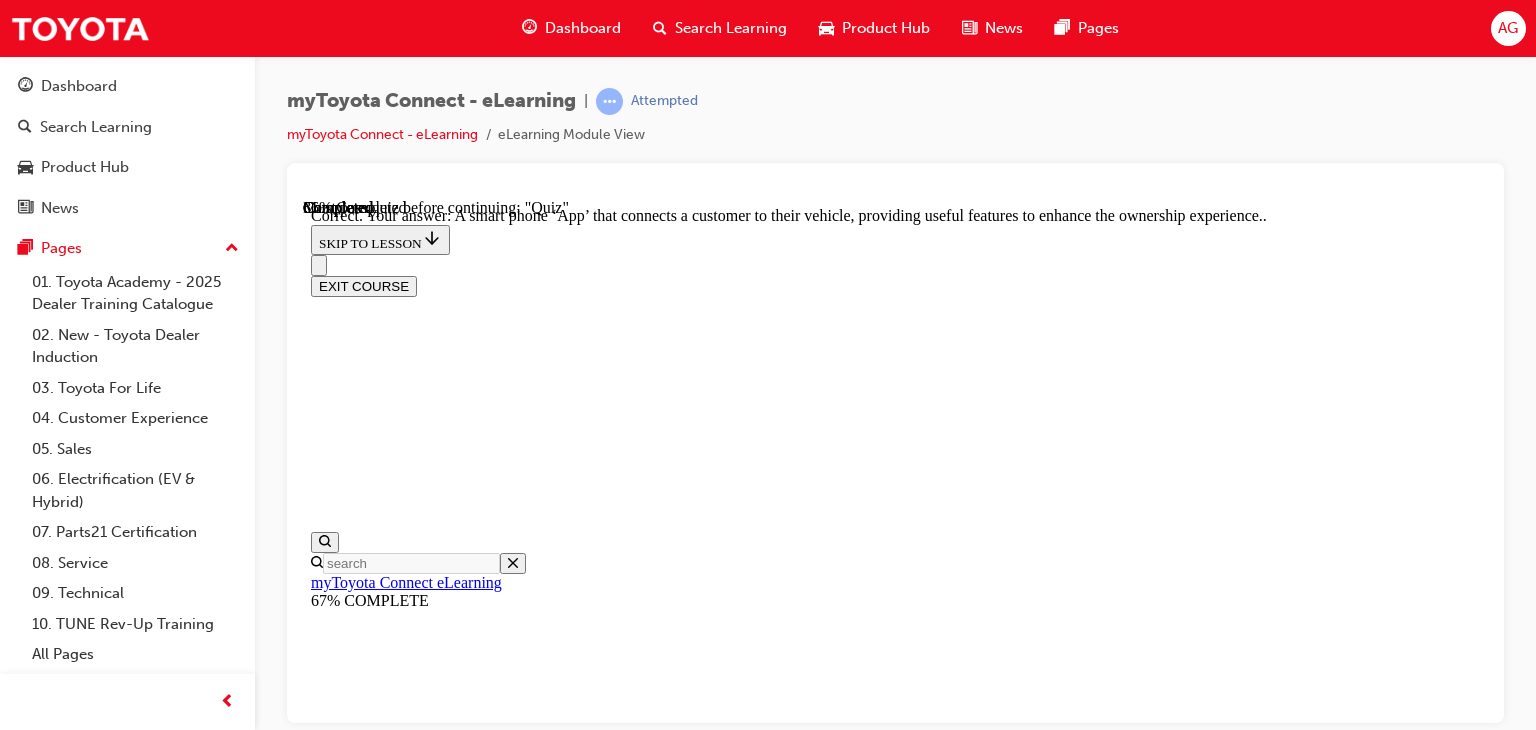 drag, startPoint x: 1057, startPoint y: 590, endPoint x: 1058, endPoint y: 613, distance: 23.021729 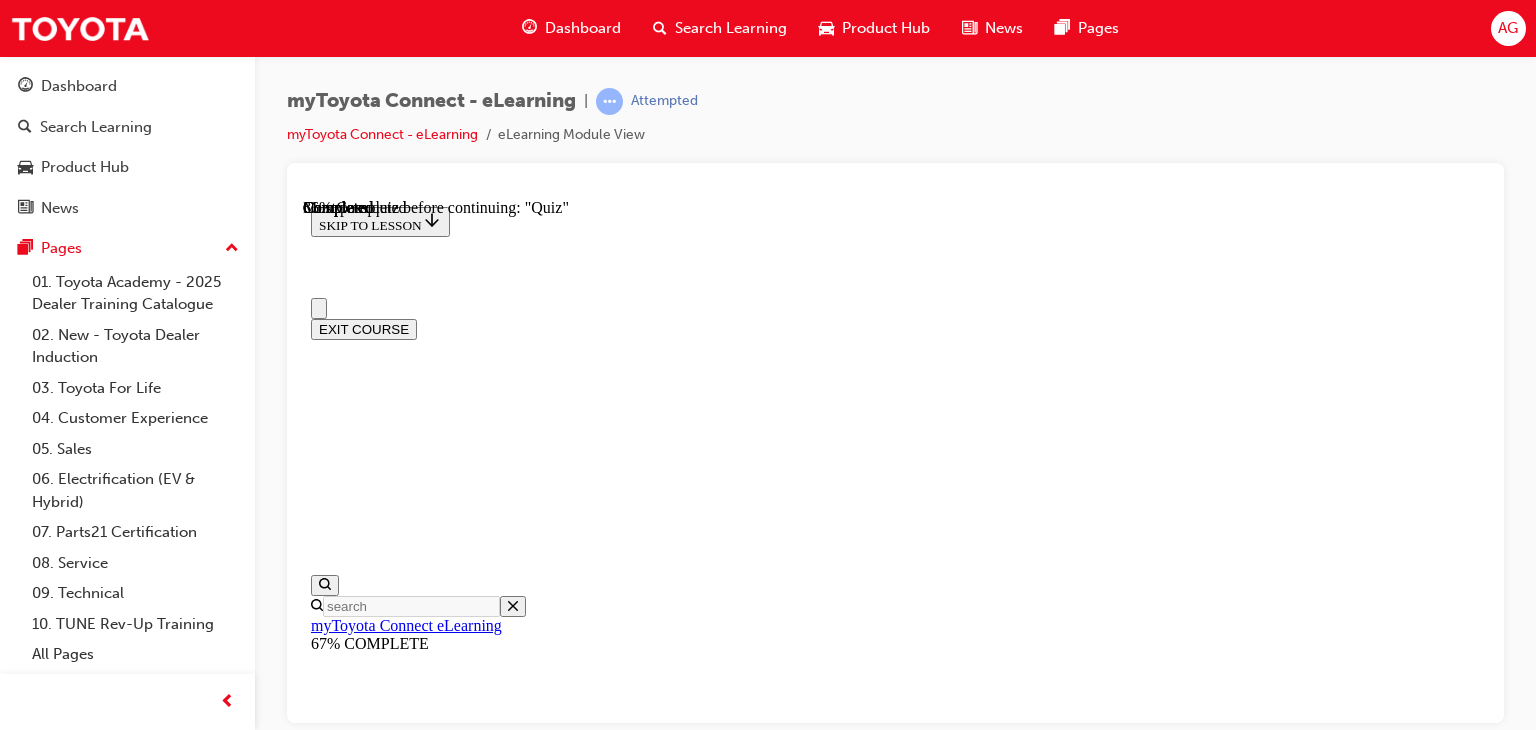 scroll, scrollTop: 0, scrollLeft: 0, axis: both 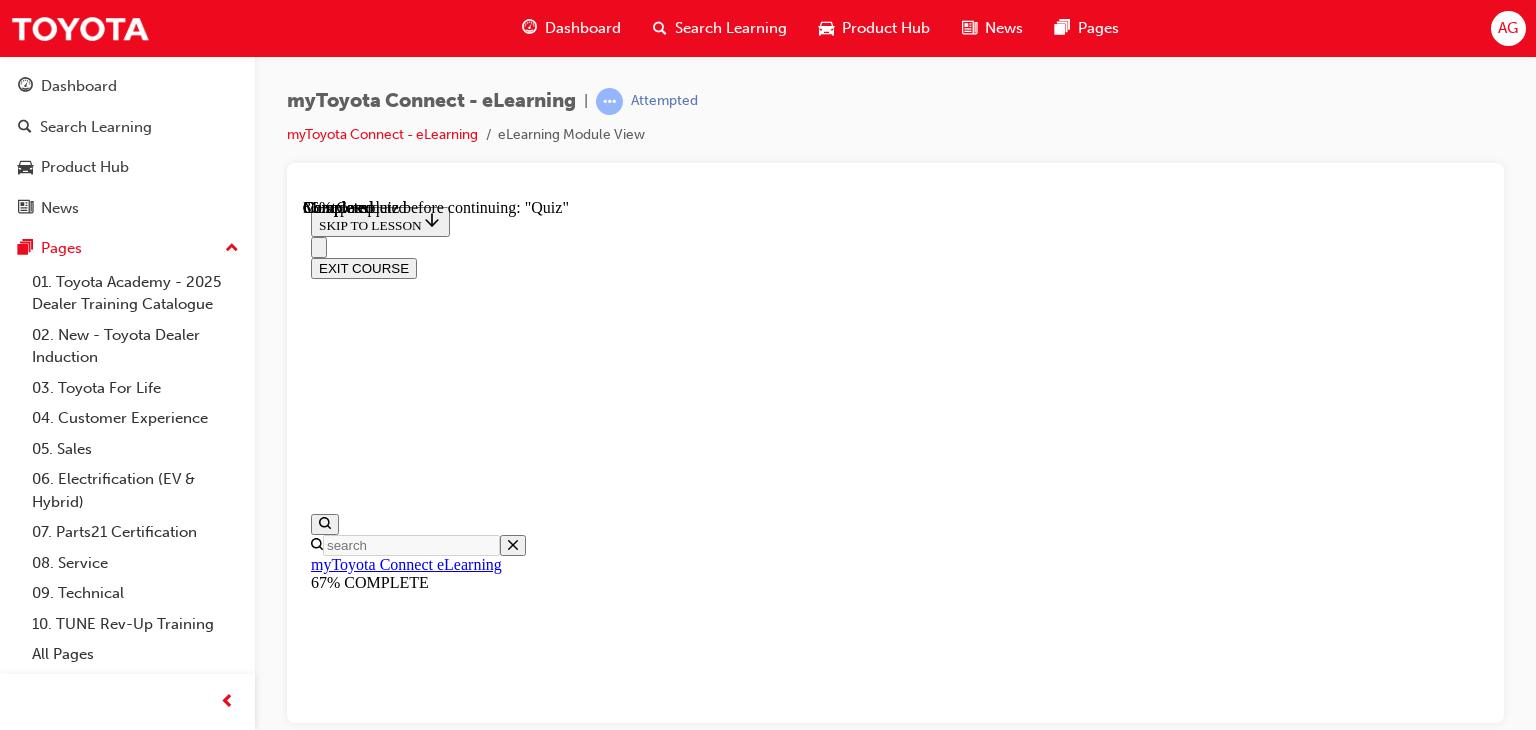 click at bounding box center (895, 16641) 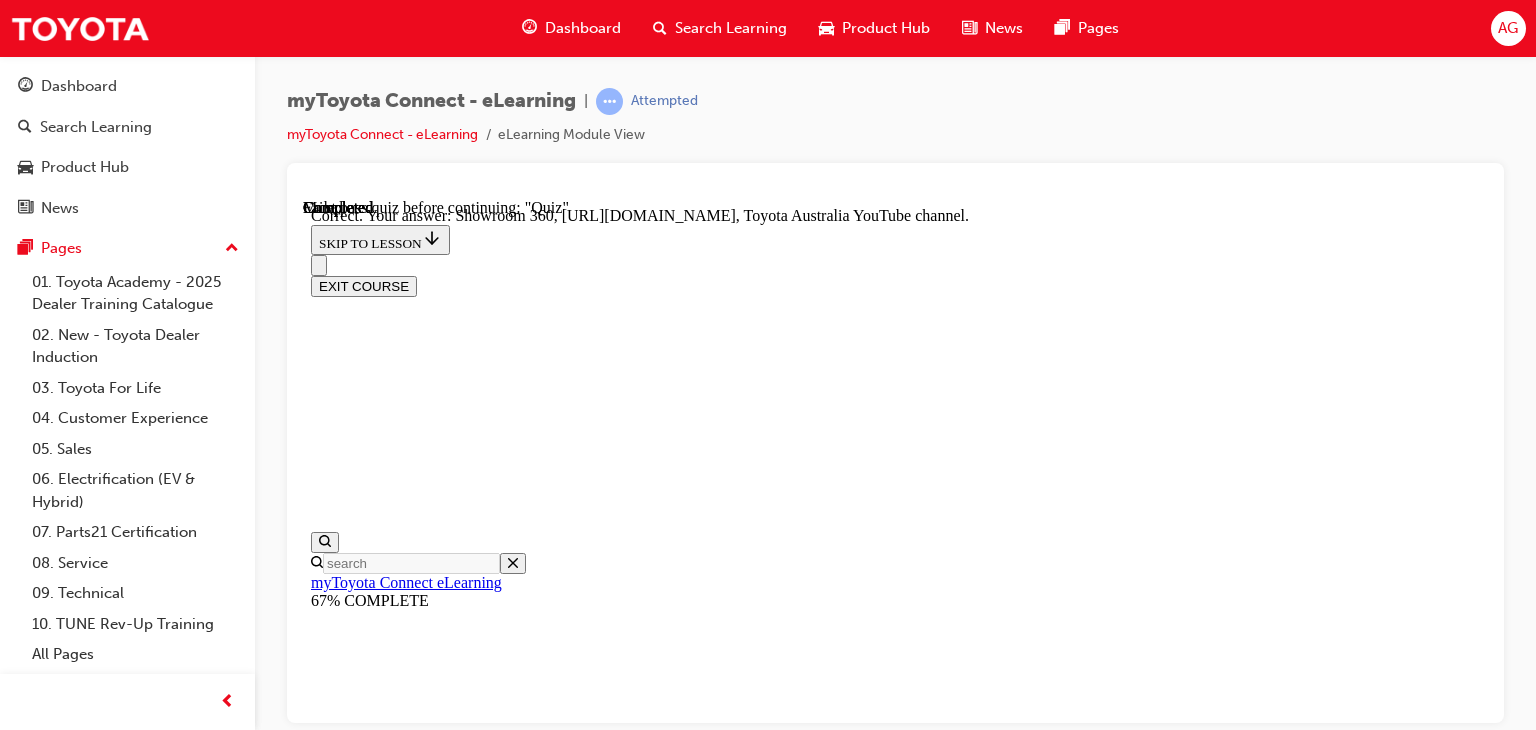 click on "NEXT" at bounding box center (337, 24159) 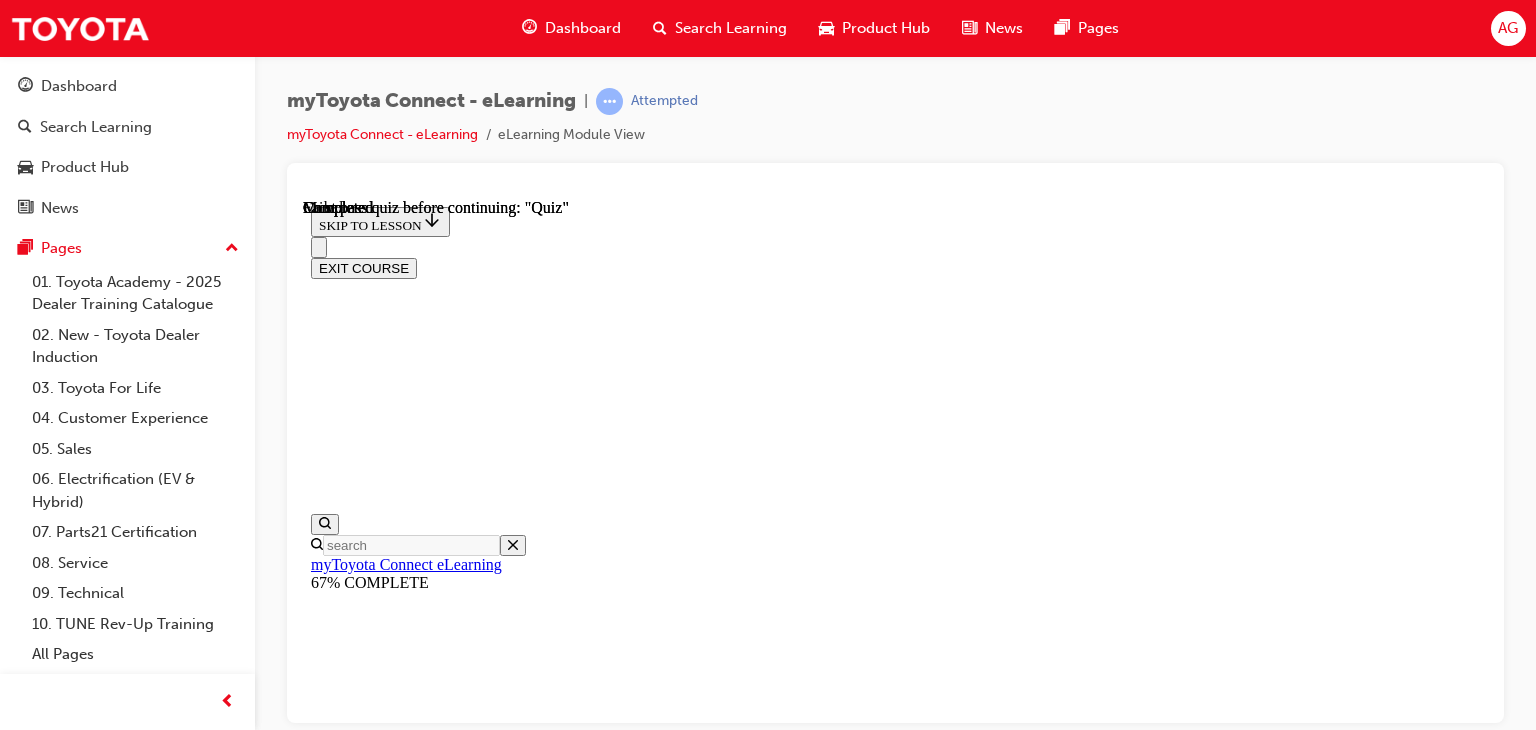click on "TAKE AGAIN" at bounding box center (359, 18411) 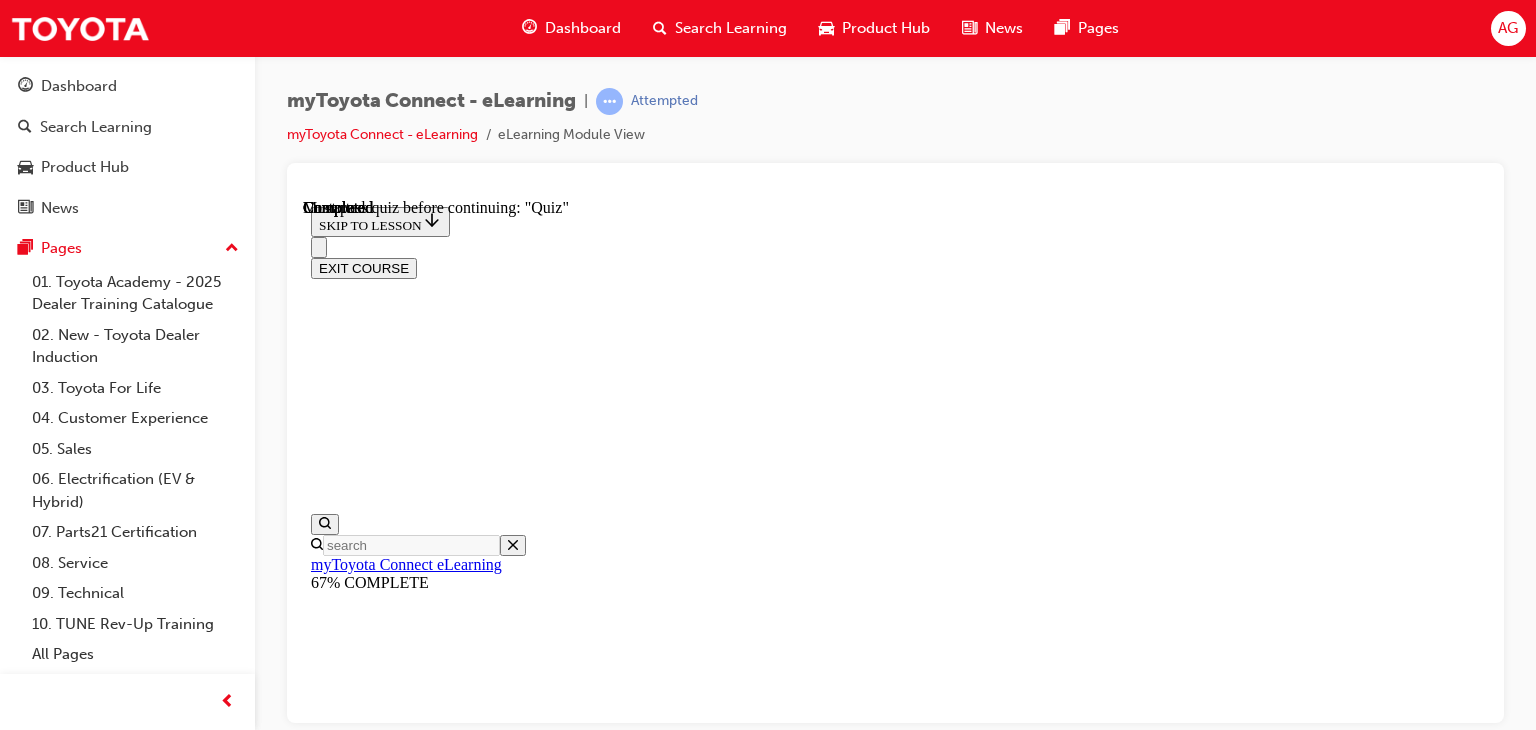 scroll, scrollTop: 180, scrollLeft: 0, axis: vertical 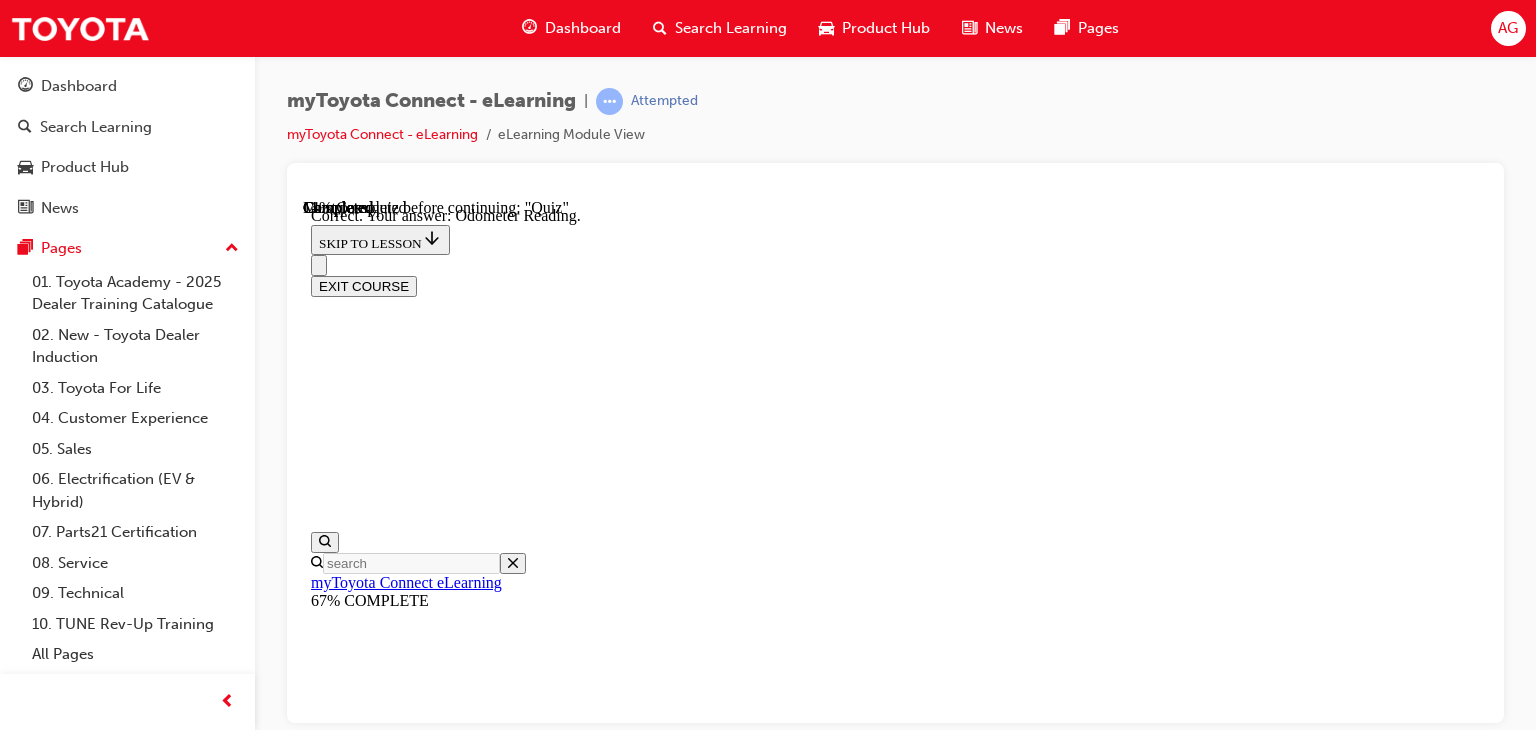 click on "NEXT" at bounding box center [337, 17779] 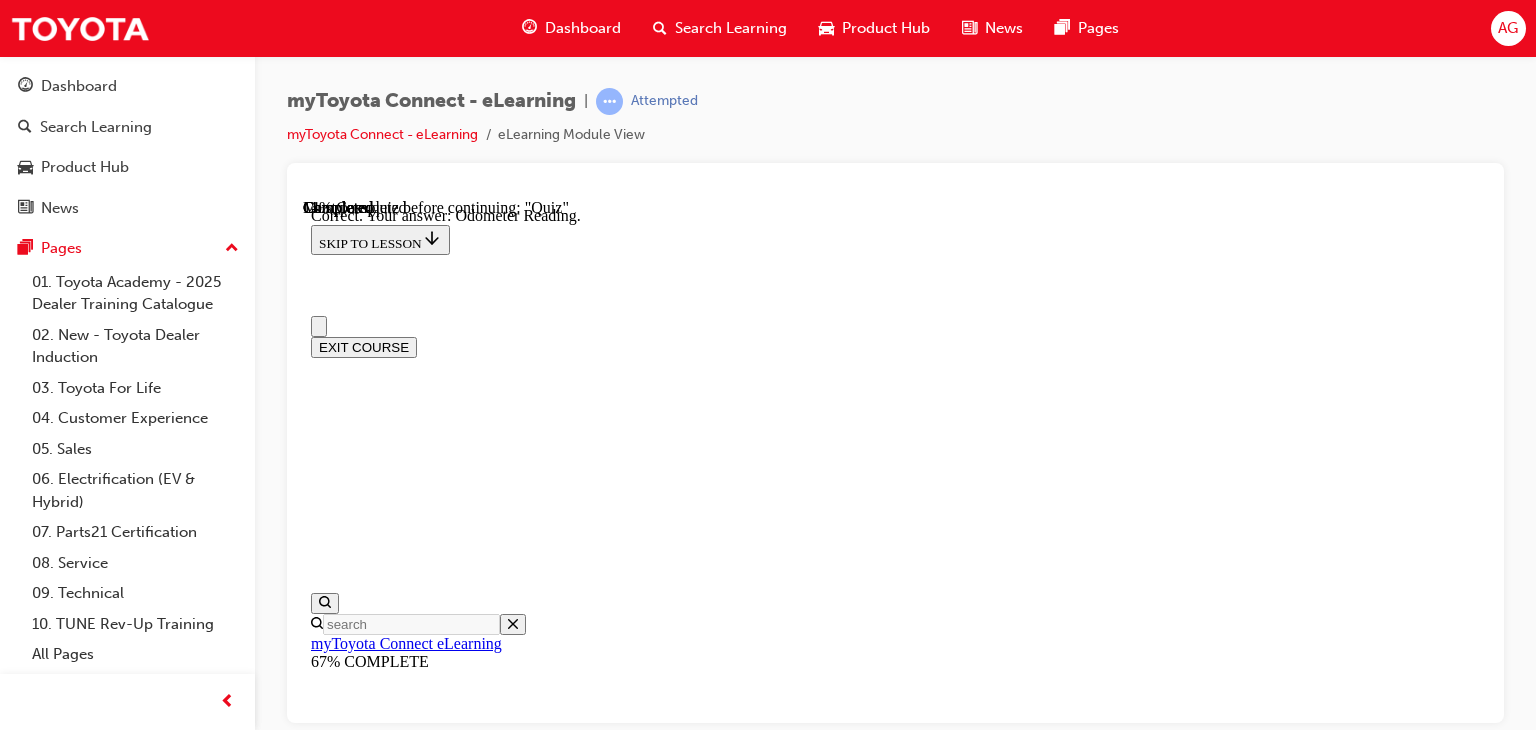 scroll, scrollTop: 300, scrollLeft: 0, axis: vertical 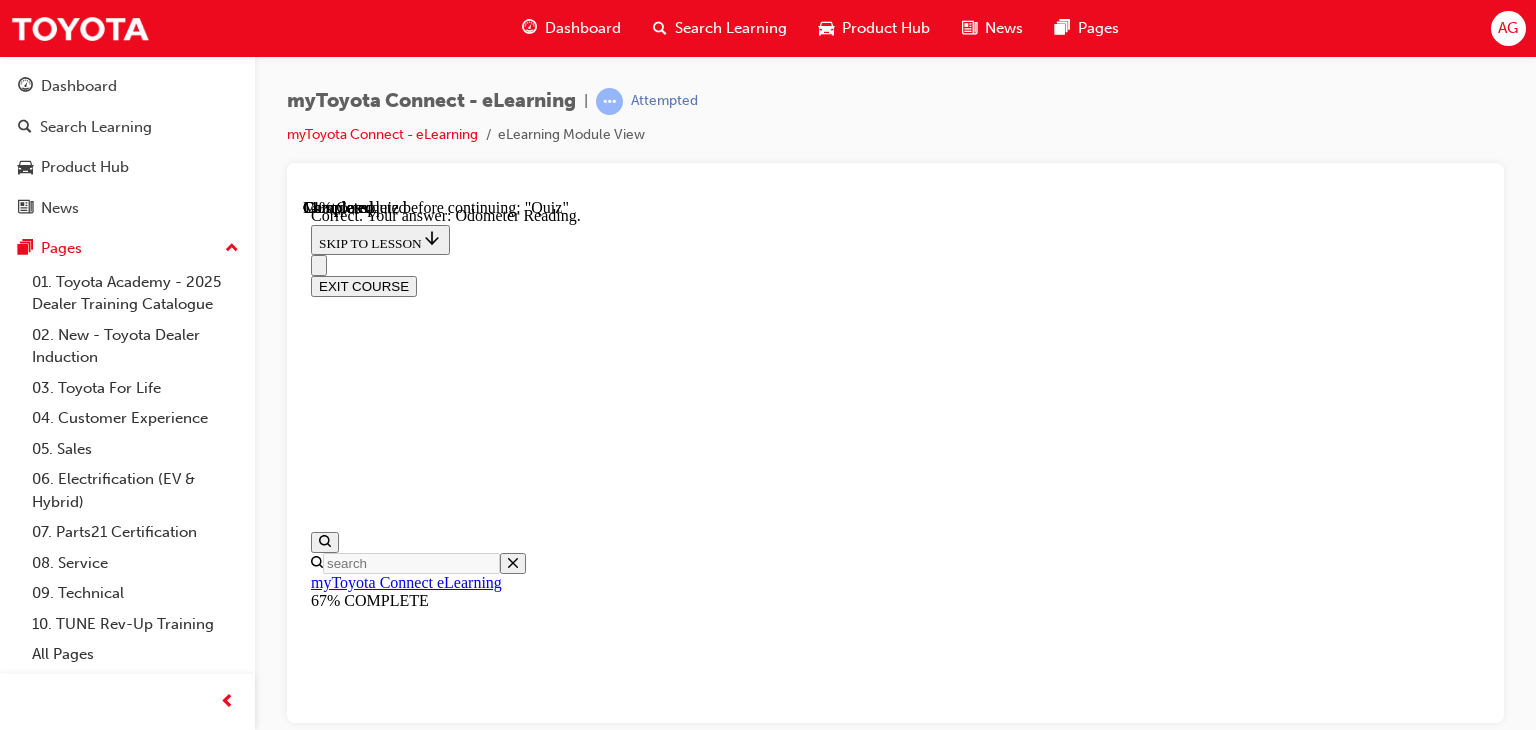 click on "Check for the SOS button in the overhead console" at bounding box center (895, 19820) 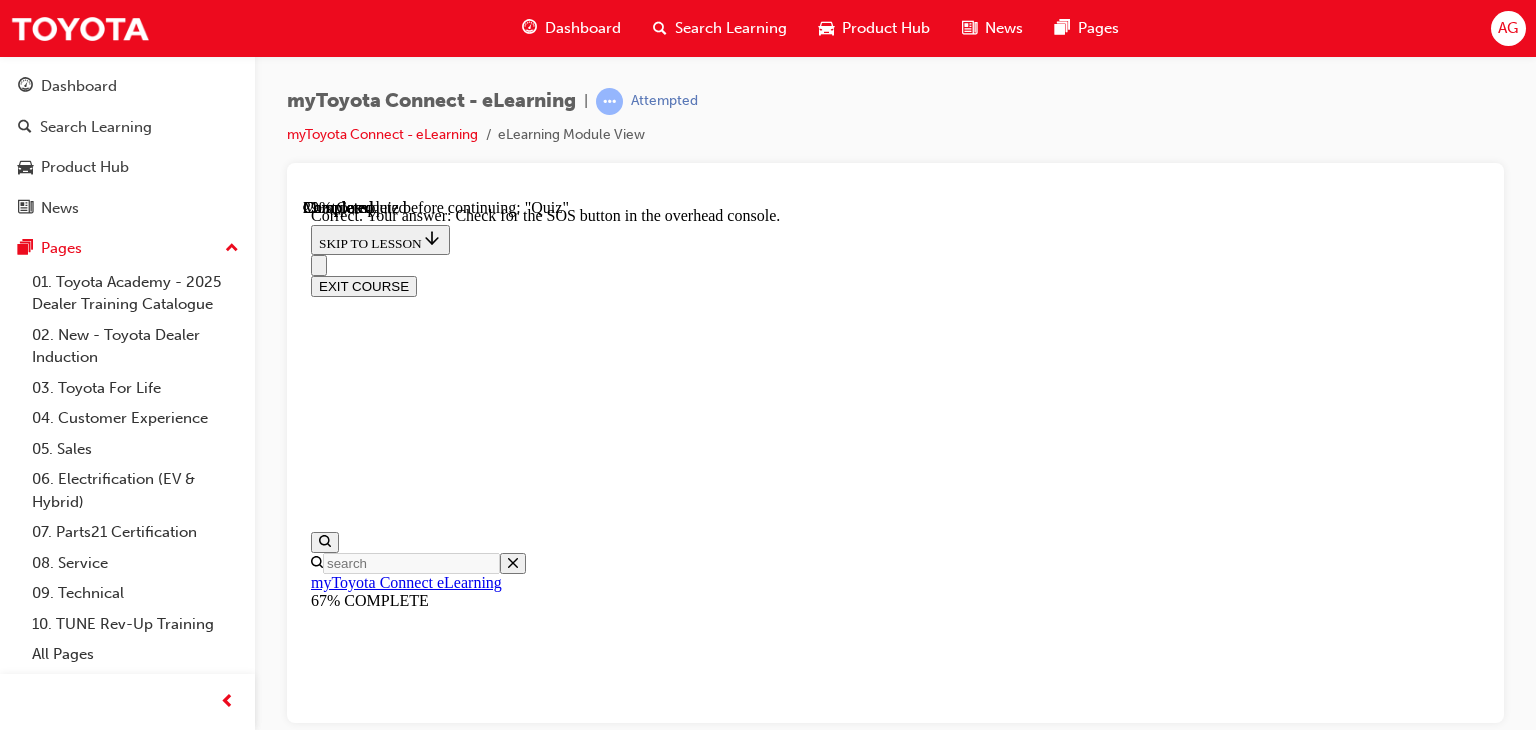scroll, scrollTop: 517, scrollLeft: 0, axis: vertical 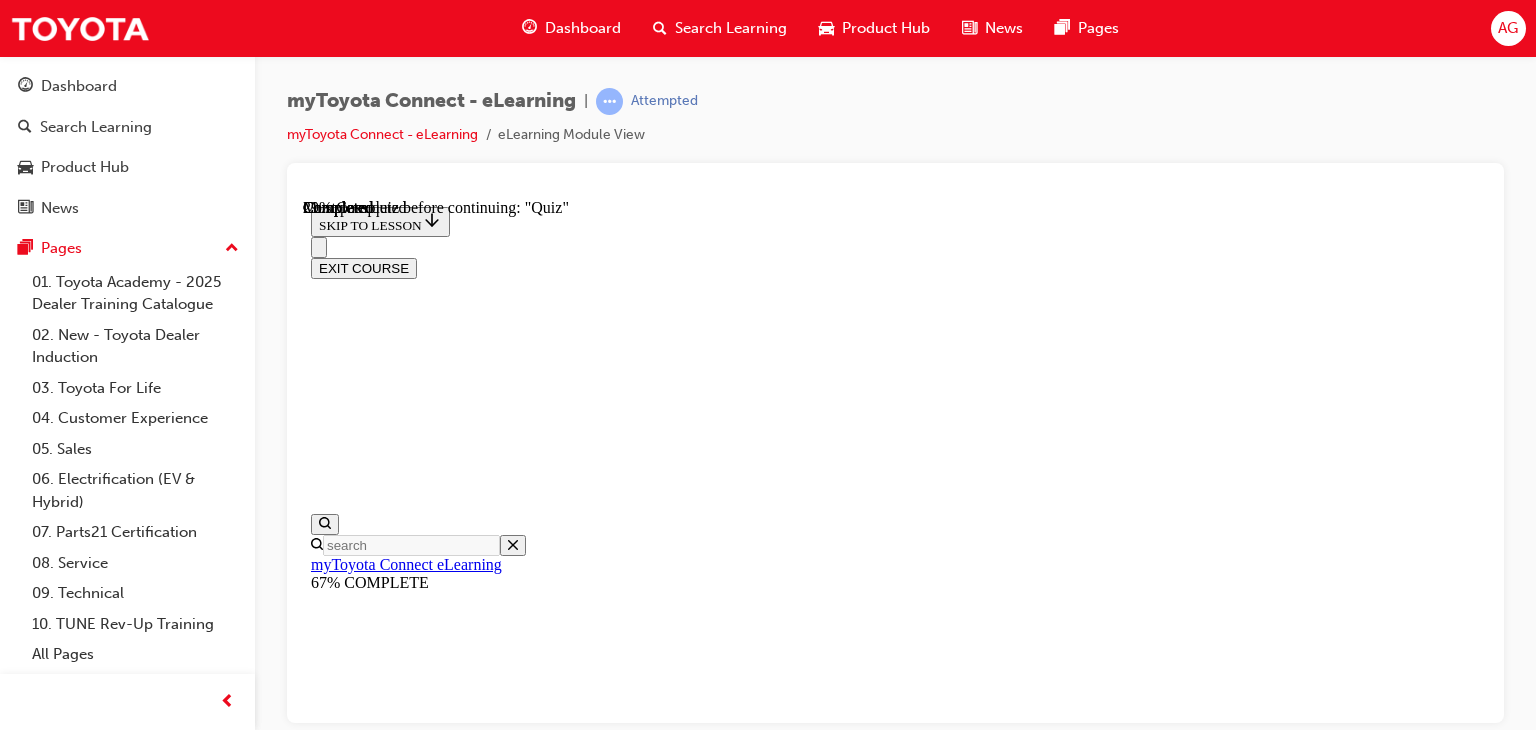 click at bounding box center [895, 16641] 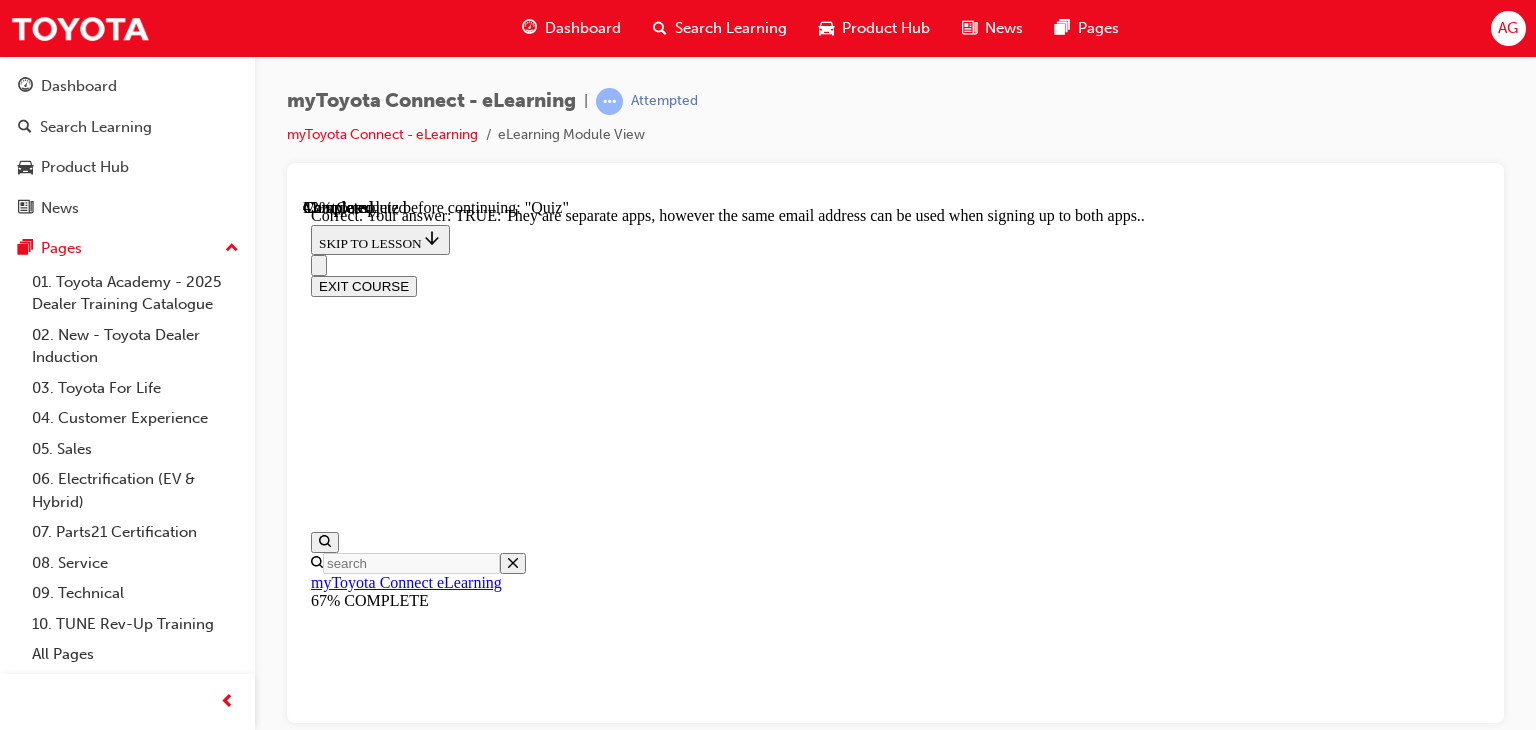 scroll, scrollTop: 477, scrollLeft: 0, axis: vertical 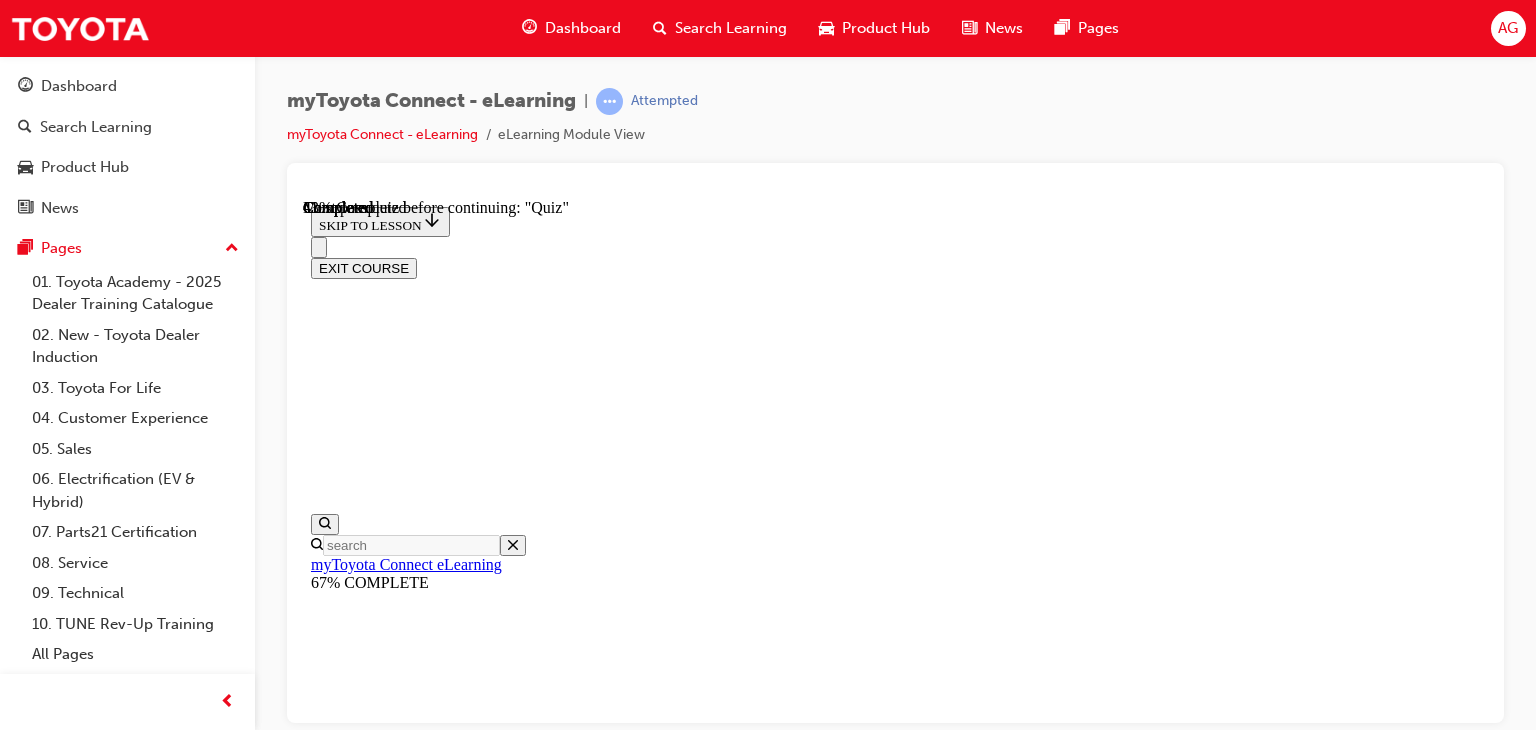 click on "A smart phone ‘App’ that connects a customer to their vehicle, providing useful features to enhance the ownership experience." at bounding box center [895, 19766] 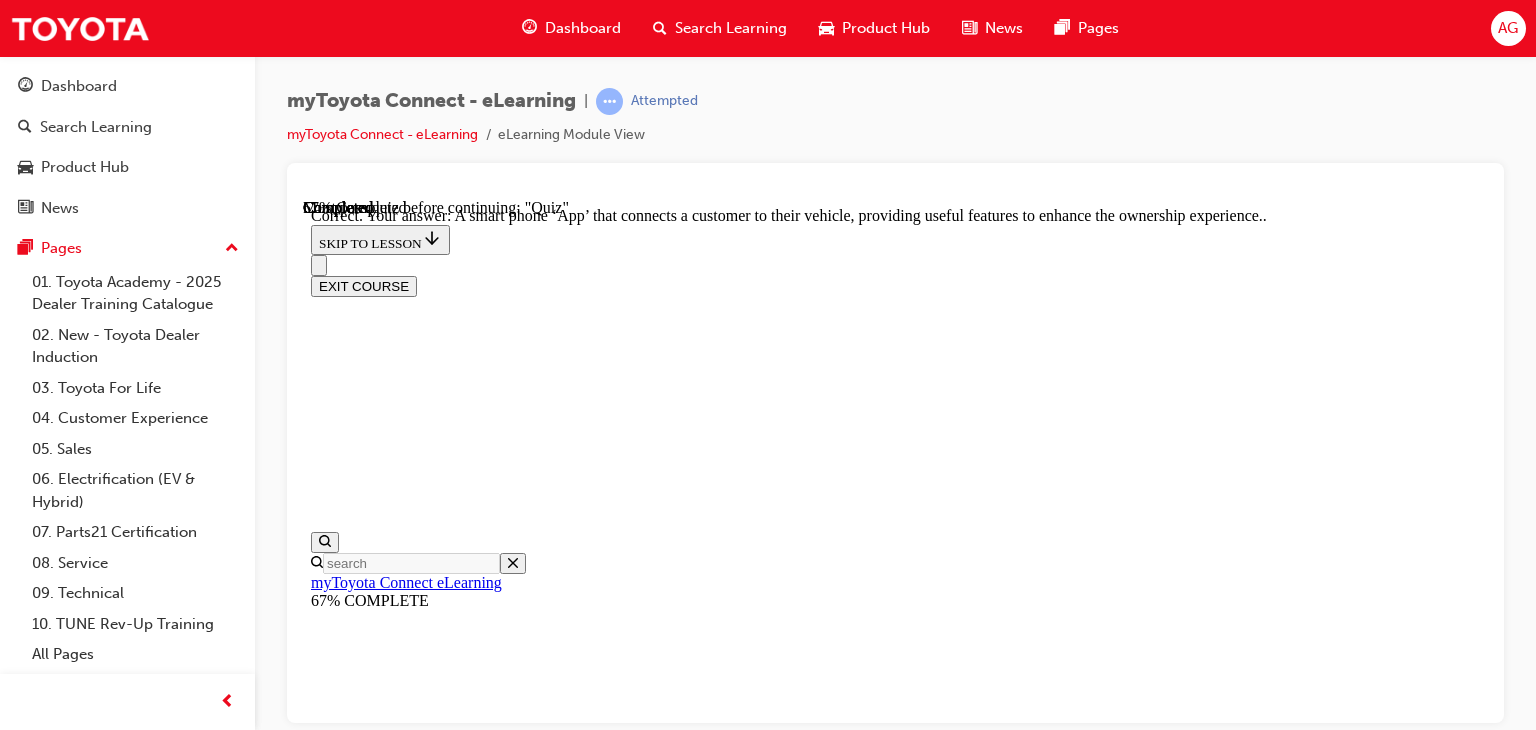 scroll, scrollTop: 577, scrollLeft: 0, axis: vertical 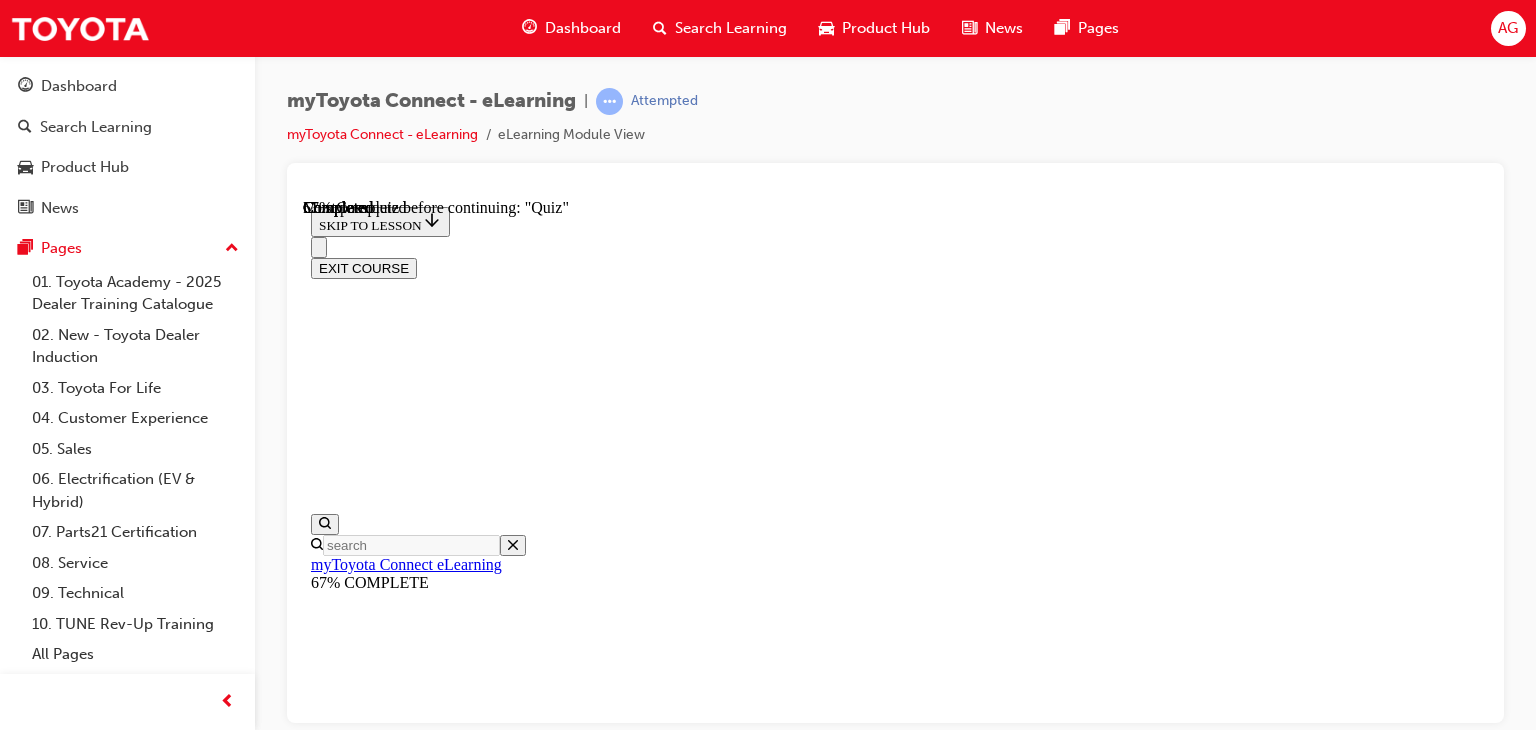 click at bounding box center [895, 16641] 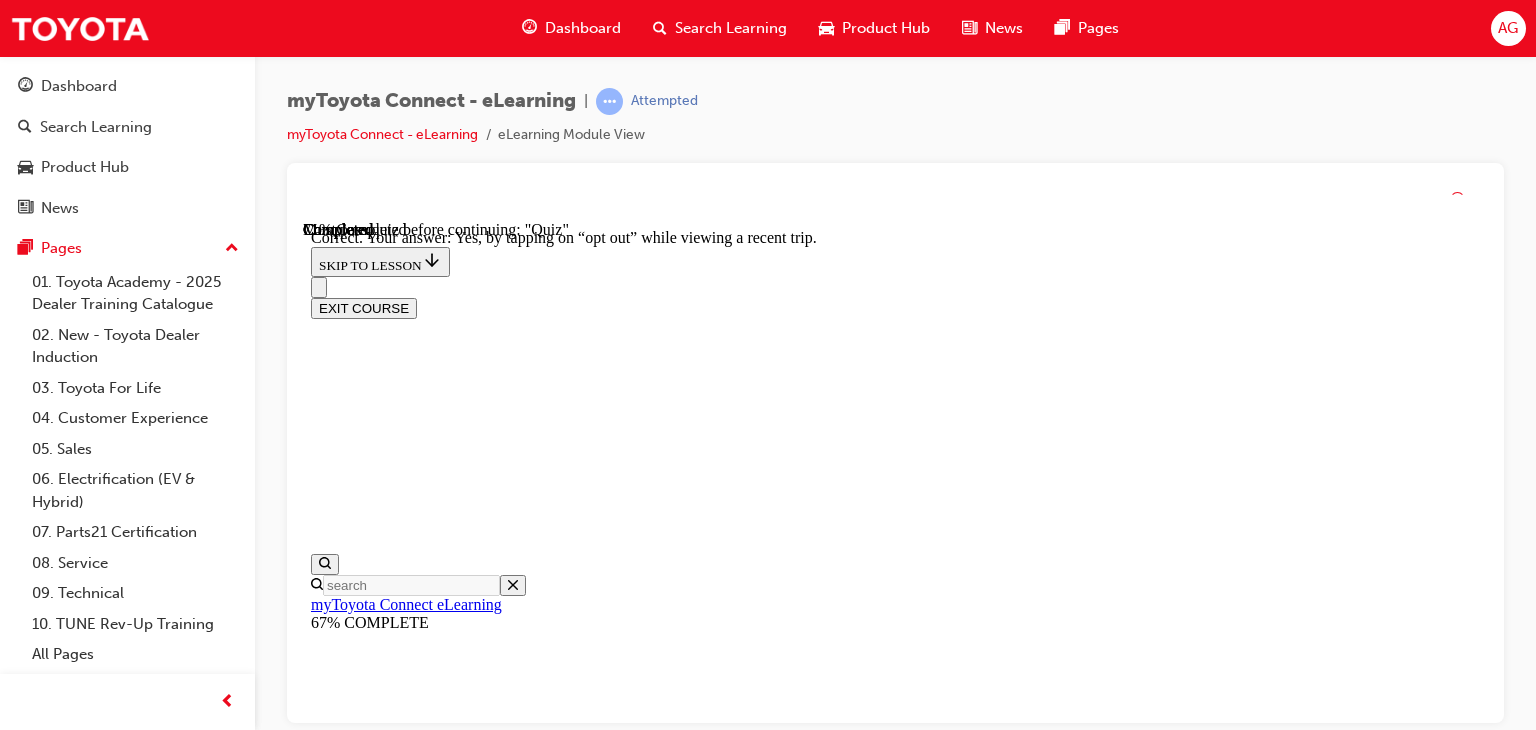 scroll, scrollTop: 437, scrollLeft: 0, axis: vertical 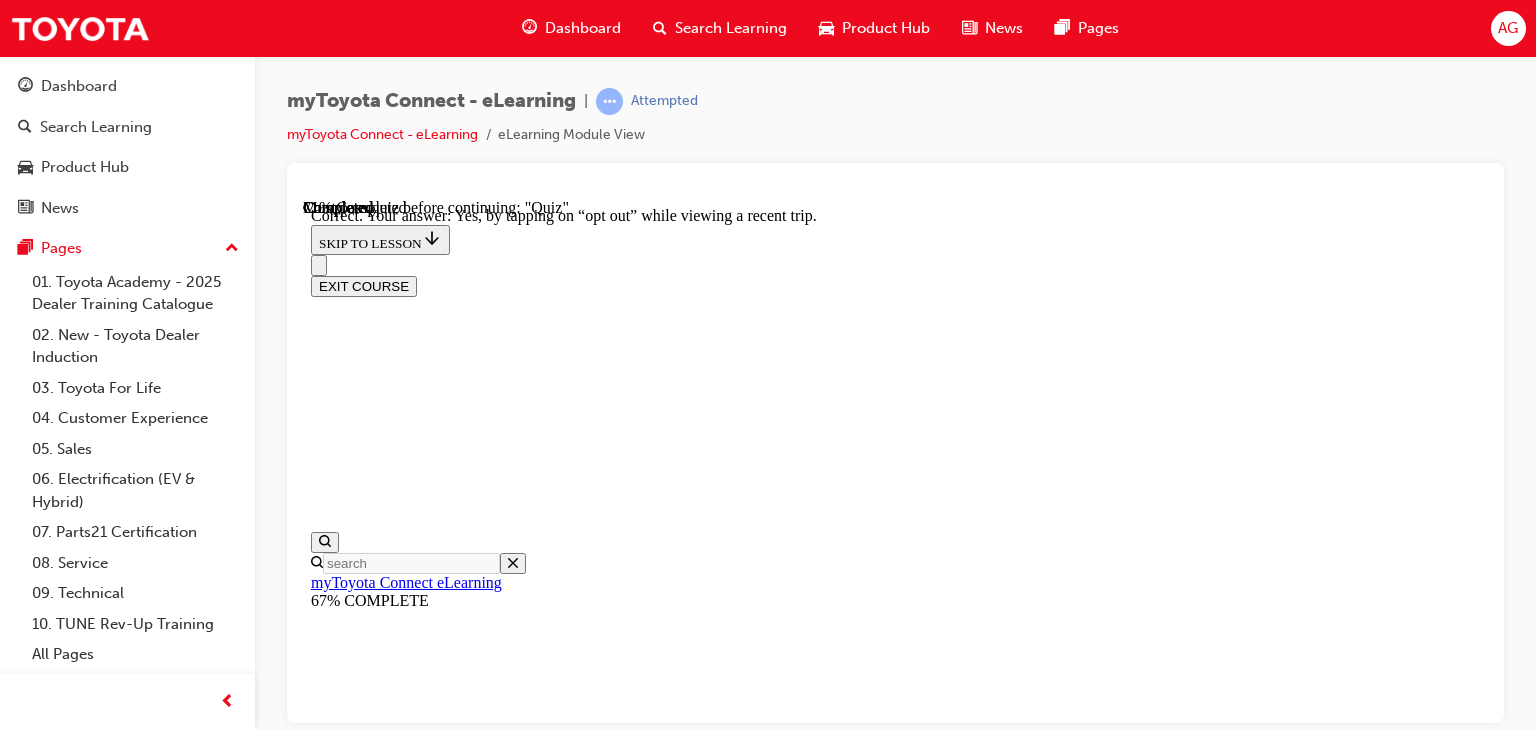 click on "NEXT" at bounding box center (895, 19932) 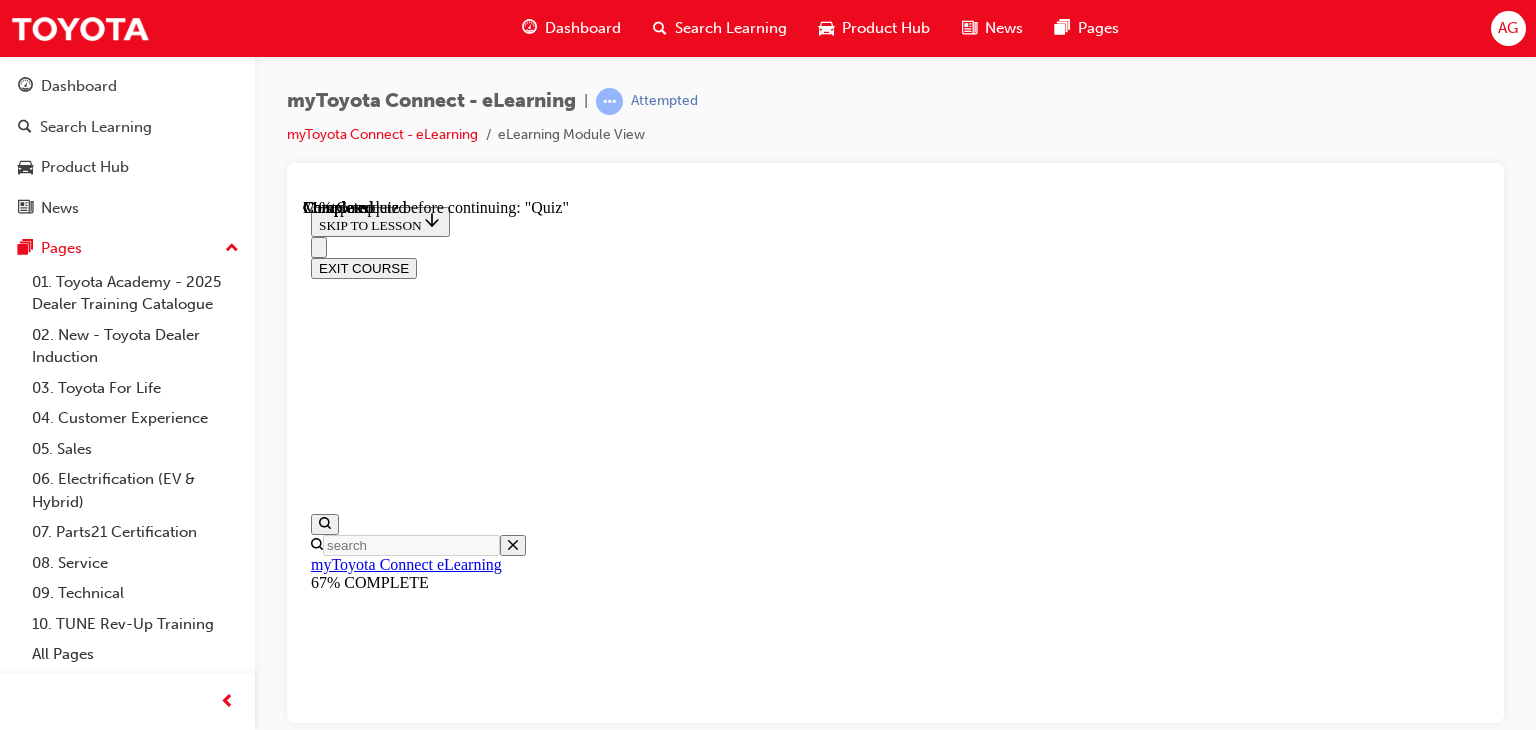 click on "Showroom 360,  https://www.toyota.com.au/connected, (opens in a new tab)  Toyota Australia YouTube channel" at bounding box center [895, 15576] 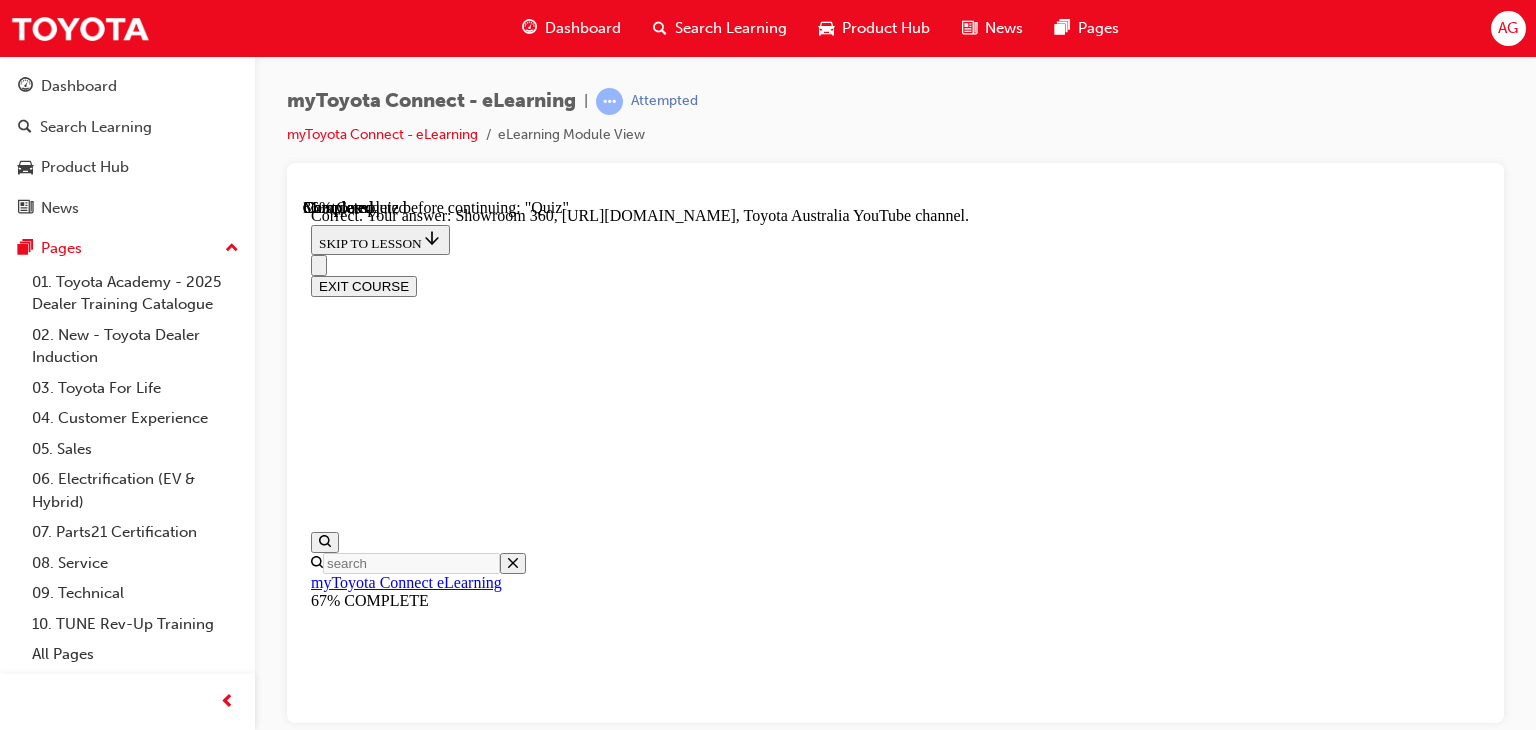 scroll, scrollTop: 617, scrollLeft: 0, axis: vertical 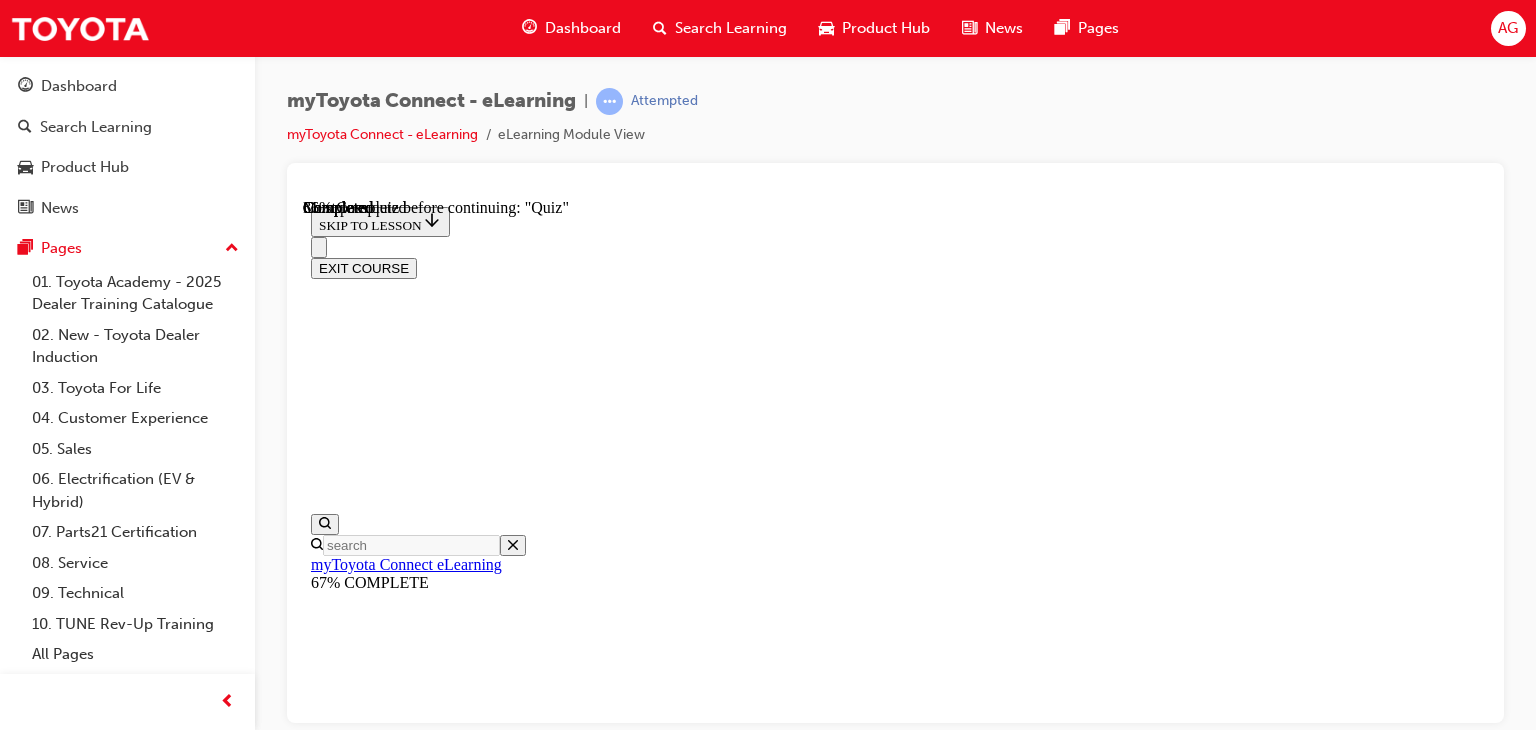 click on "Direct them to toyota.com.au/connected and provide Guest Experience Centre contact details" at bounding box center (895, 19802) 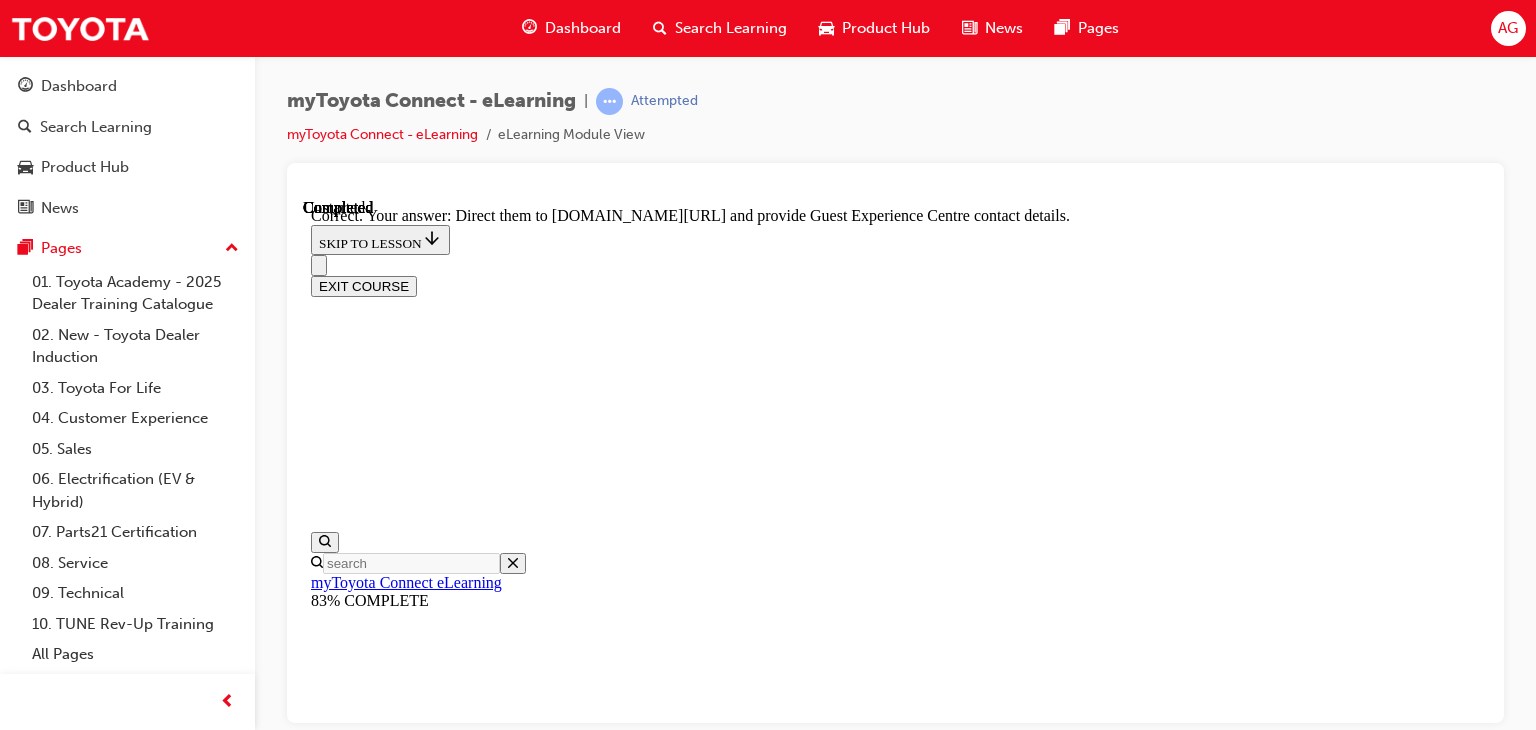 click on "NEXT" at bounding box center (895, 26236) 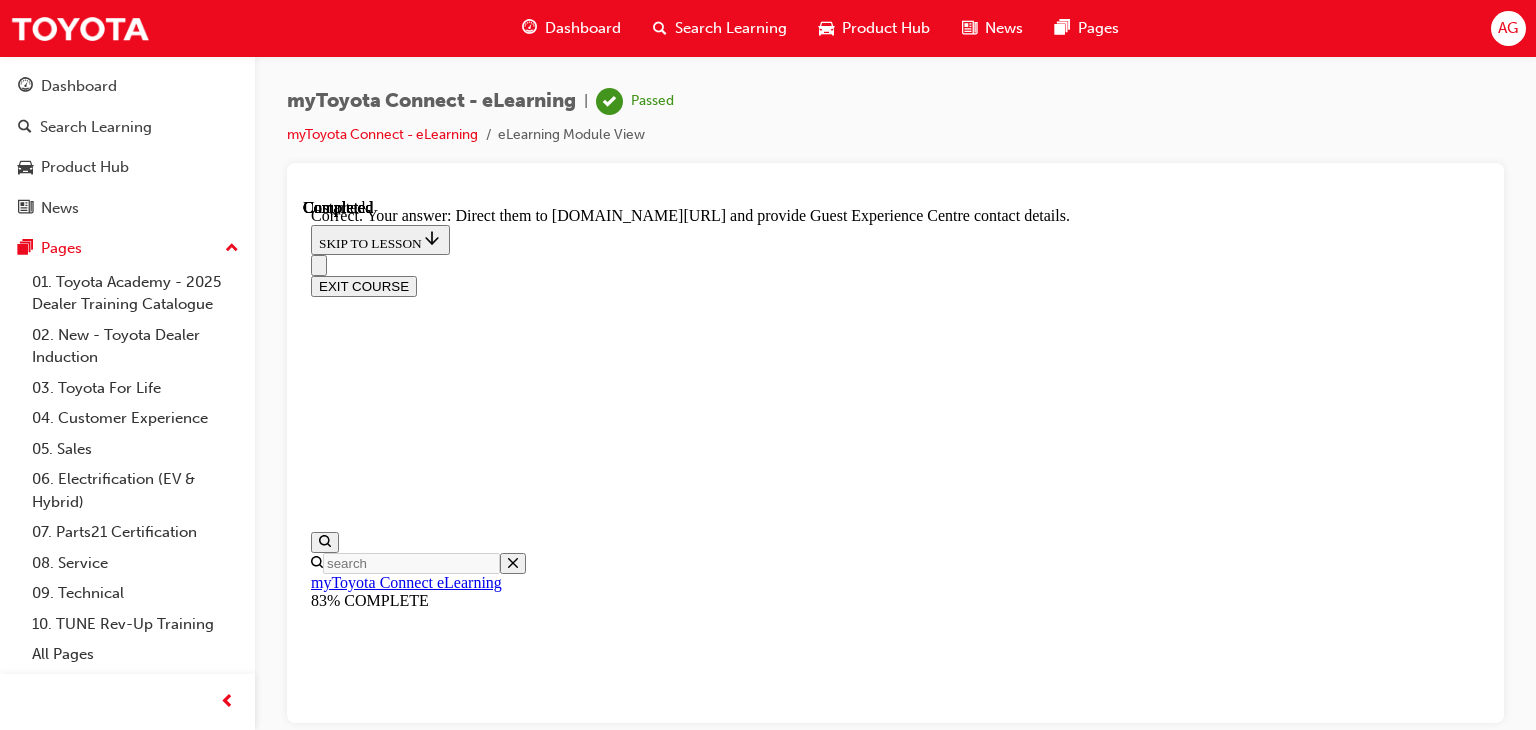 click on "NEXT" at bounding box center (337, 26236) 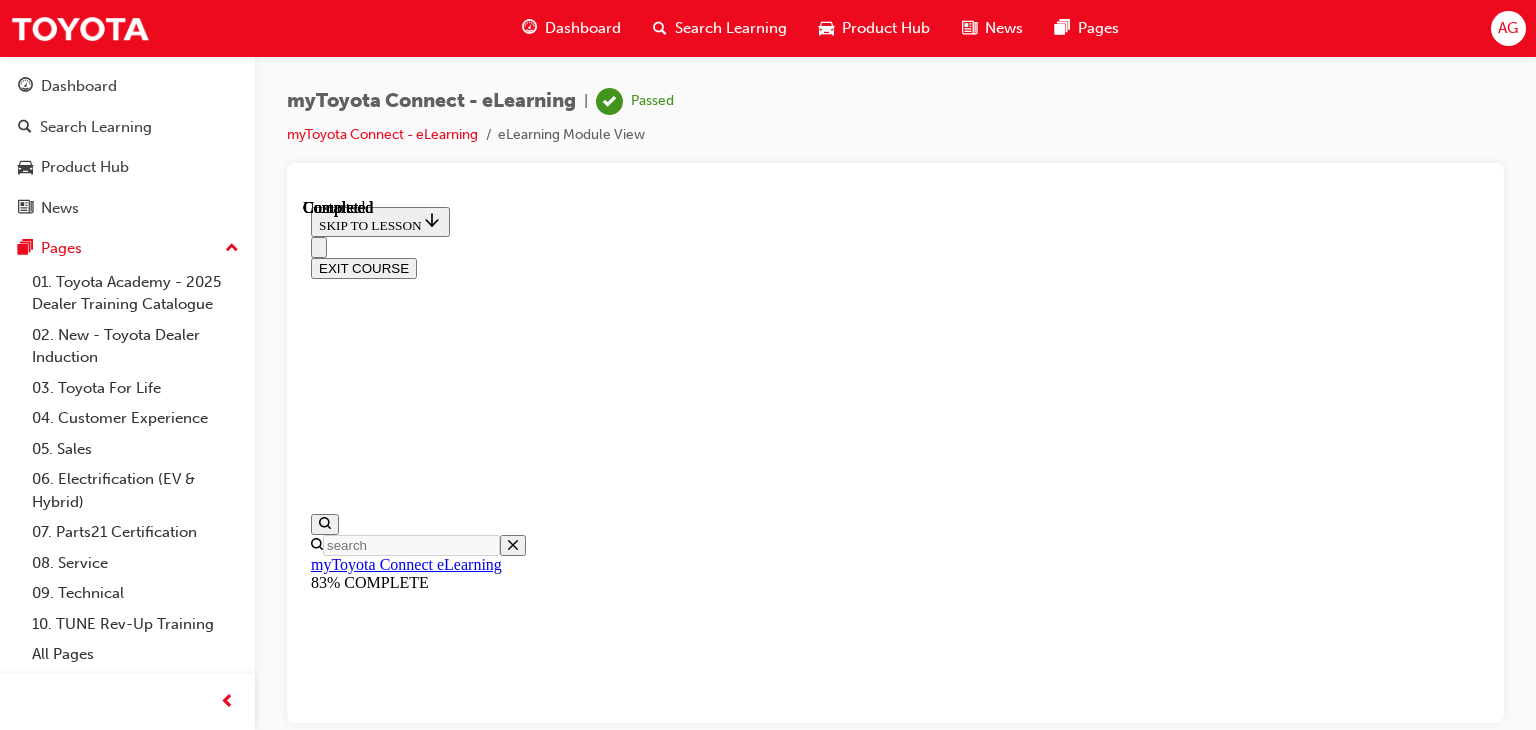scroll, scrollTop: 557, scrollLeft: 0, axis: vertical 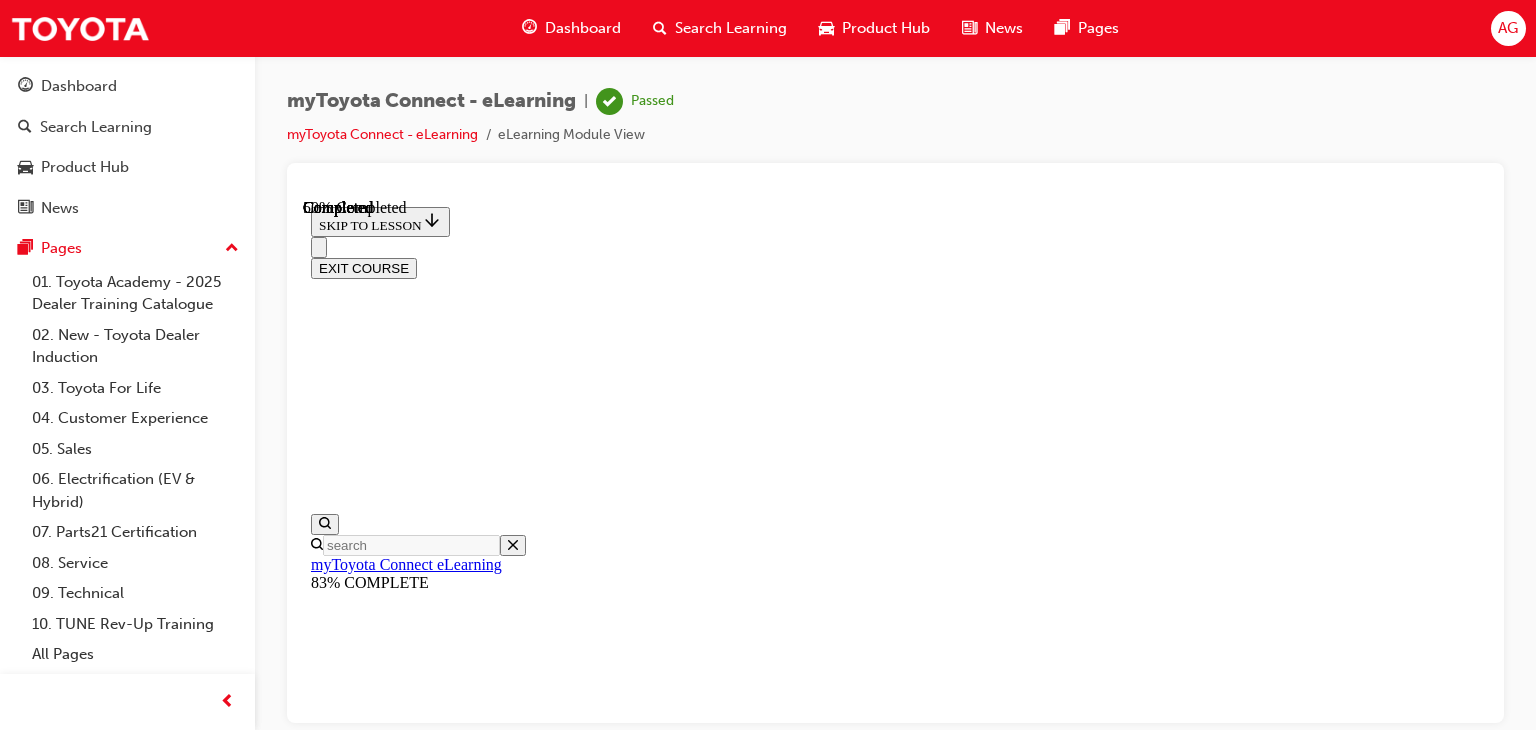 click on "EXIT COURSE" at bounding box center [364, 267] 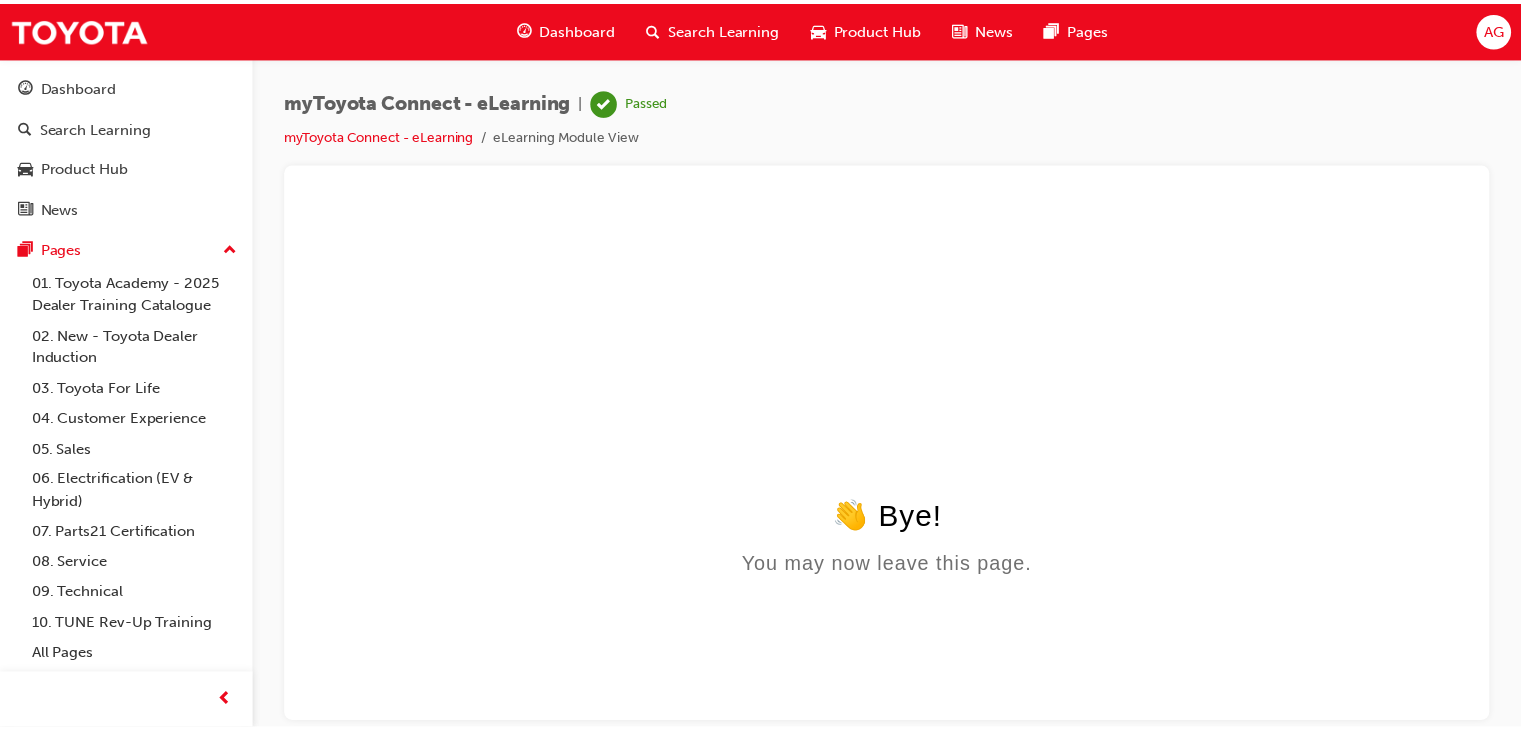 scroll, scrollTop: 0, scrollLeft: 0, axis: both 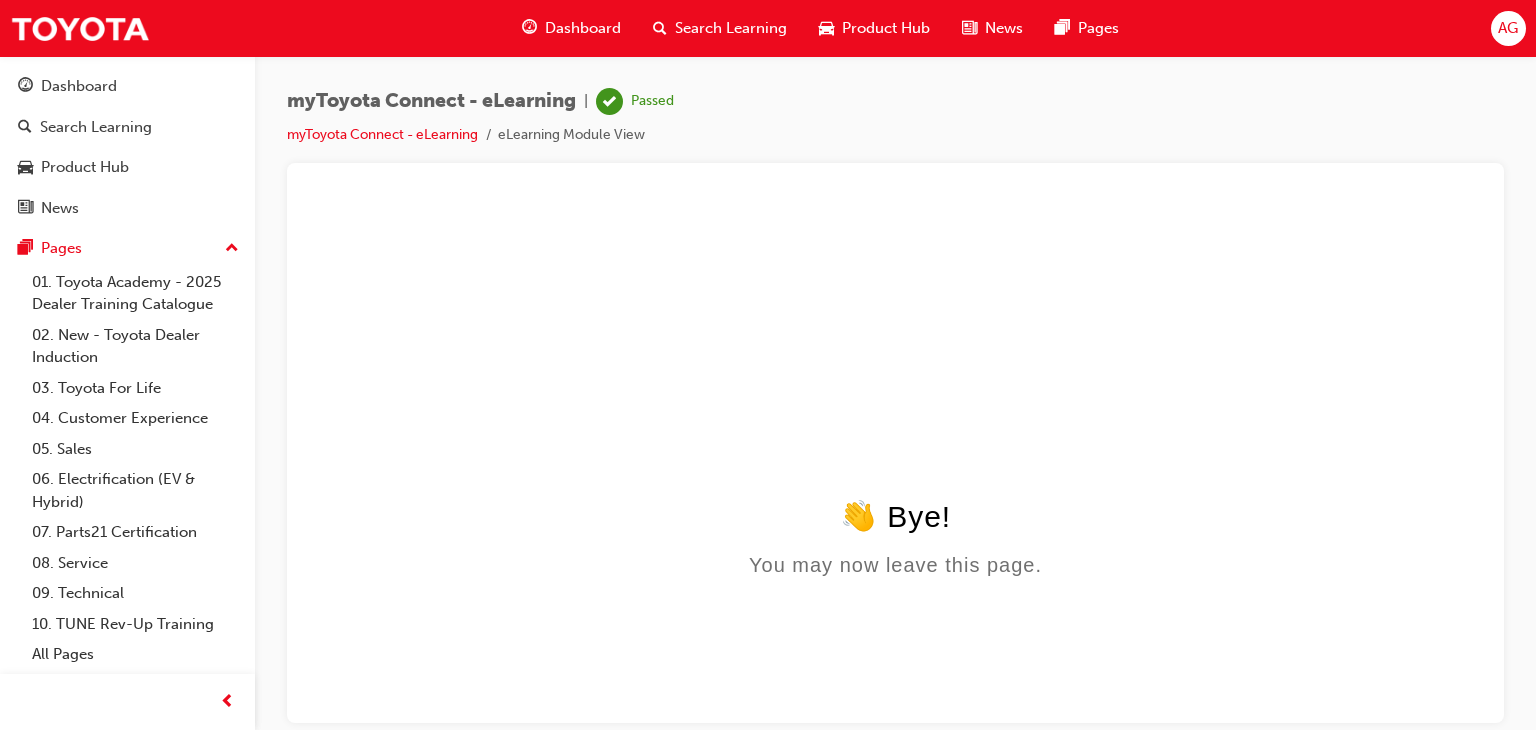 click on "Dashboard" at bounding box center (583, 28) 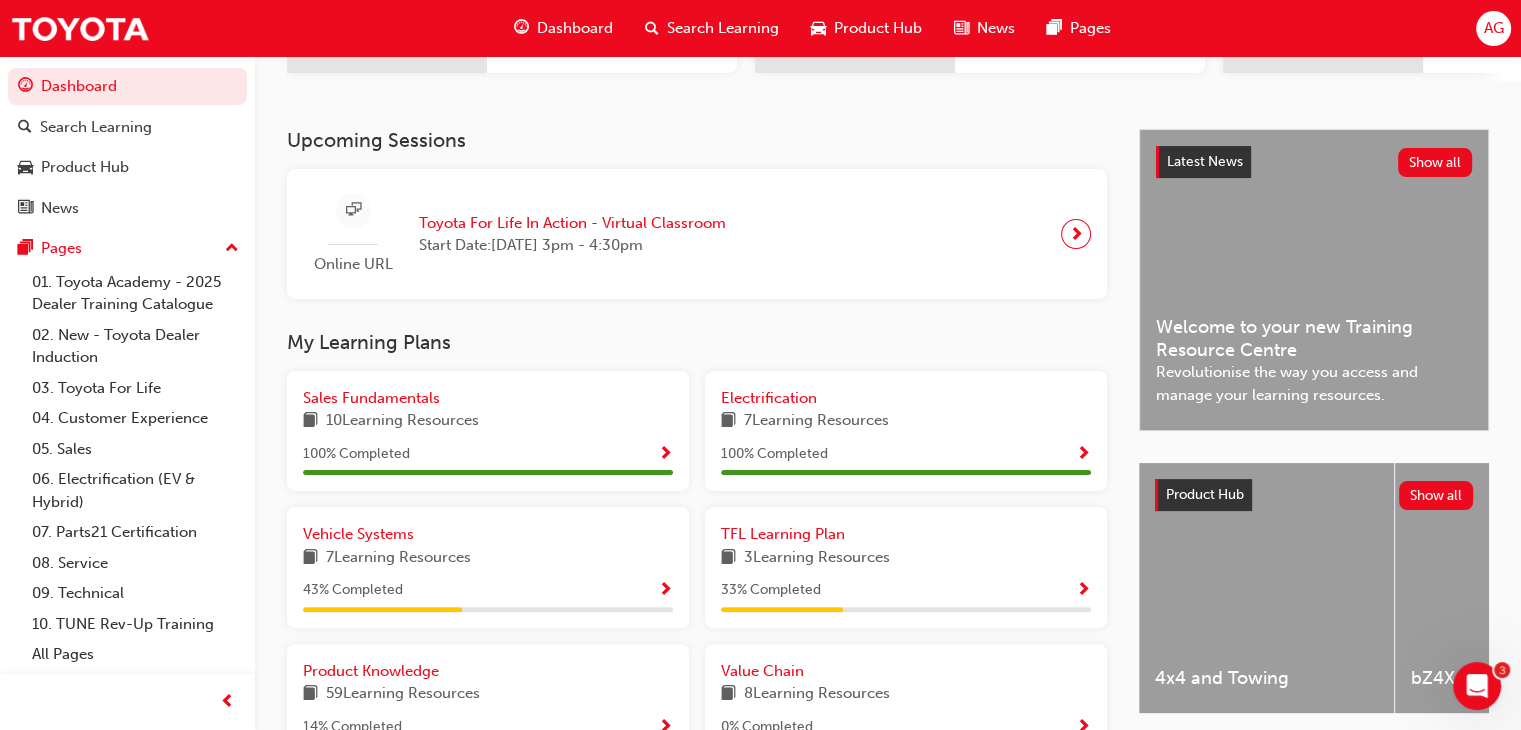 scroll, scrollTop: 600, scrollLeft: 0, axis: vertical 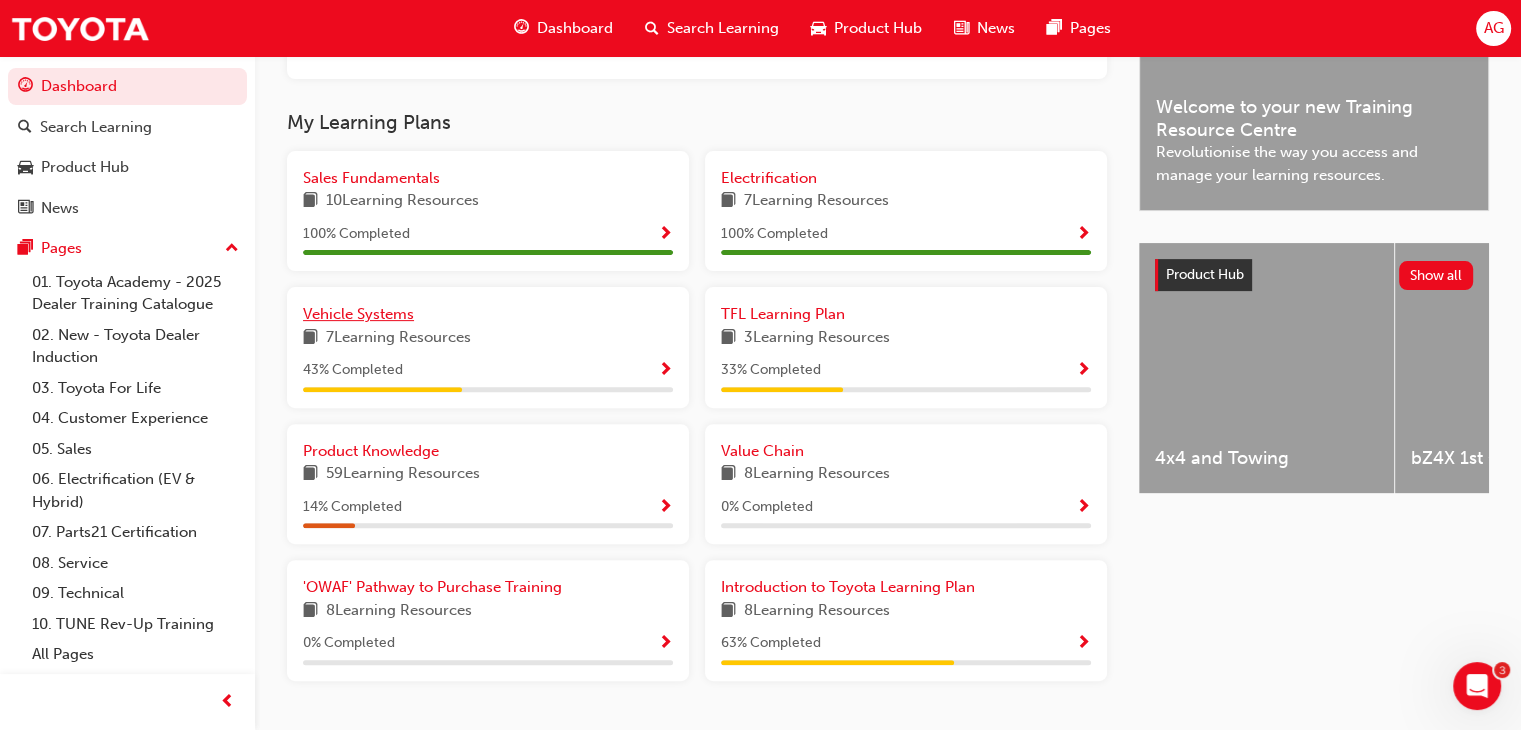 click on "Vehicle Systems" at bounding box center [358, 314] 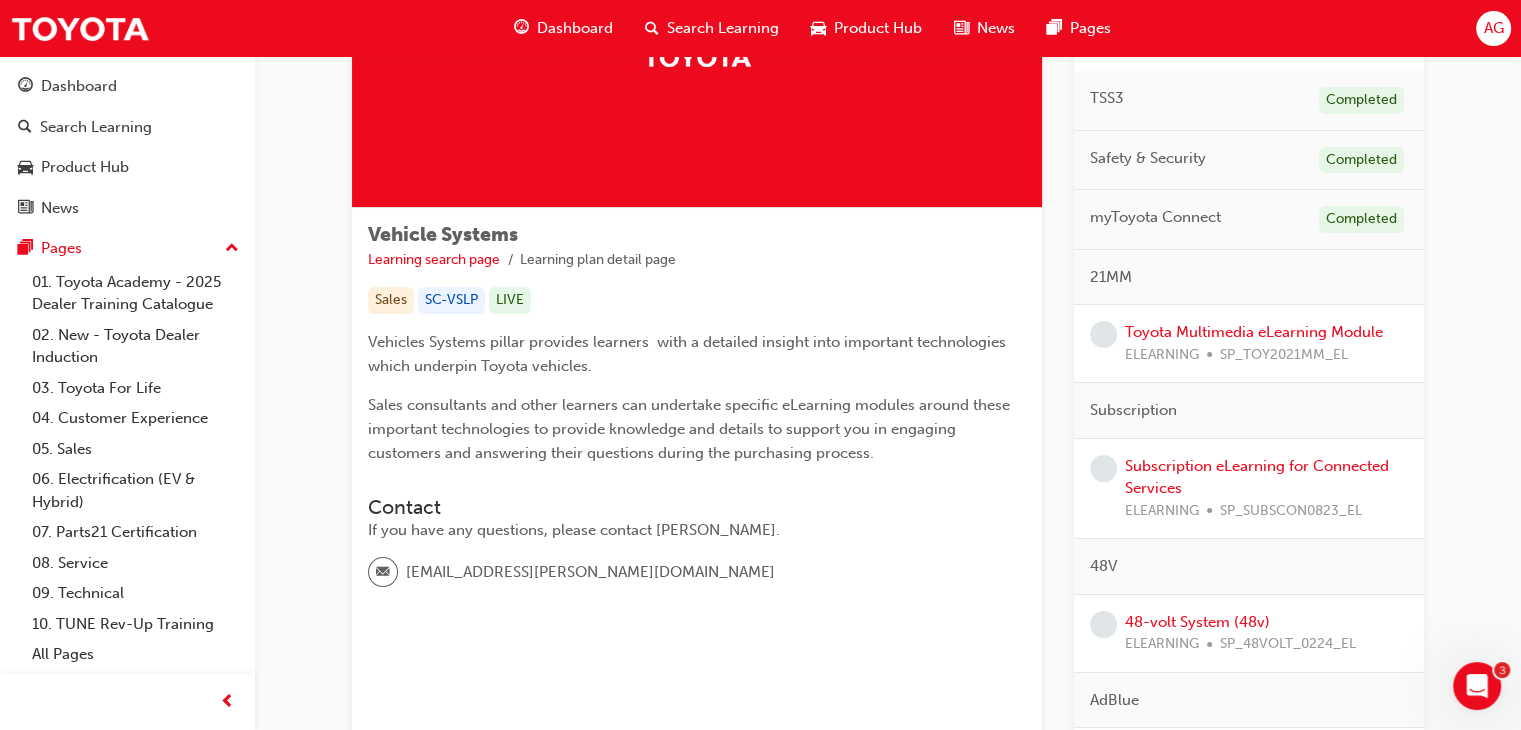 scroll, scrollTop: 200, scrollLeft: 0, axis: vertical 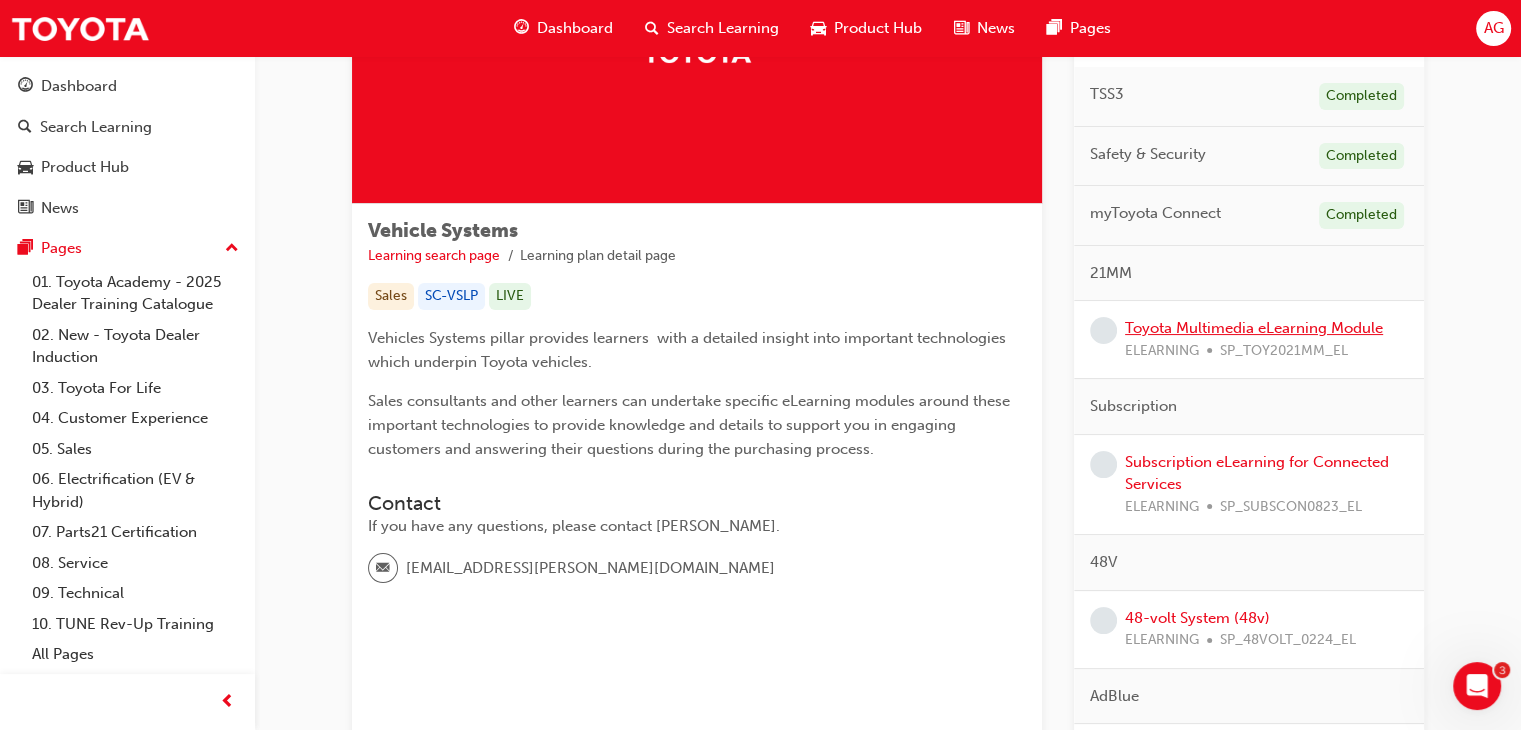 click on "Toyota Multimedia eLearning Module" at bounding box center [1254, 328] 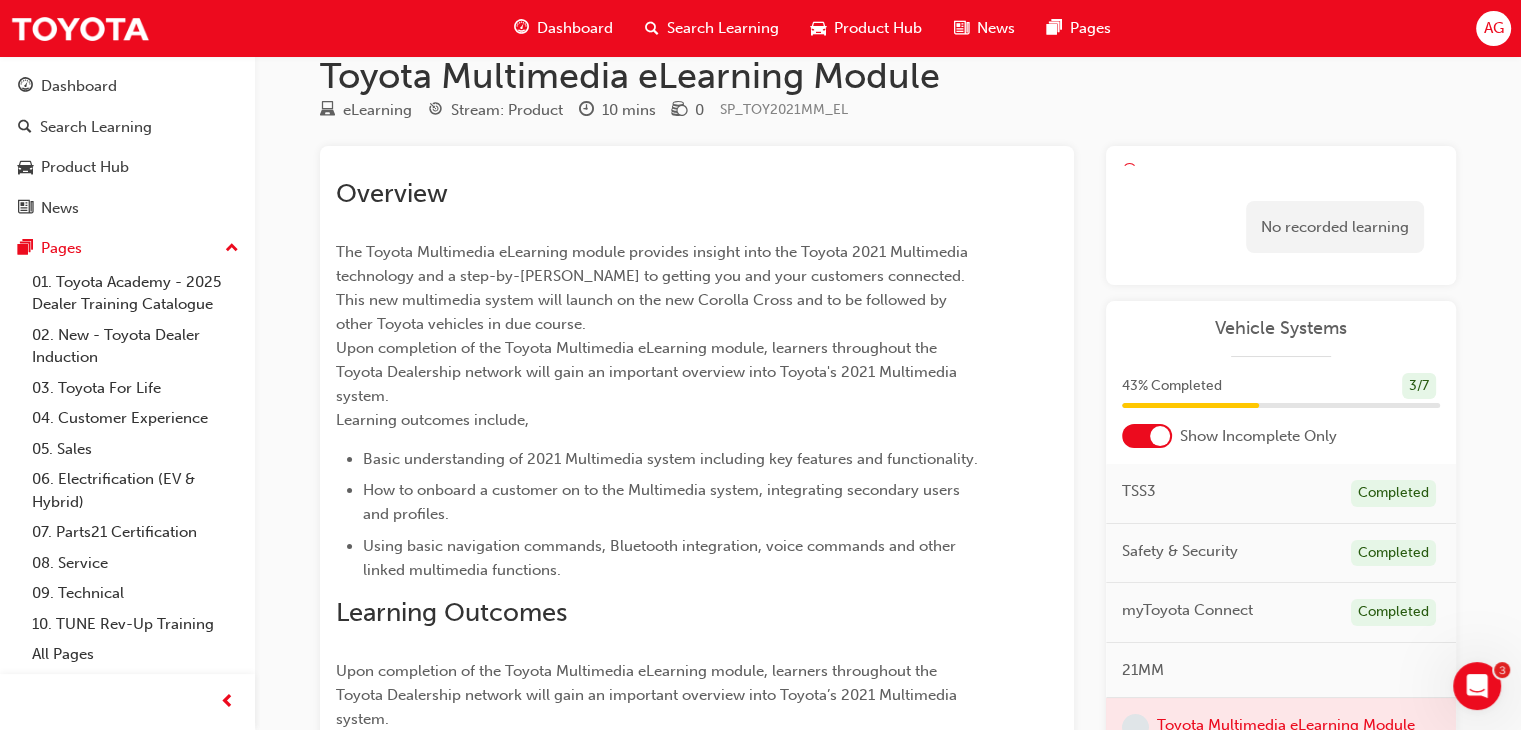 scroll, scrollTop: 0, scrollLeft: 0, axis: both 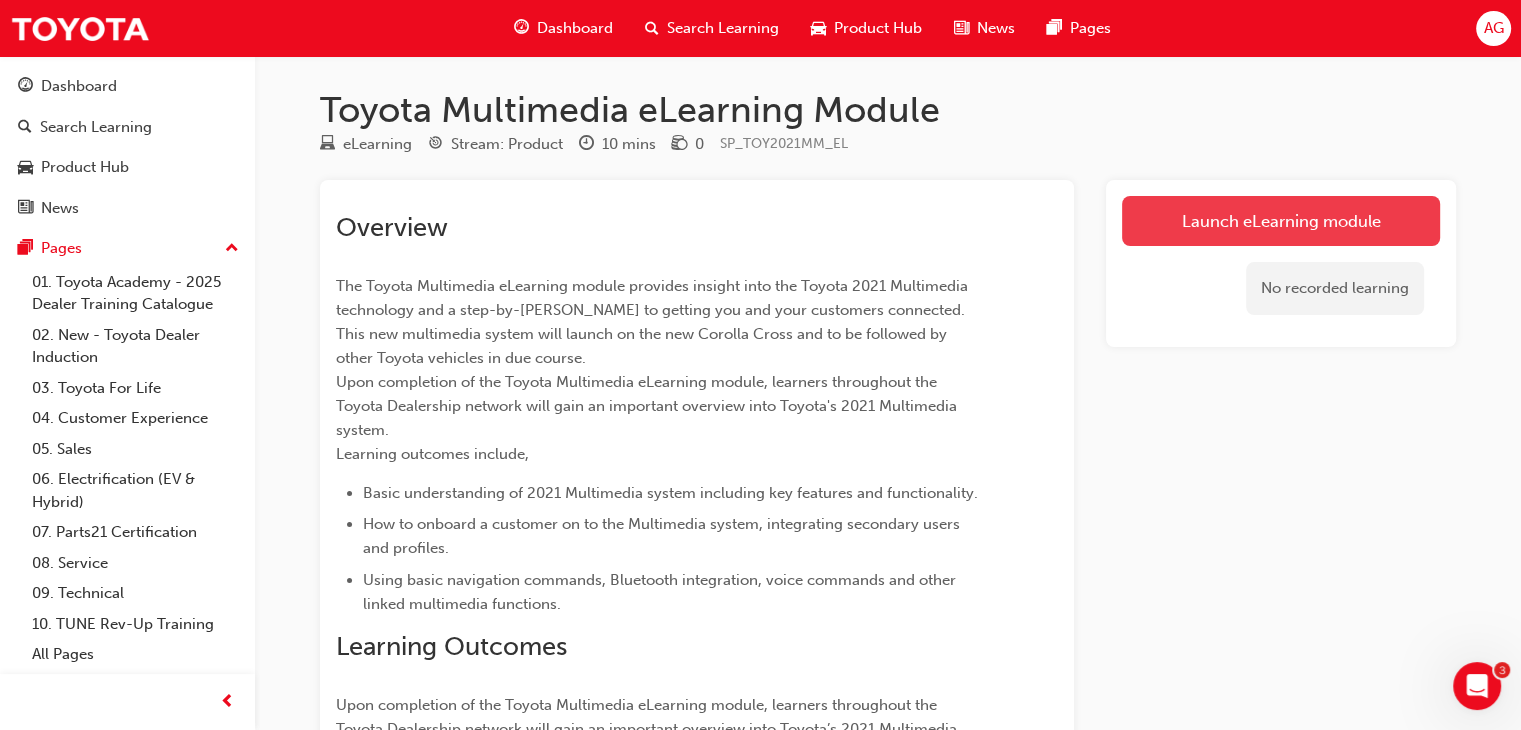 click on "Launch eLearning module" at bounding box center [1281, 221] 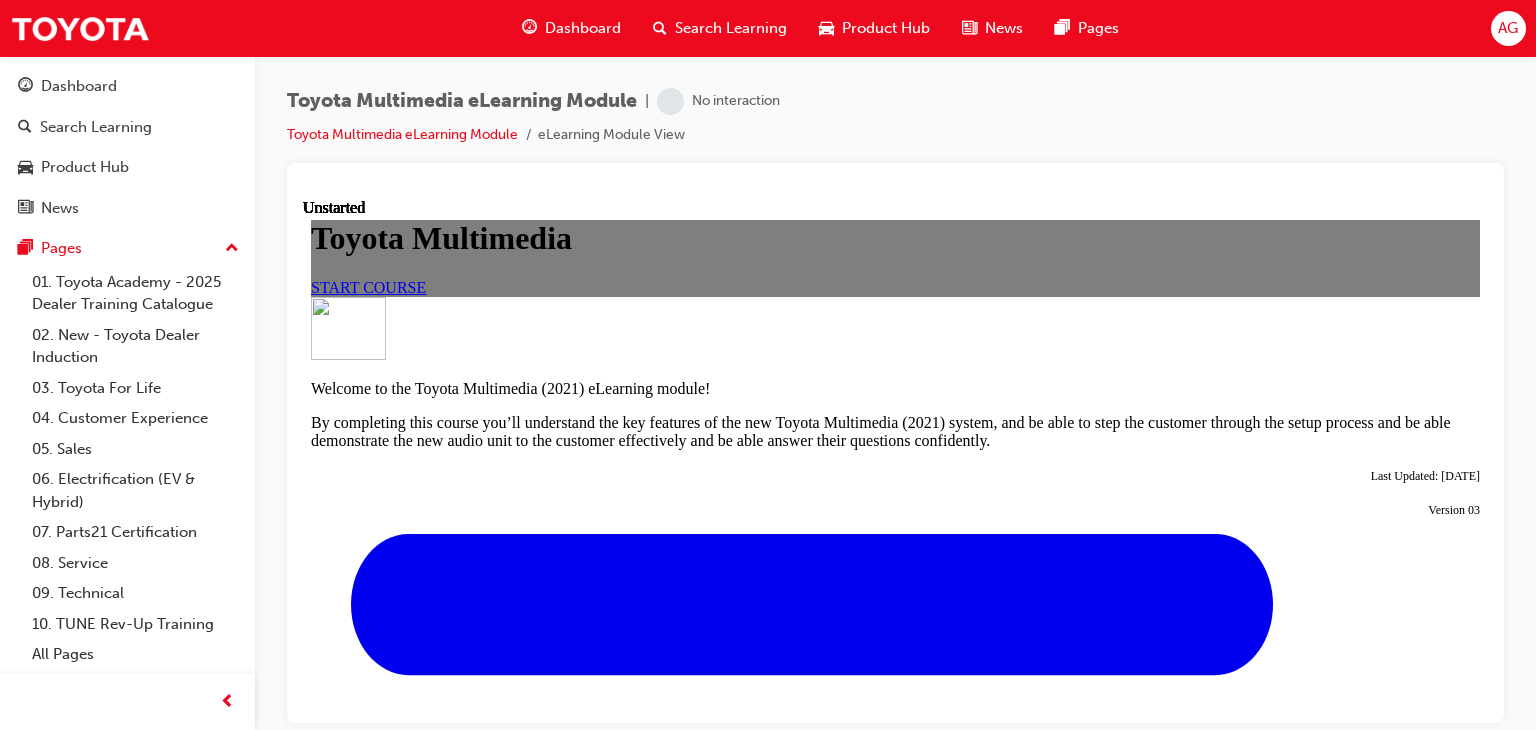 scroll, scrollTop: 0, scrollLeft: 0, axis: both 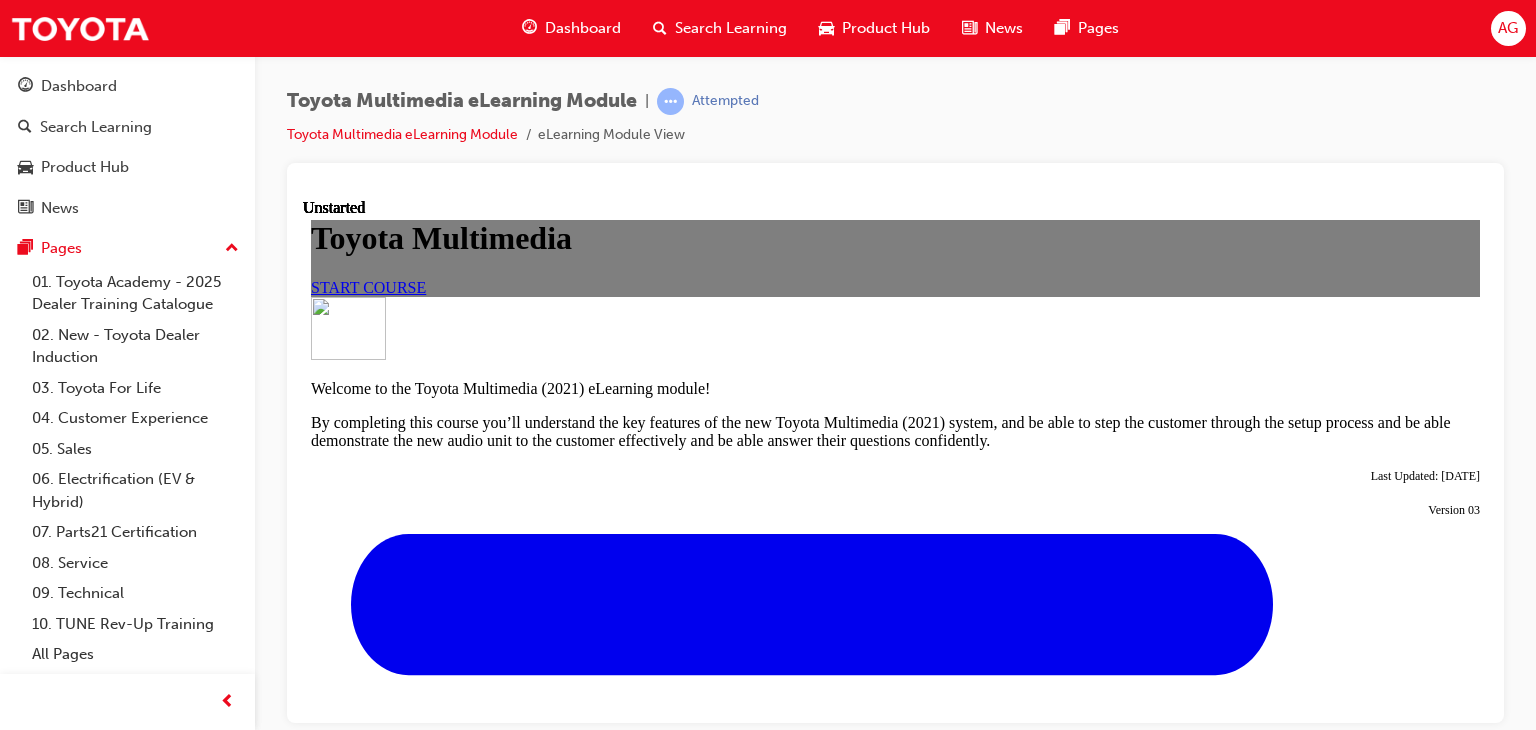 click on "START COURSE" at bounding box center (368, 286) 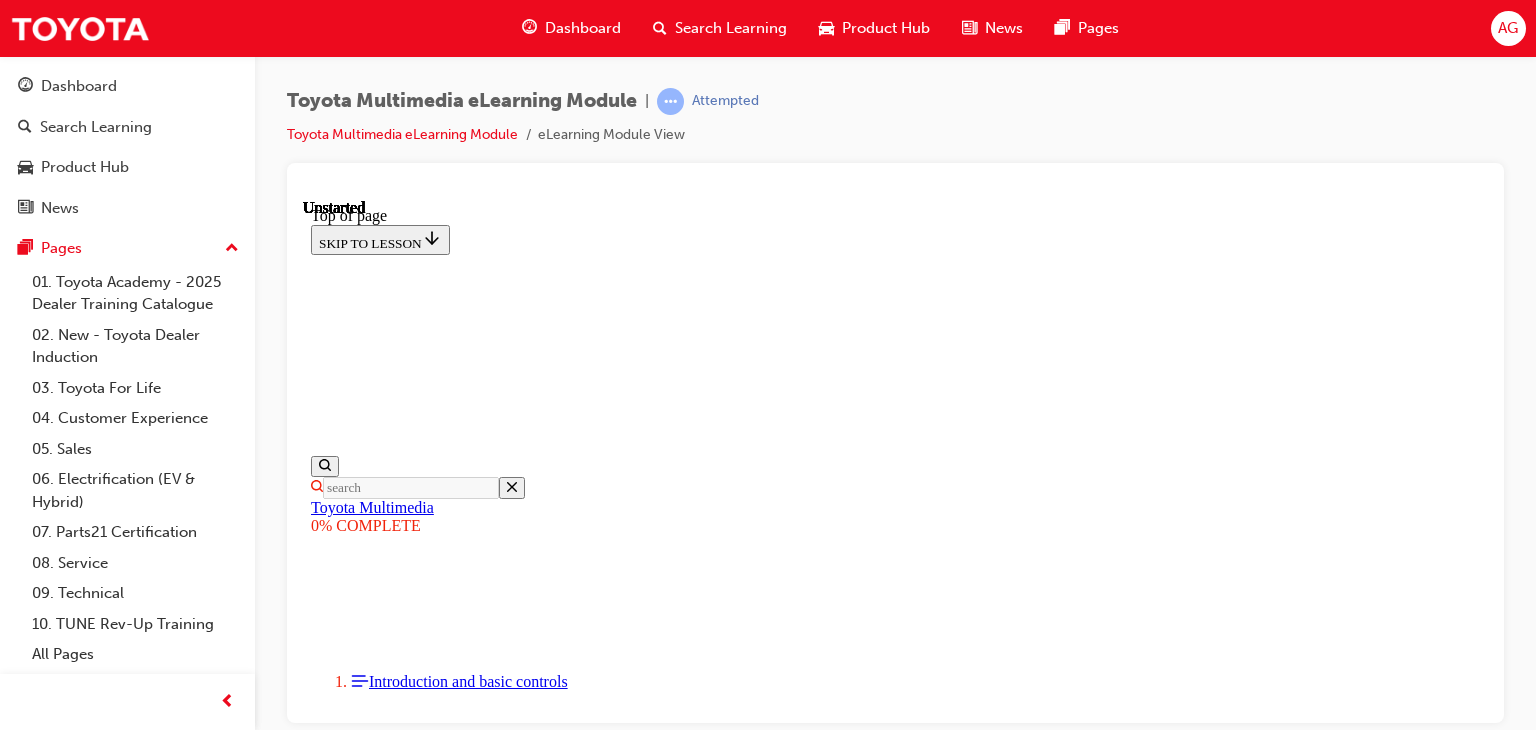scroll, scrollTop: 60, scrollLeft: 0, axis: vertical 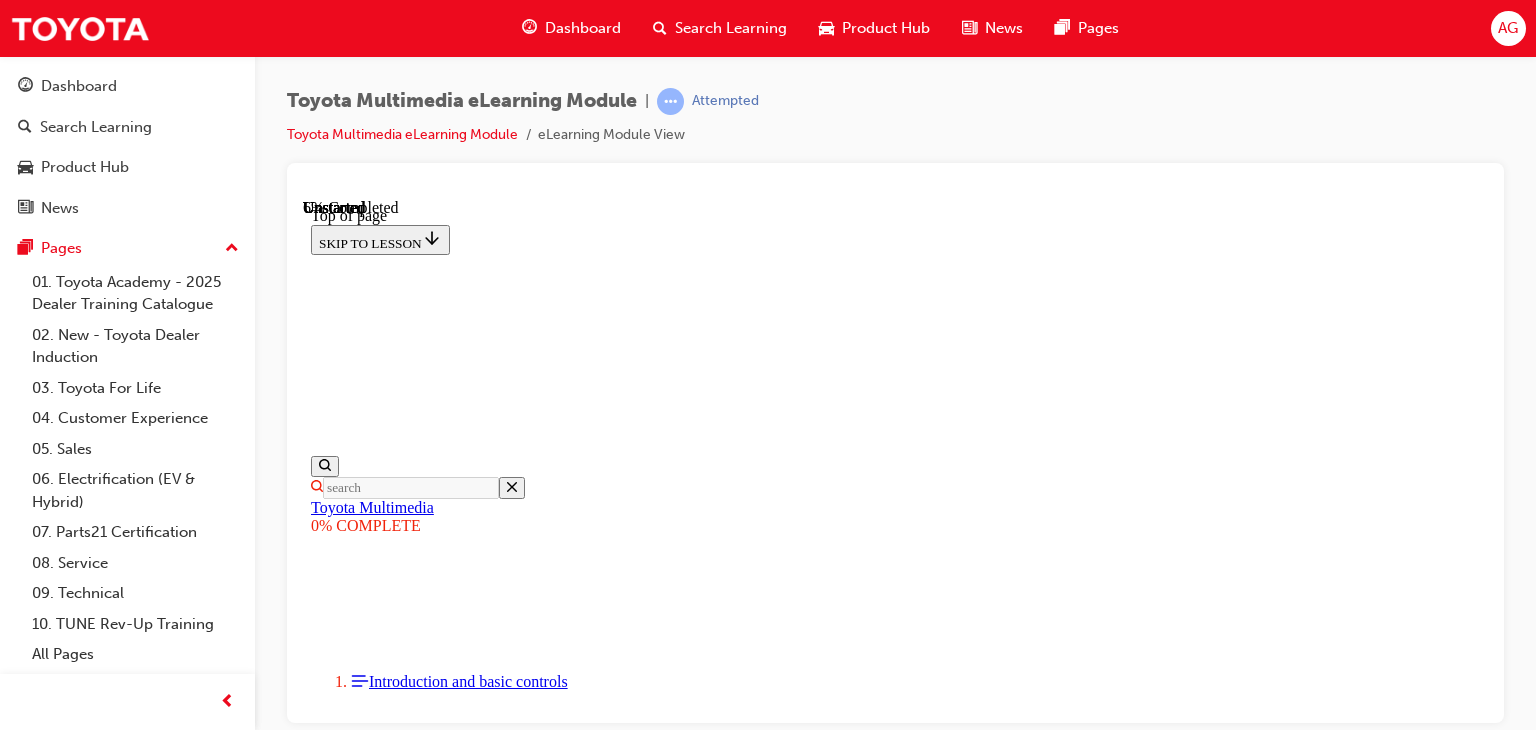 click at bounding box center [359, 10315] 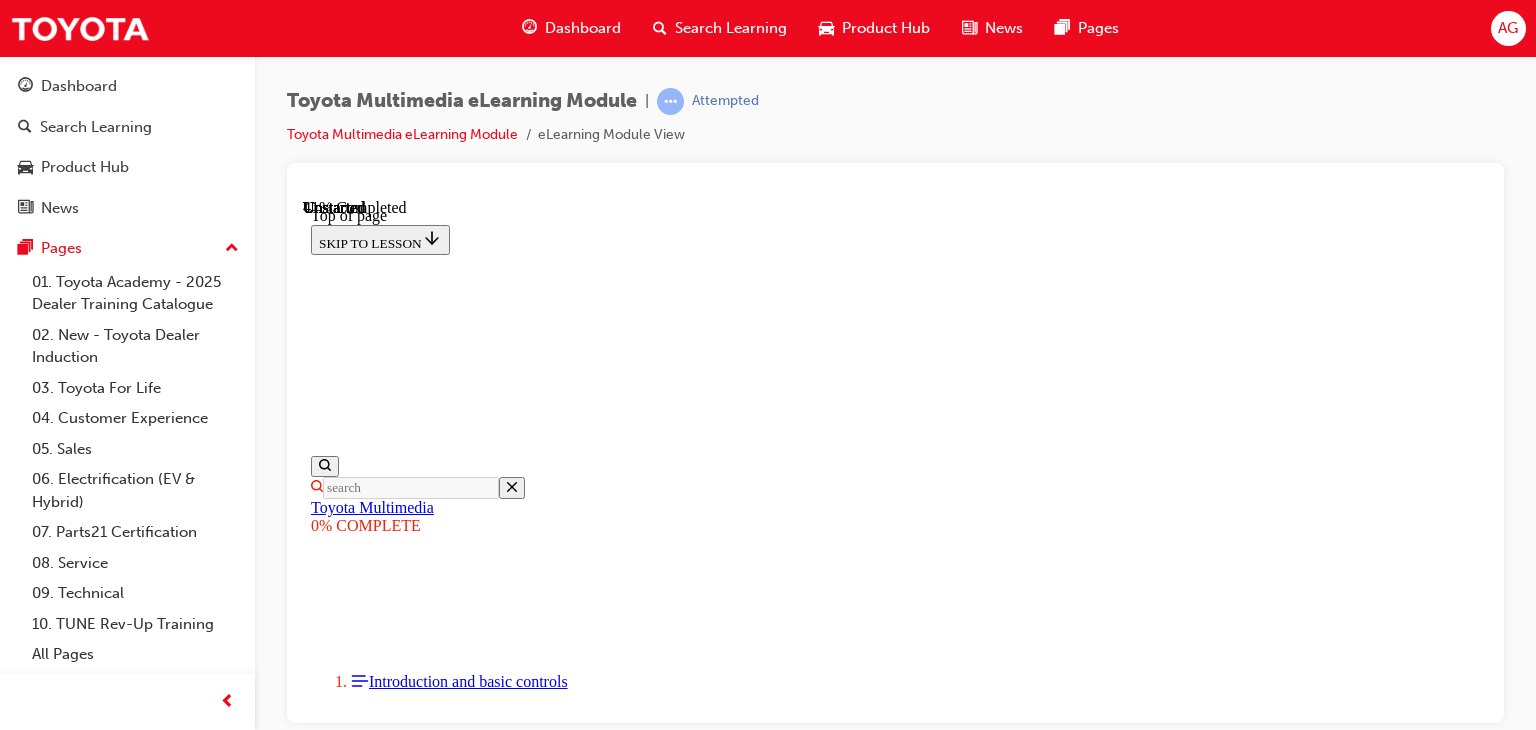 scroll, scrollTop: 2910, scrollLeft: 0, axis: vertical 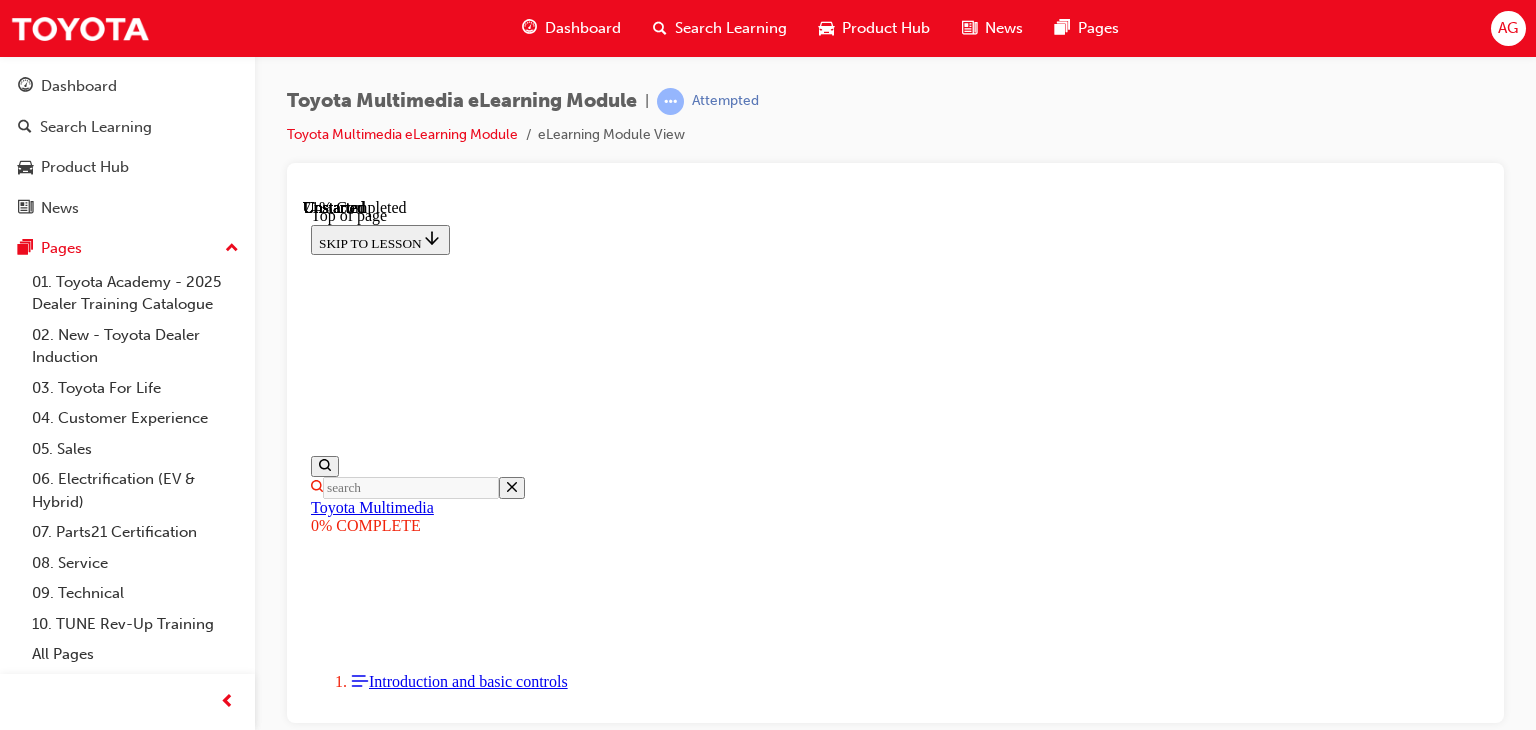 click at bounding box center (501, 12497) 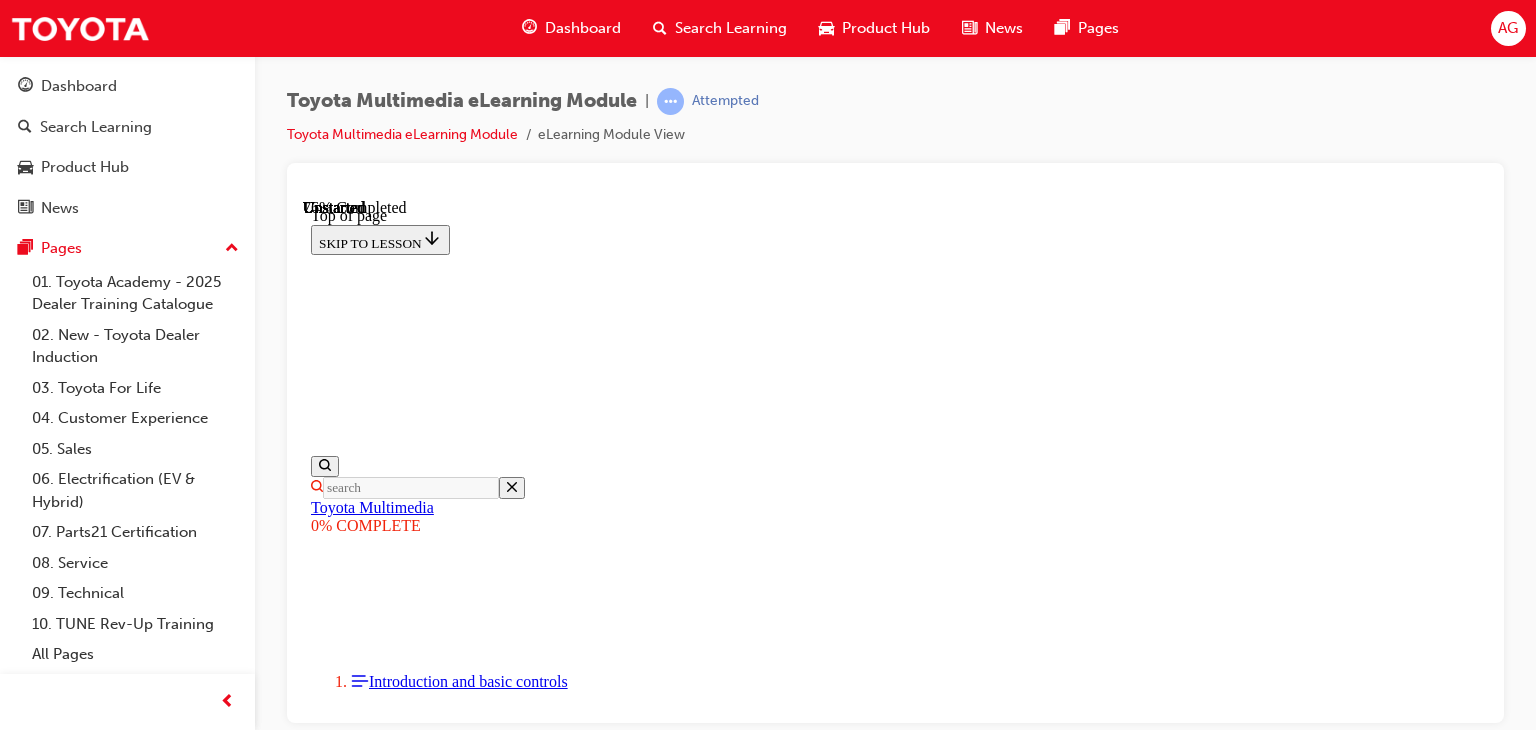 scroll, scrollTop: 6120, scrollLeft: 0, axis: vertical 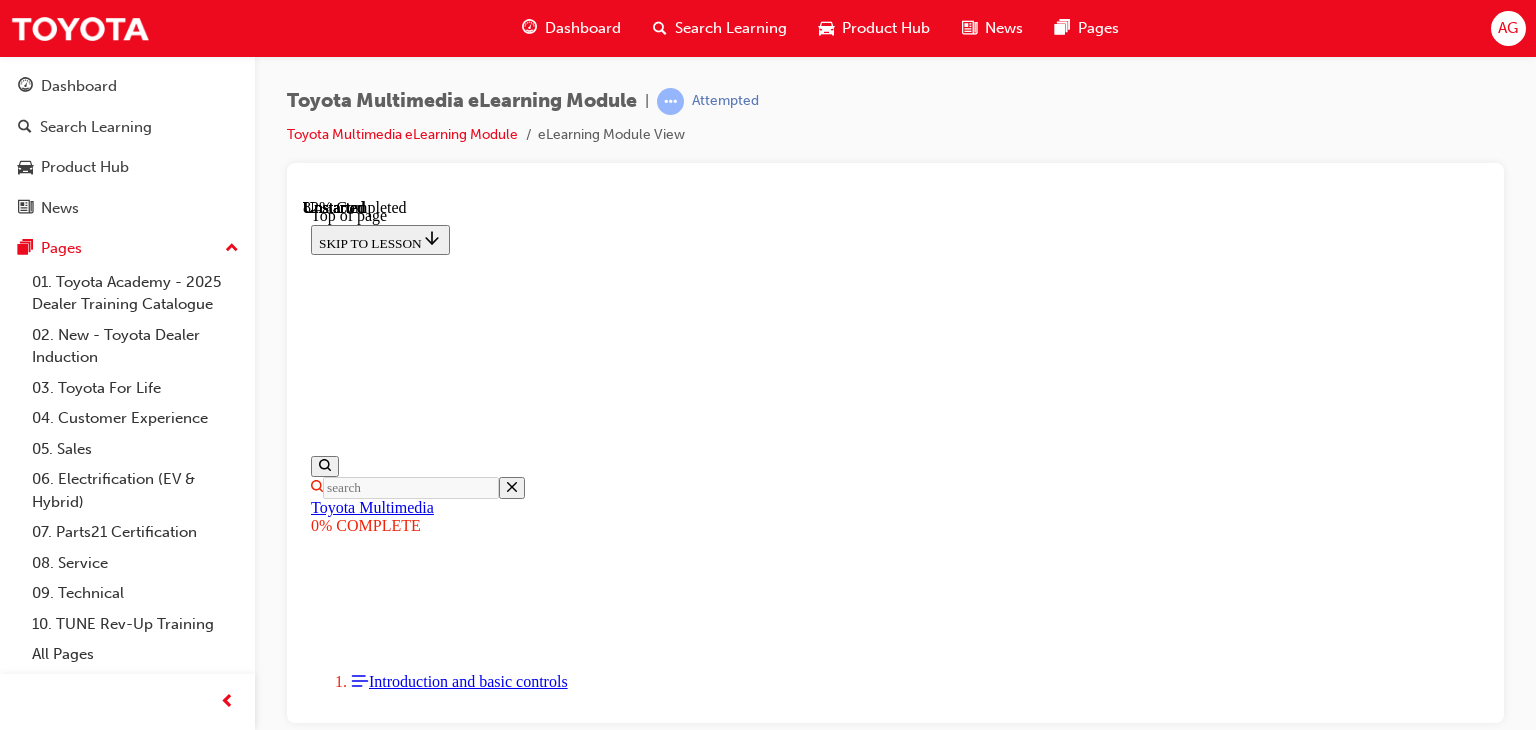 click on "Loaded :  17.43% 0:41 0:13" at bounding box center (991, 12991) 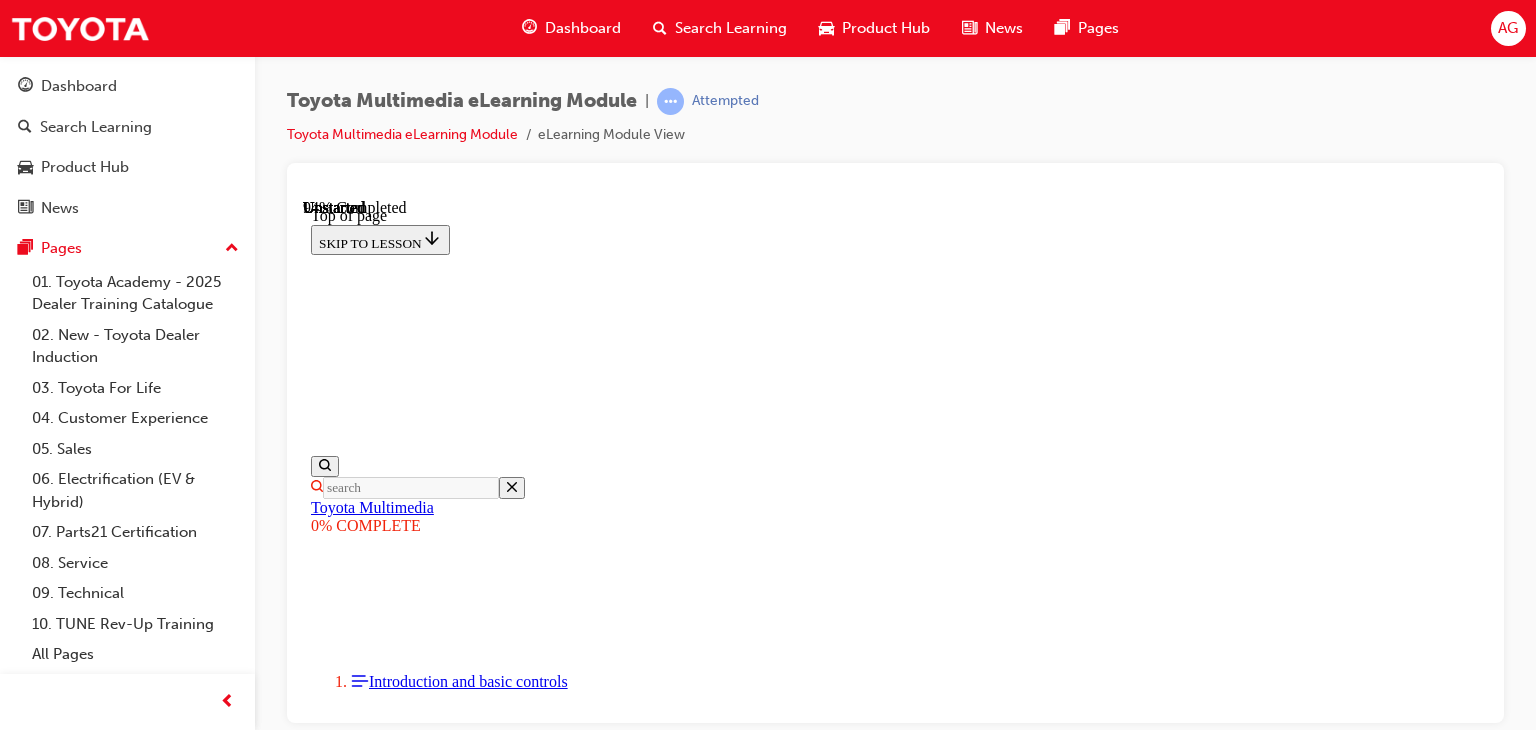 scroll, scrollTop: 7384, scrollLeft: 0, axis: vertical 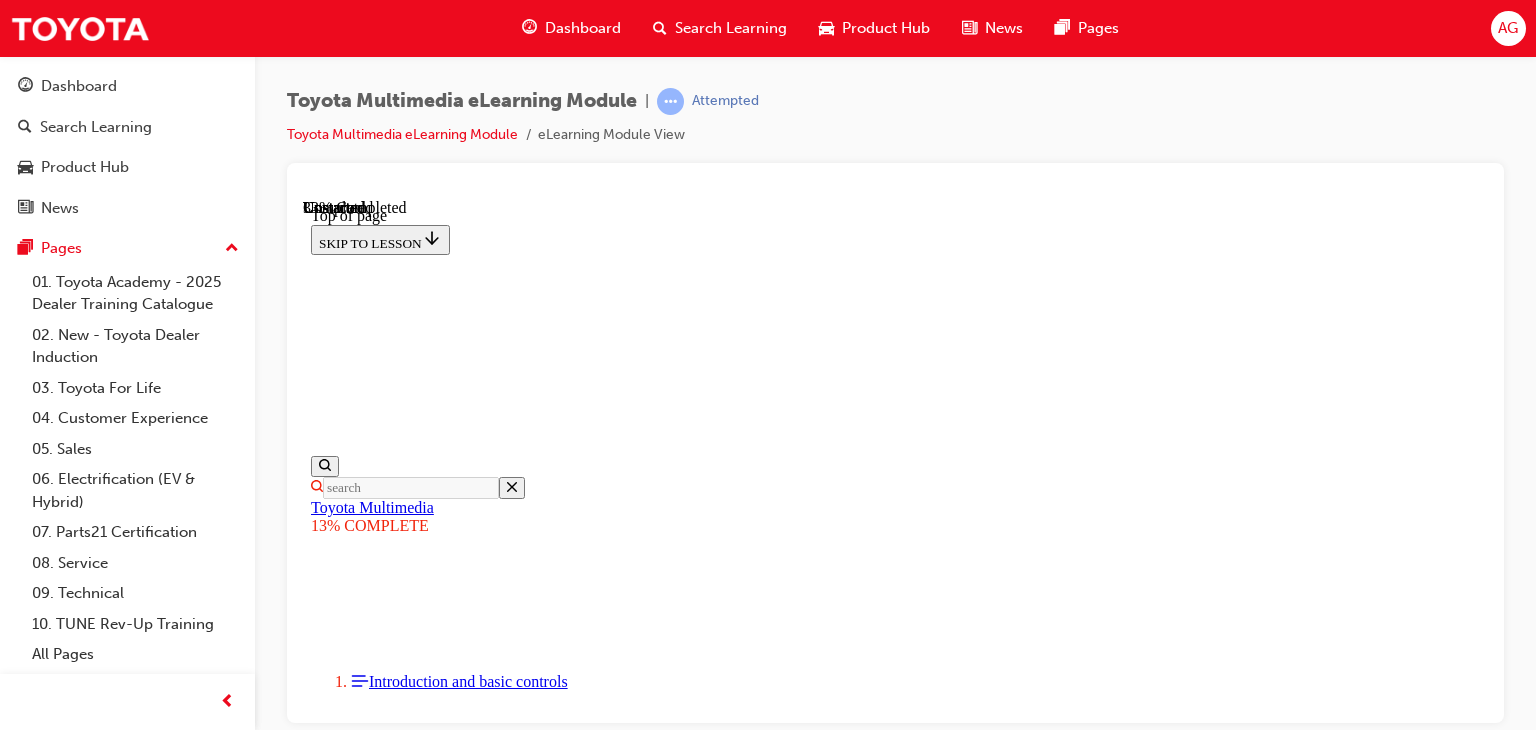 click at bounding box center (501, 10660) 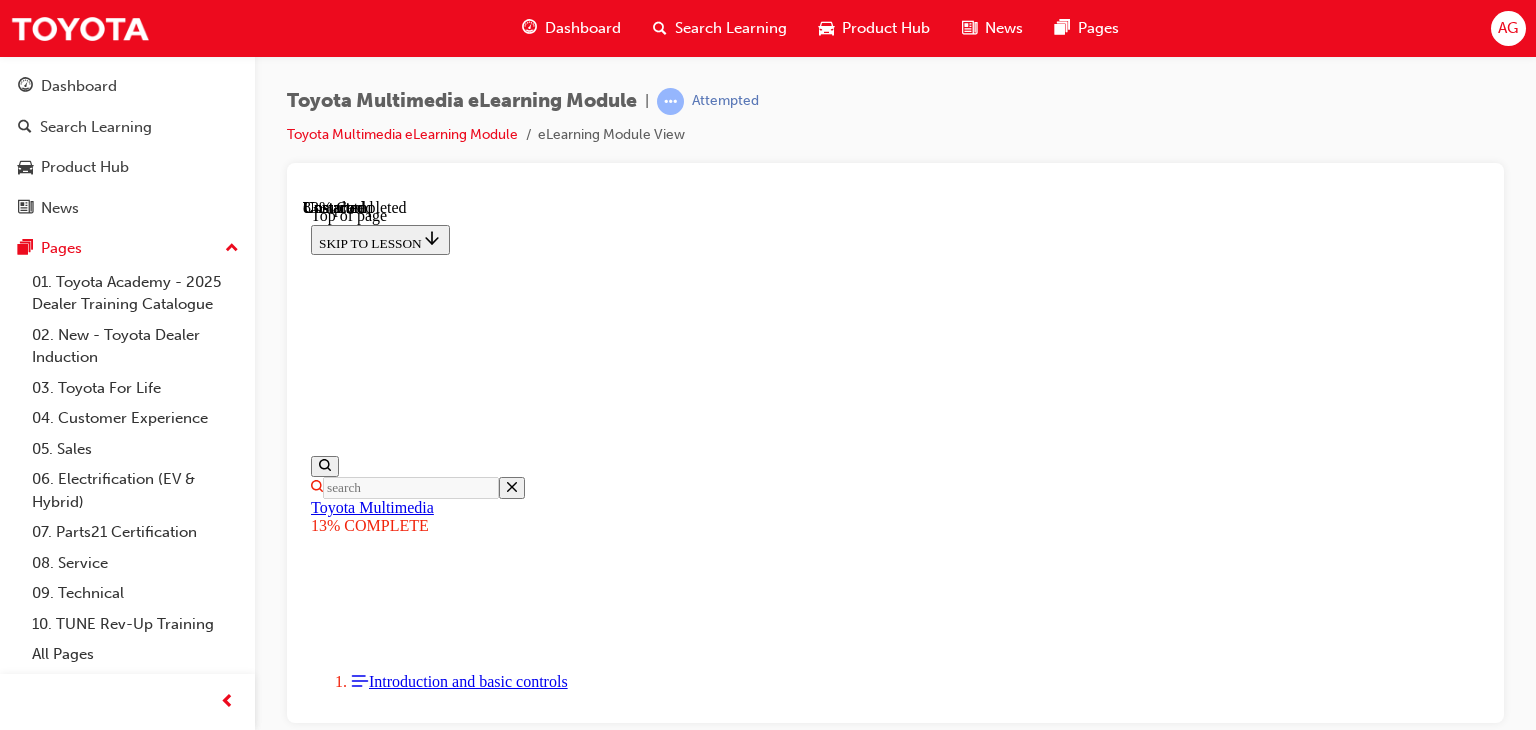 scroll, scrollTop: 2043, scrollLeft: 0, axis: vertical 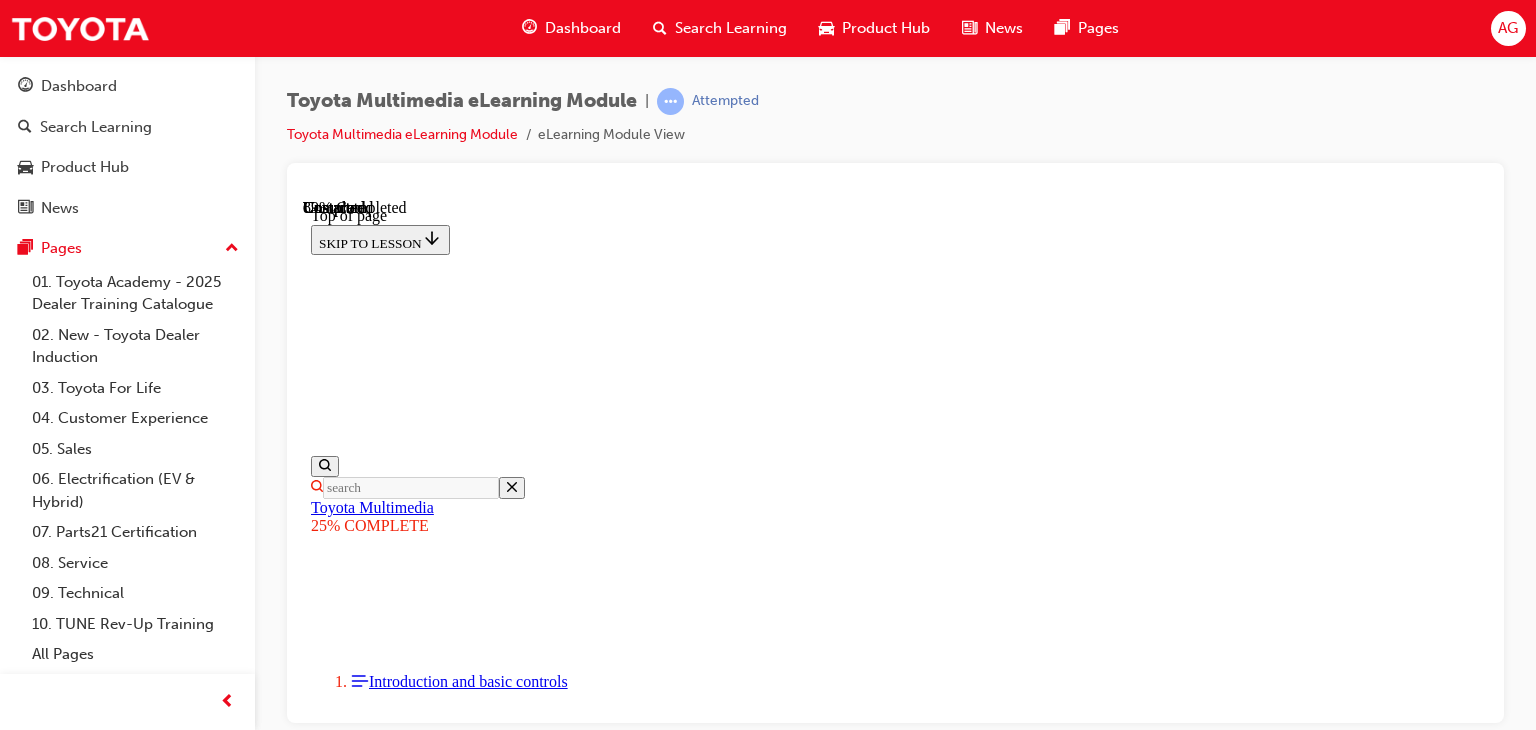 click on "CONTINUE" at bounding box center [353, 11857] 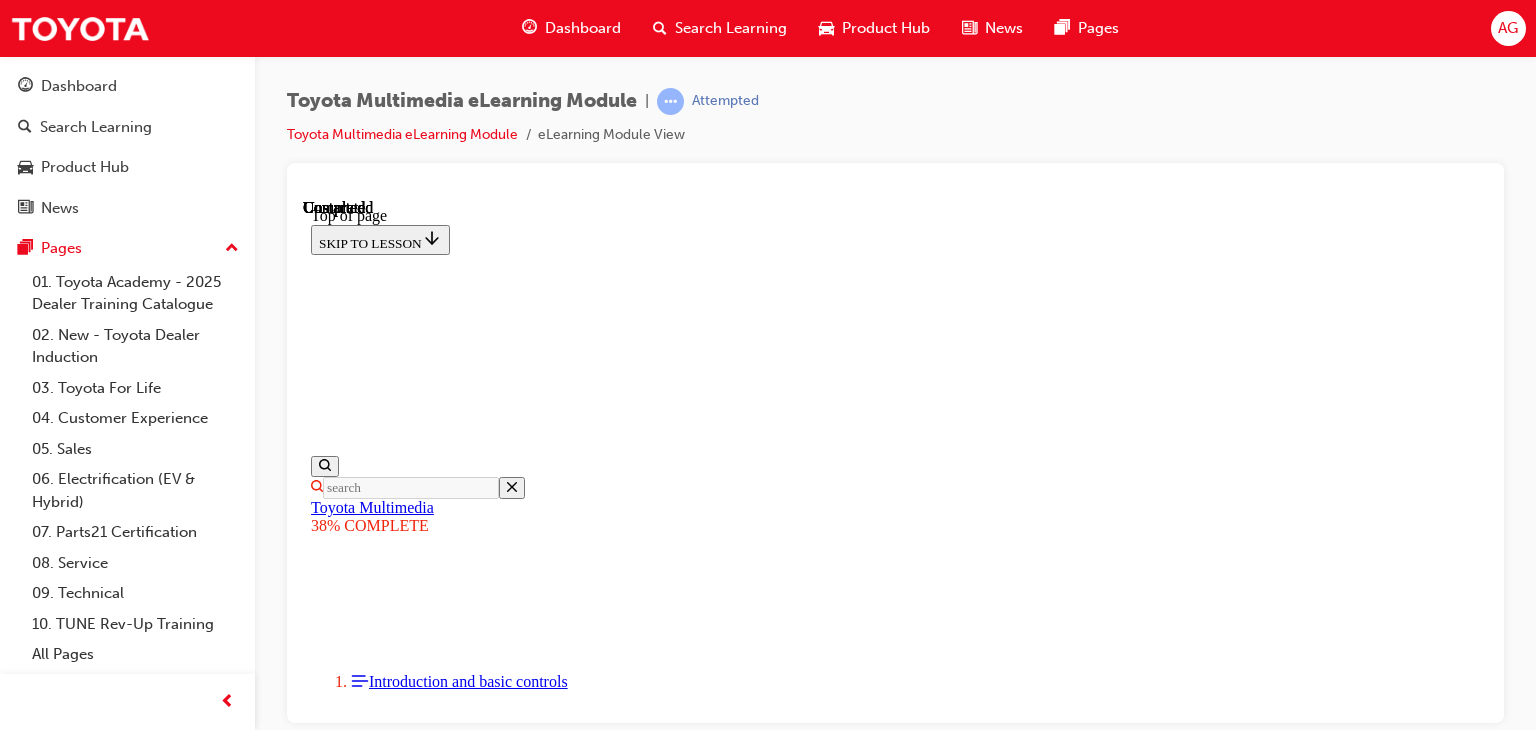 scroll, scrollTop: 0, scrollLeft: 0, axis: both 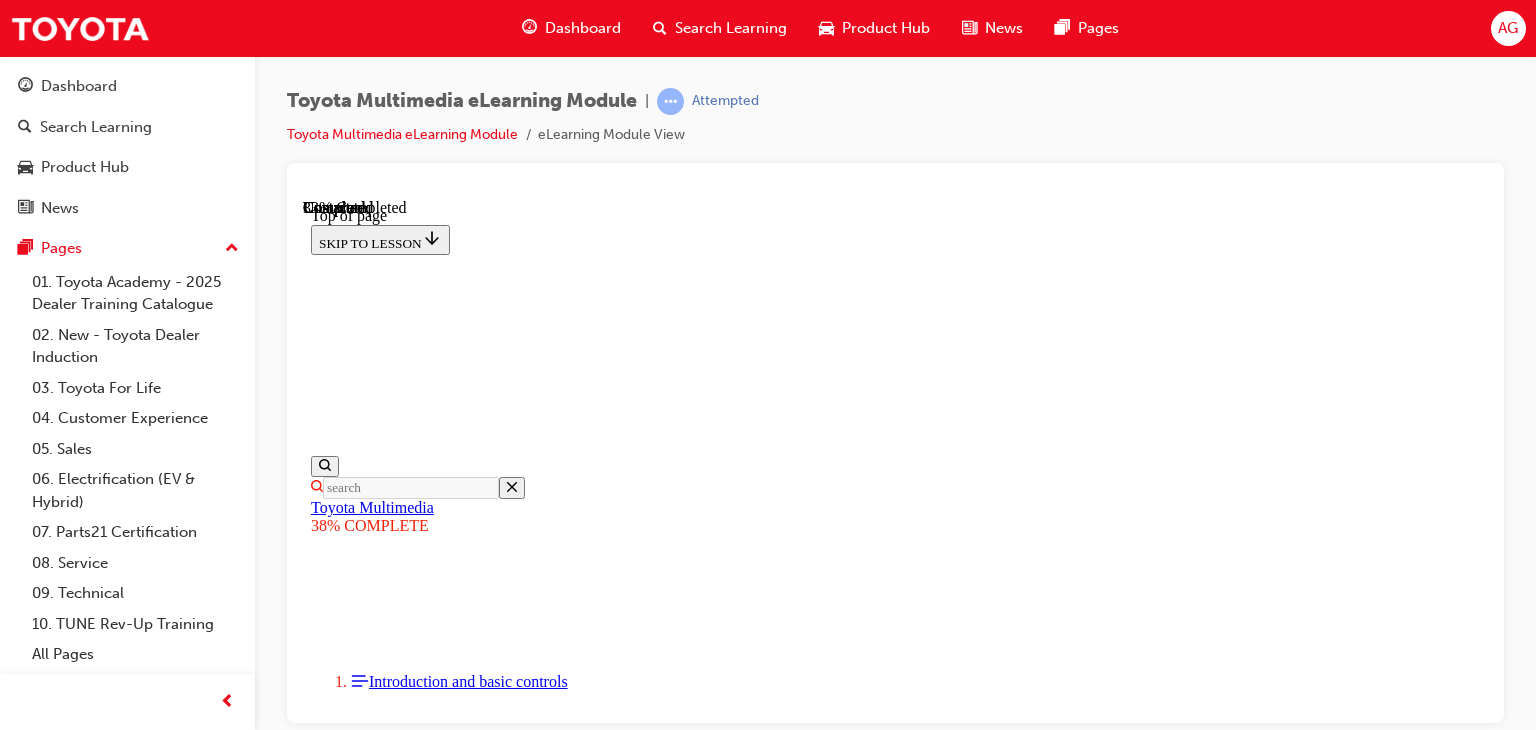 drag, startPoint x: 924, startPoint y: 403, endPoint x: 1040, endPoint y: 389, distance: 116.841774 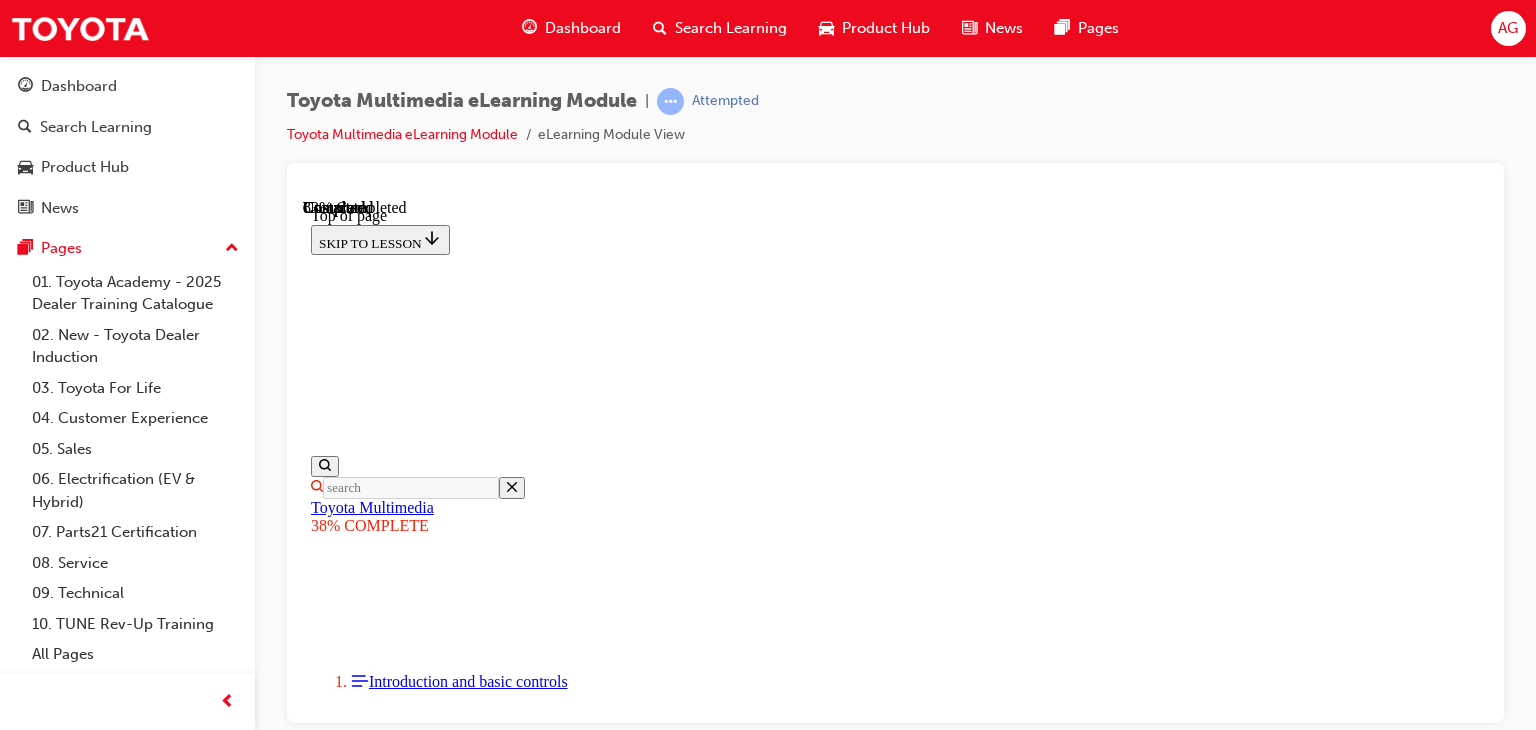 scroll, scrollTop: 2452, scrollLeft: 0, axis: vertical 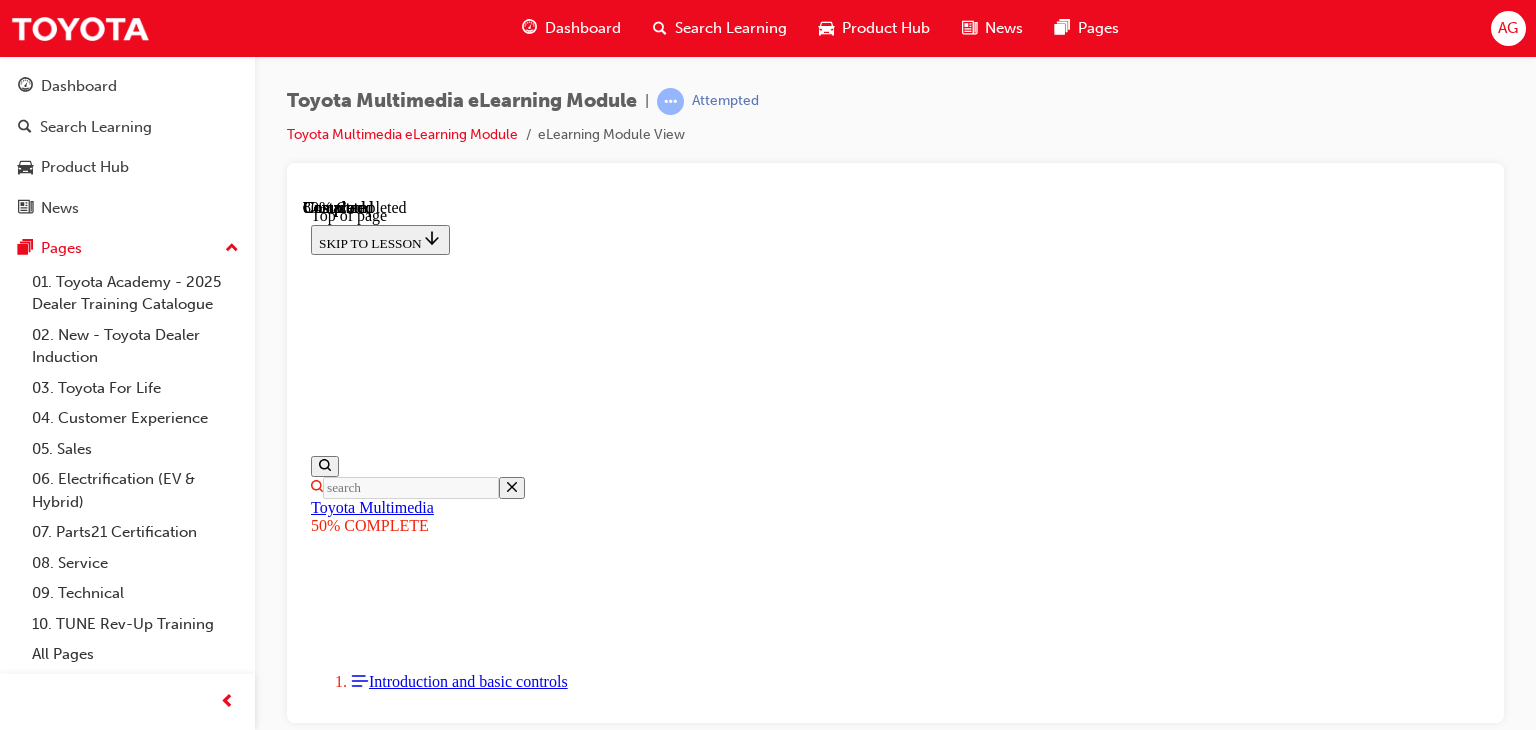 click on "CONTINUE" at bounding box center (353, 11085) 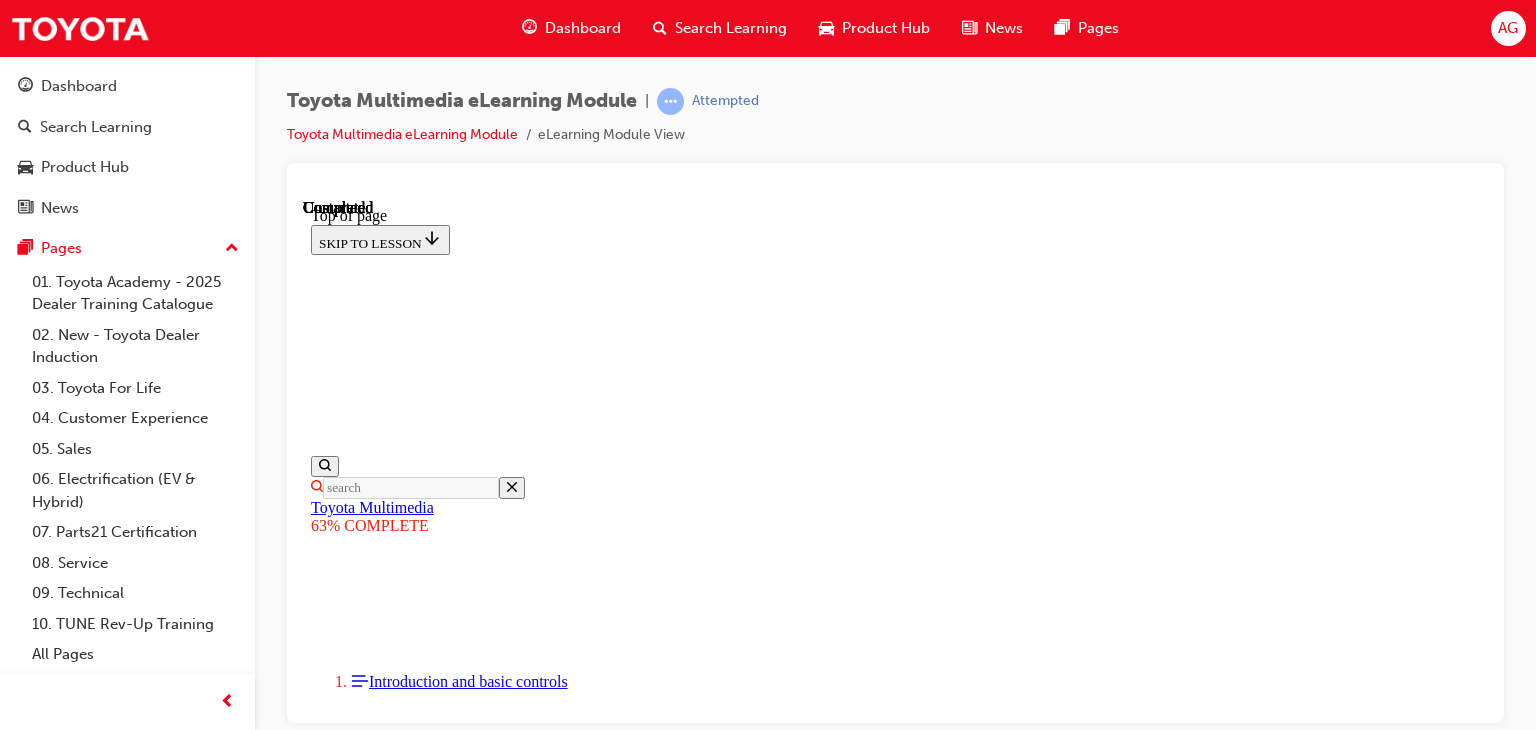 scroll, scrollTop: 0, scrollLeft: 0, axis: both 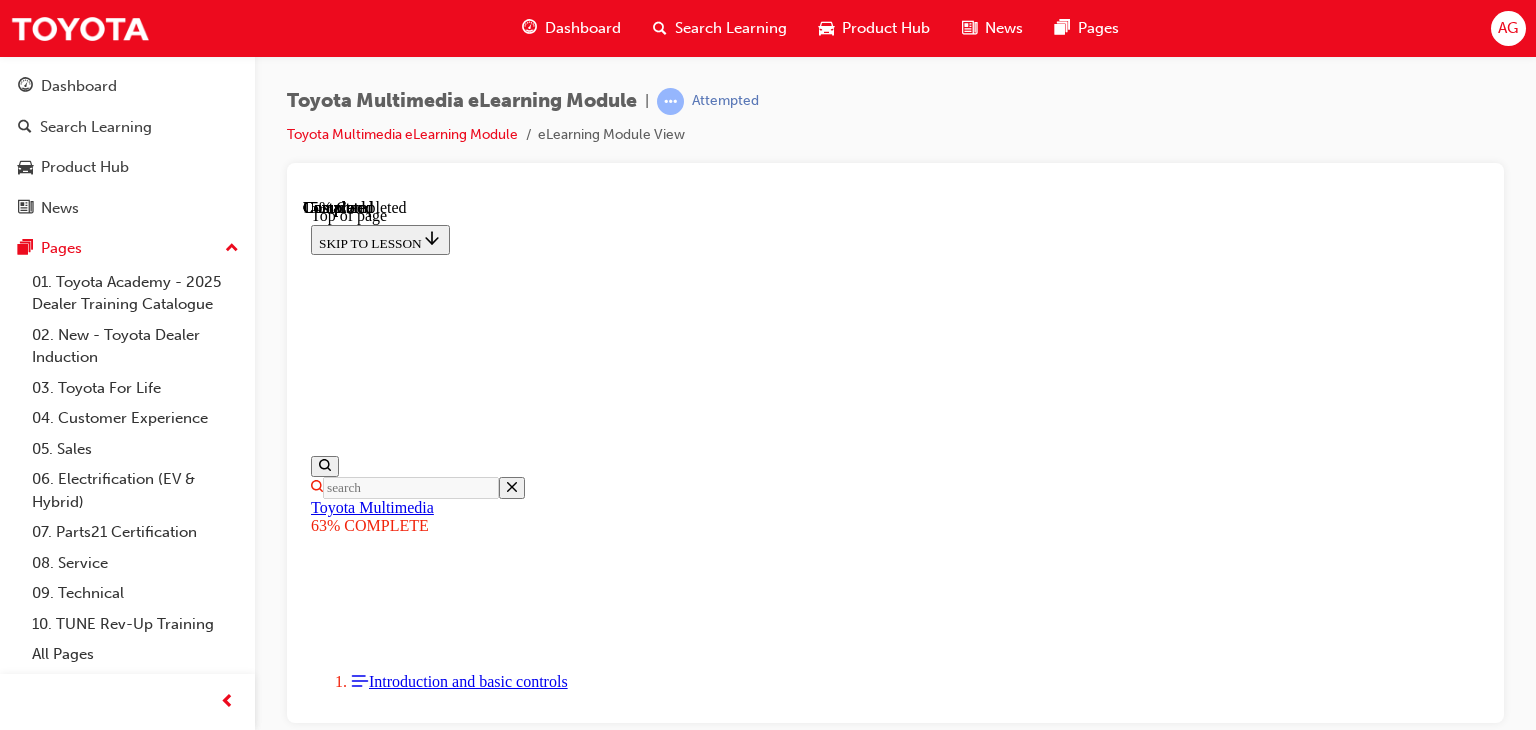 click on "START   More Caret pointing down" at bounding box center (344, 10931) 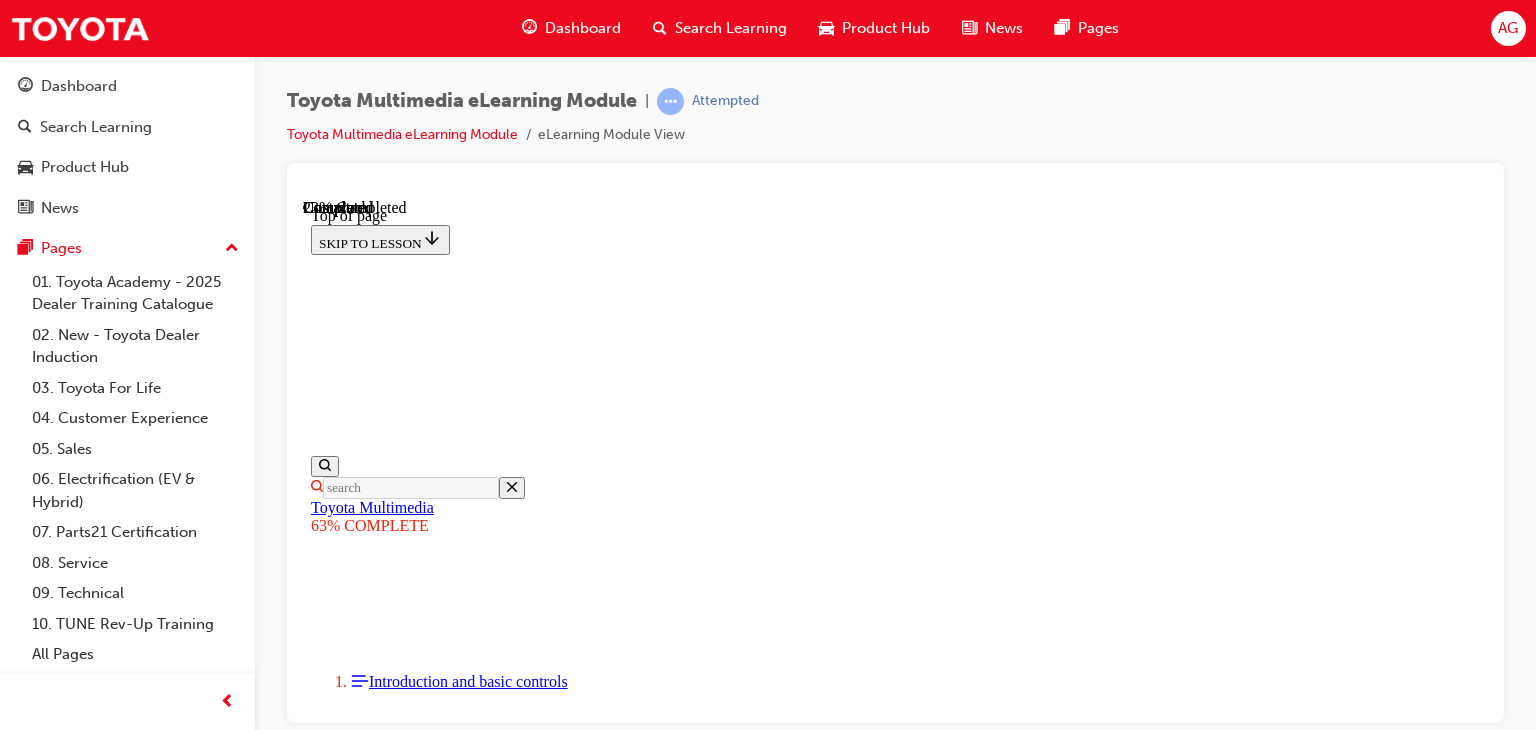 click on "More Caret pointing down" at bounding box center [895, 13277] 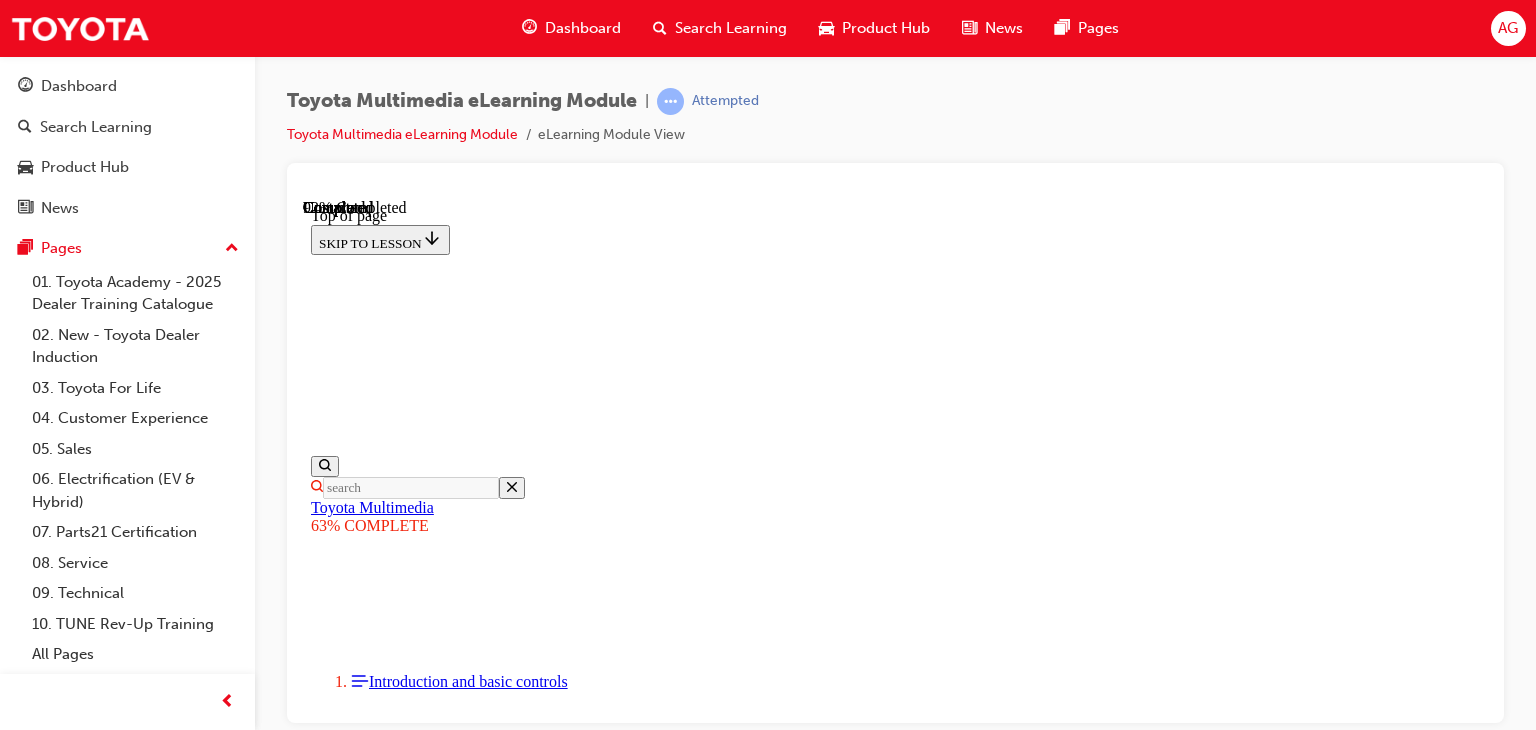 scroll, scrollTop: 4708, scrollLeft: 0, axis: vertical 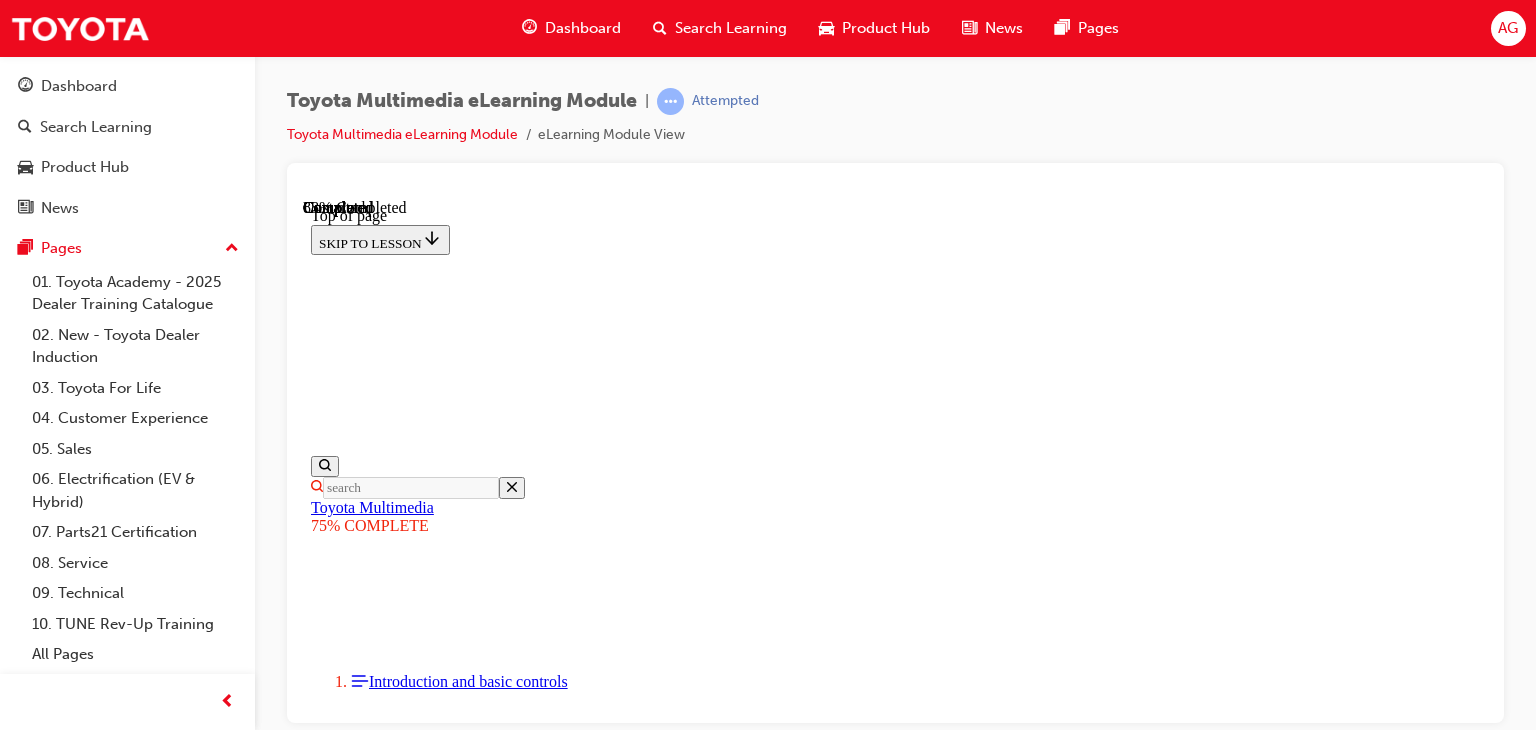 click on "CONTINUE" at bounding box center [353, 11624] 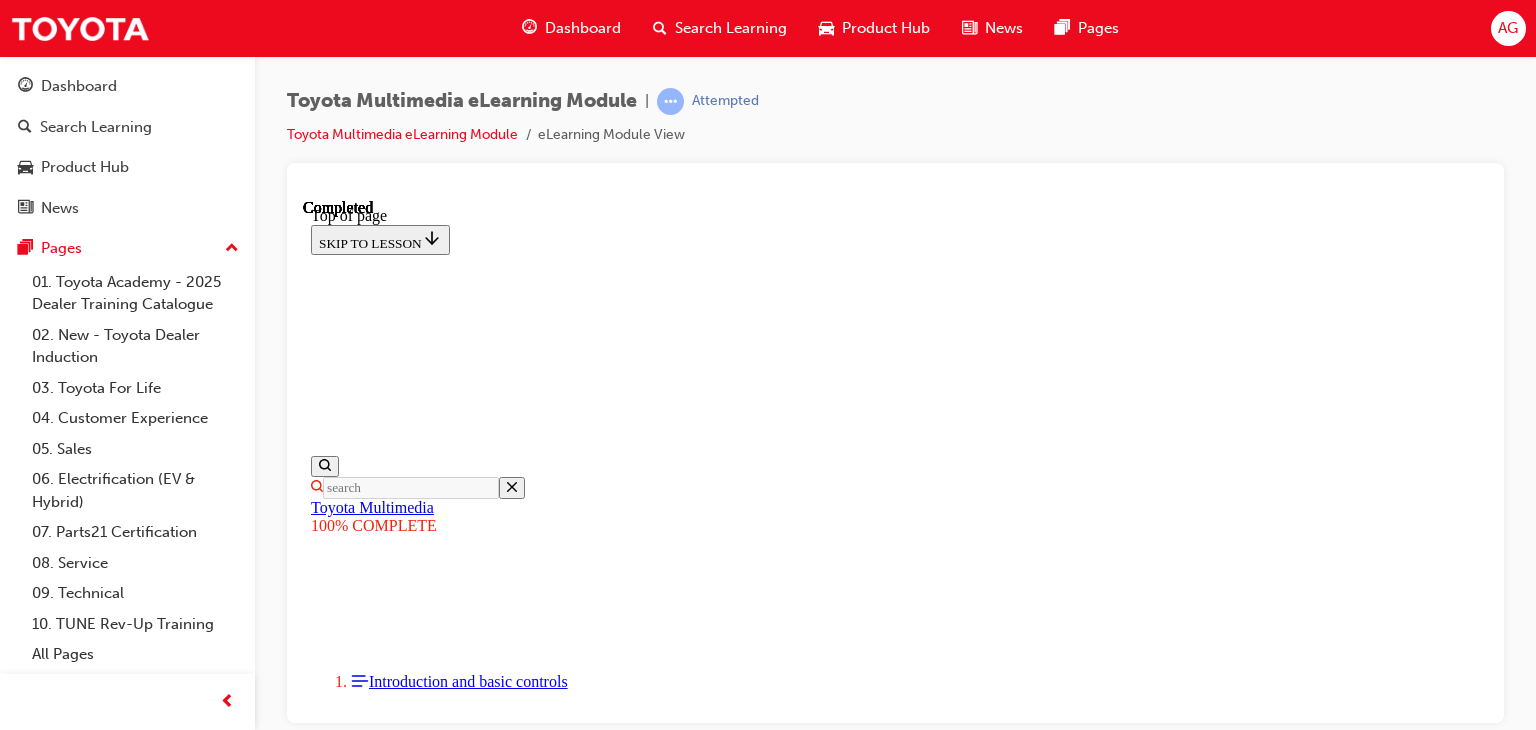 scroll, scrollTop: 747, scrollLeft: 0, axis: vertical 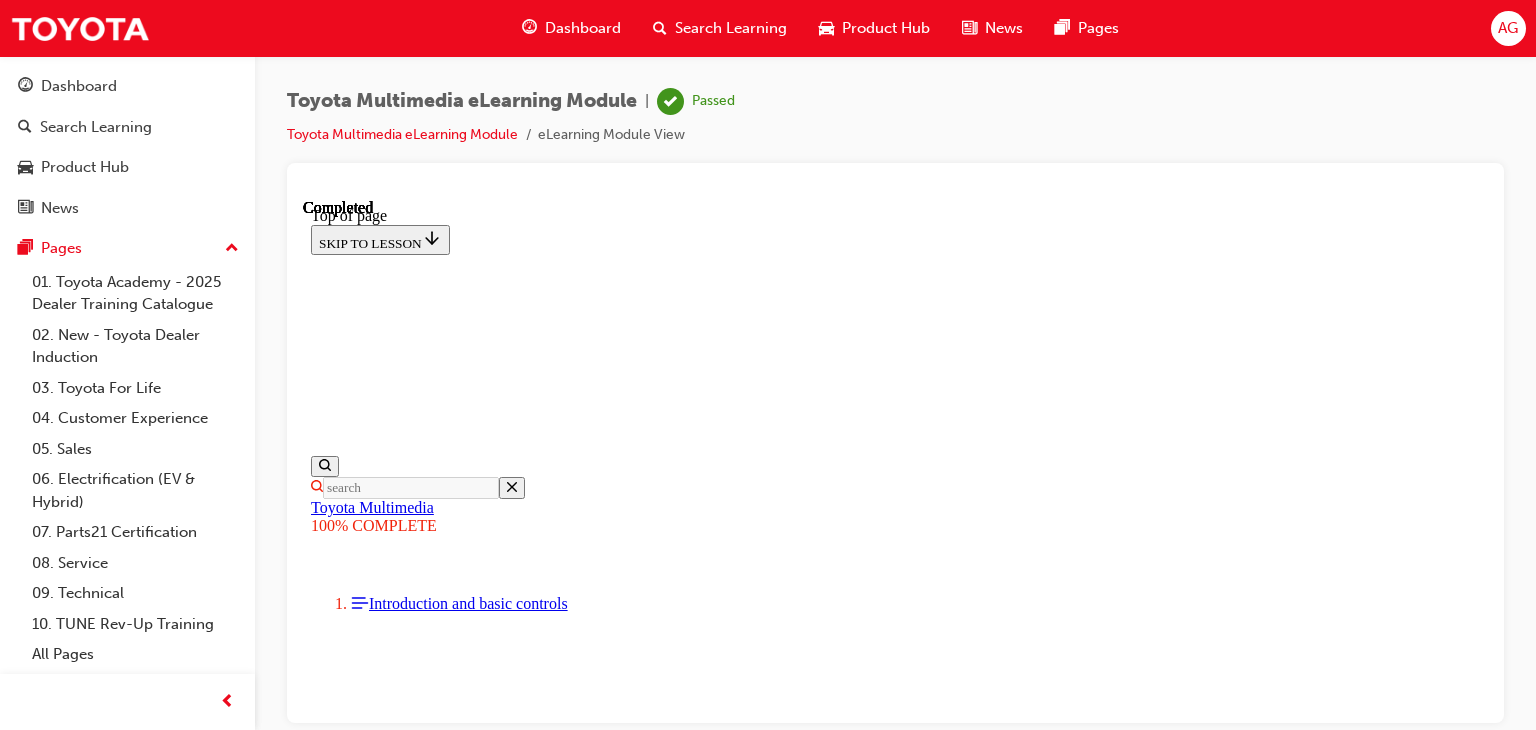 click on "EXIT COURSE" at bounding box center [364, 9828] 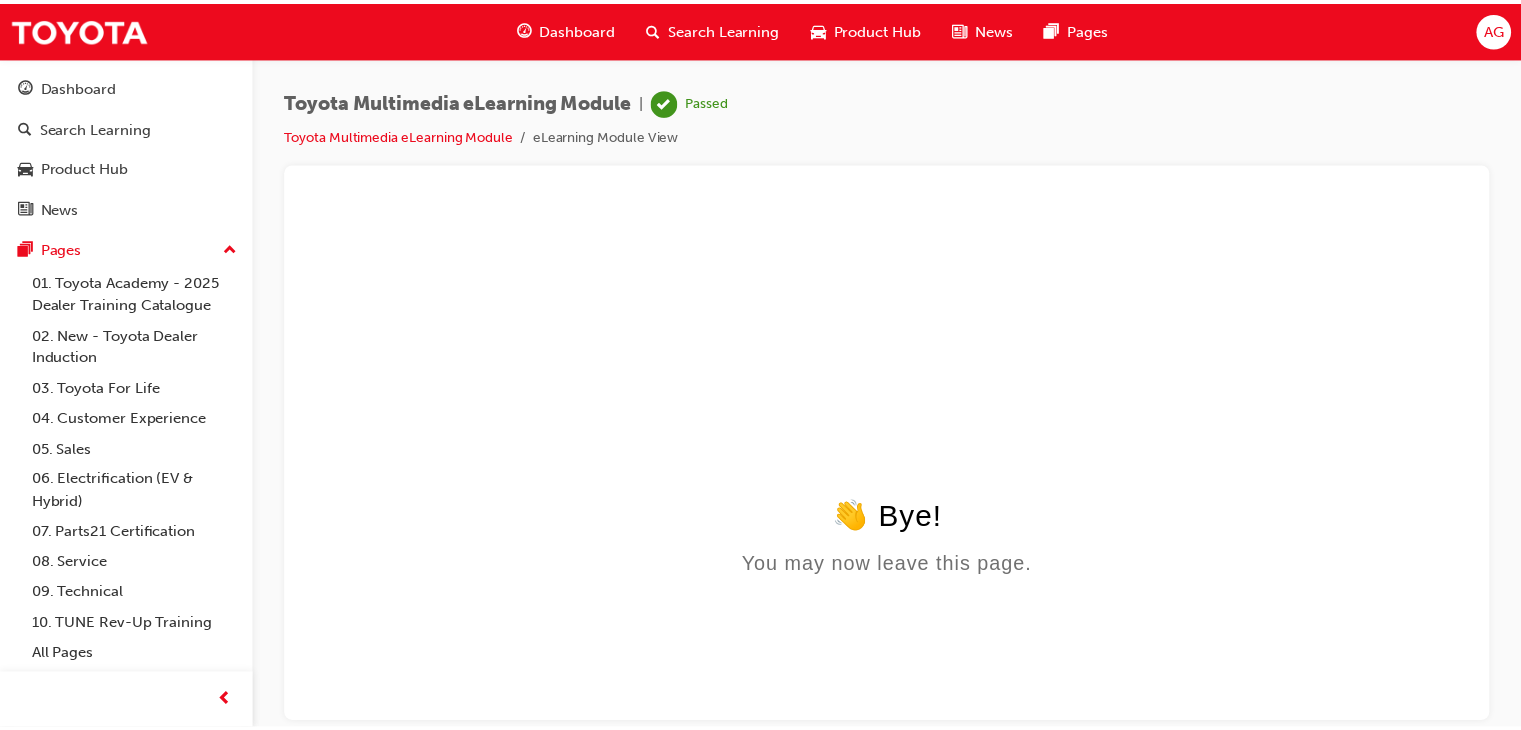 scroll, scrollTop: 0, scrollLeft: 0, axis: both 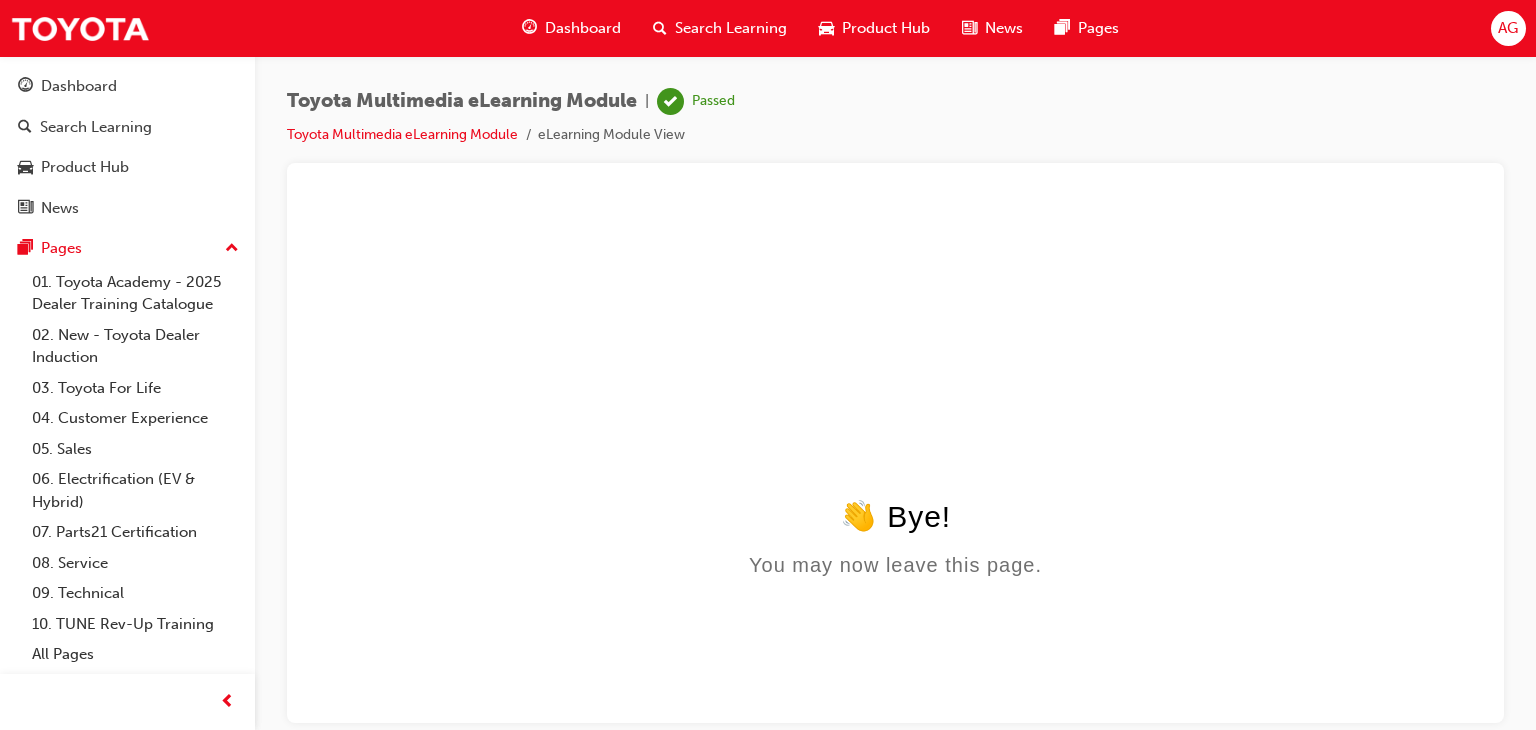 click on "Dashboard" at bounding box center (583, 28) 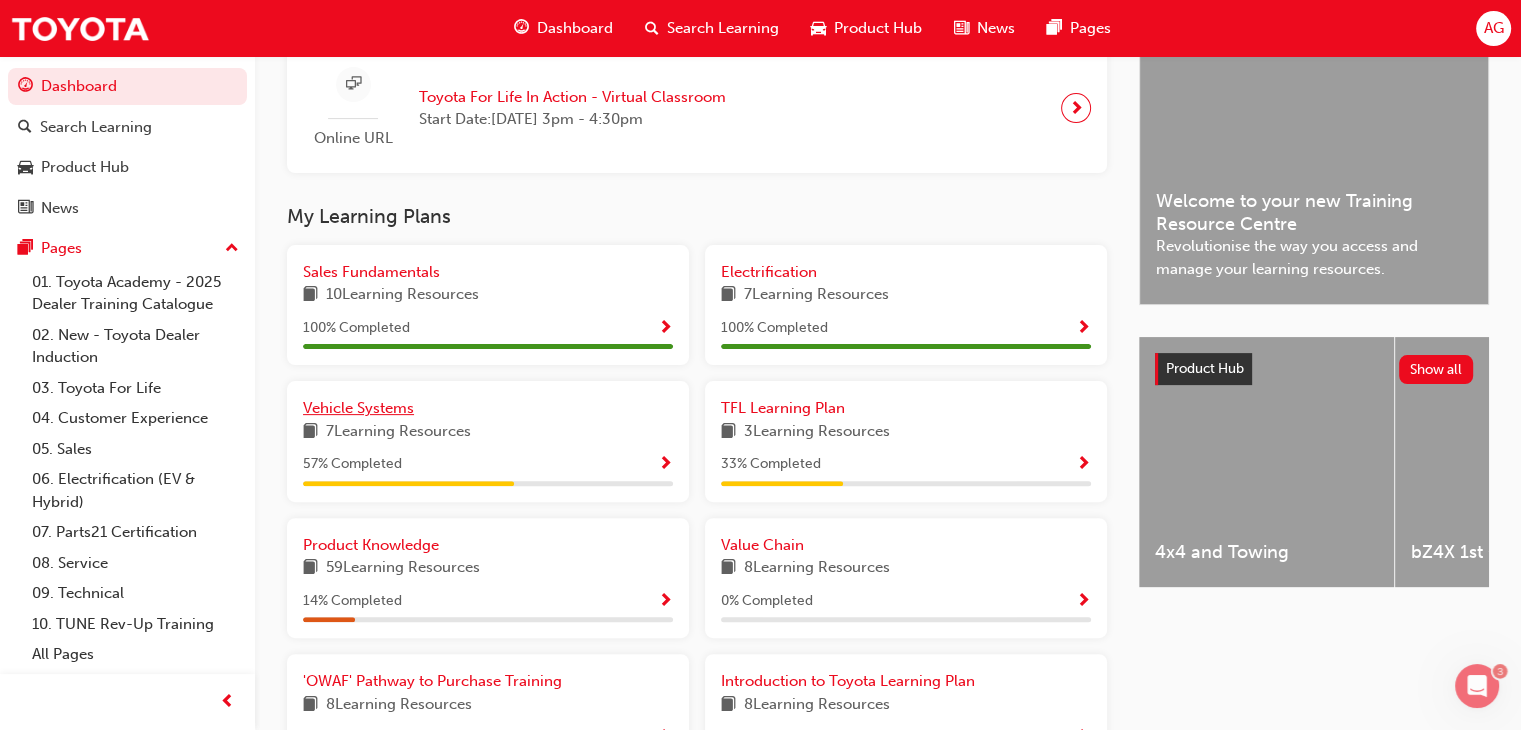 scroll, scrollTop: 658, scrollLeft: 0, axis: vertical 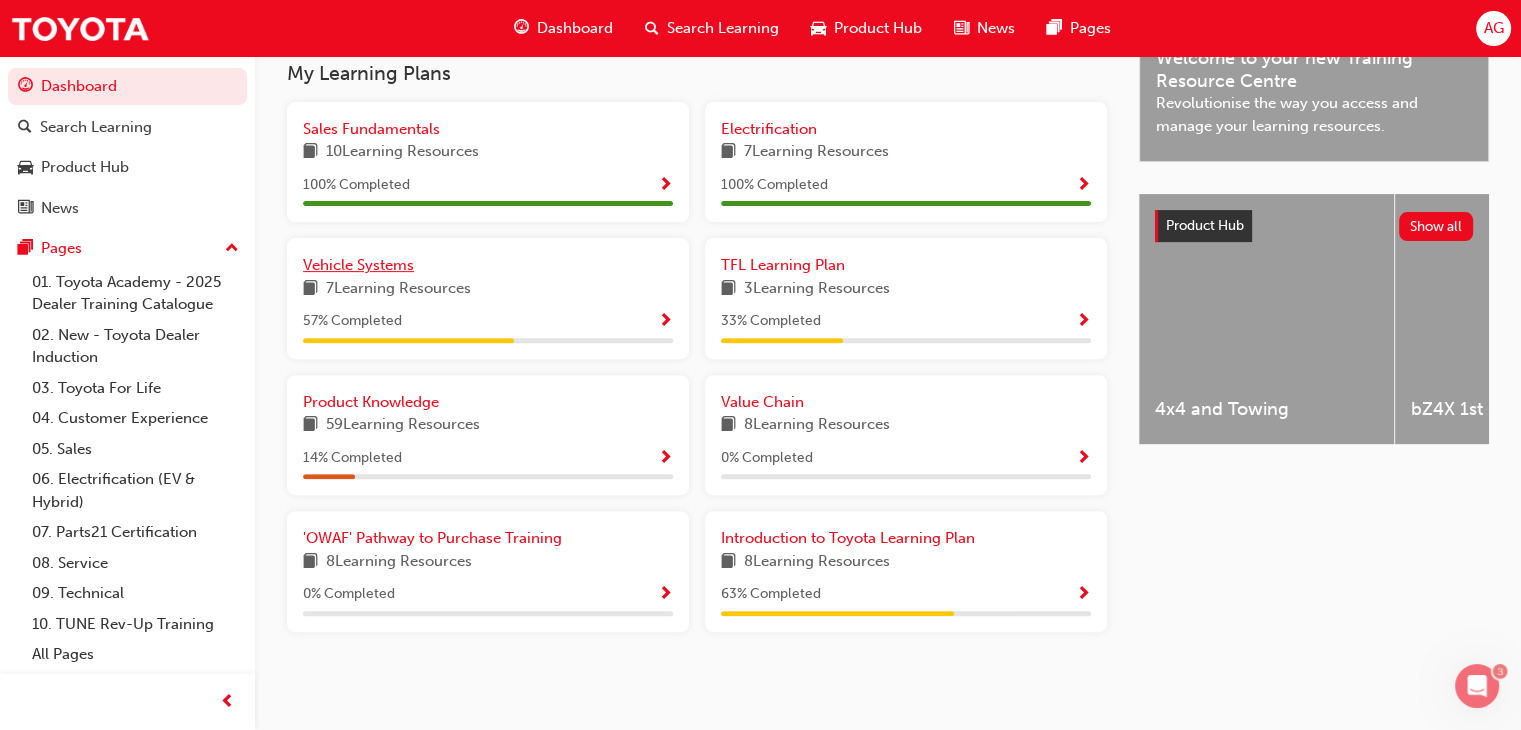 click on "Vehicle Systems" at bounding box center (358, 265) 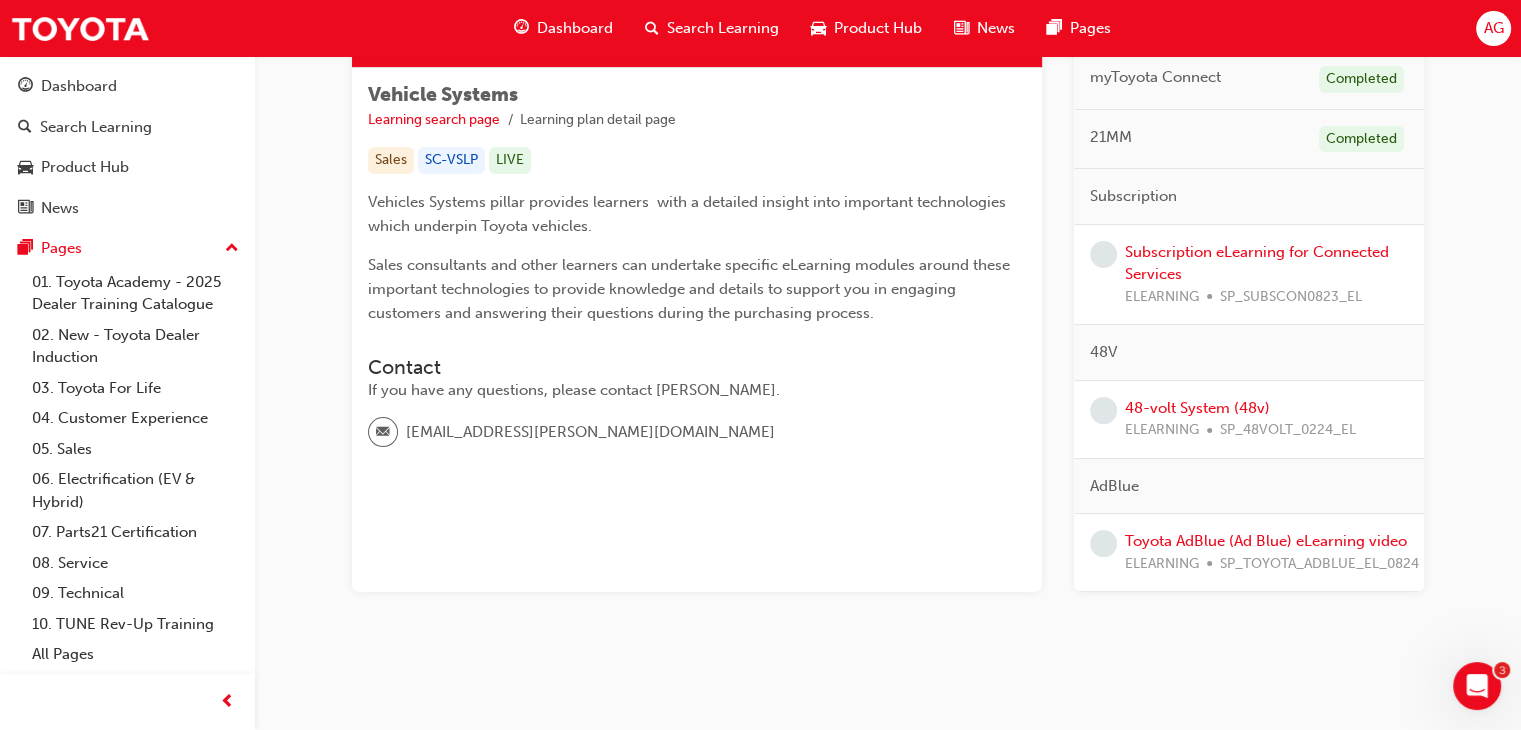 scroll, scrollTop: 0, scrollLeft: 0, axis: both 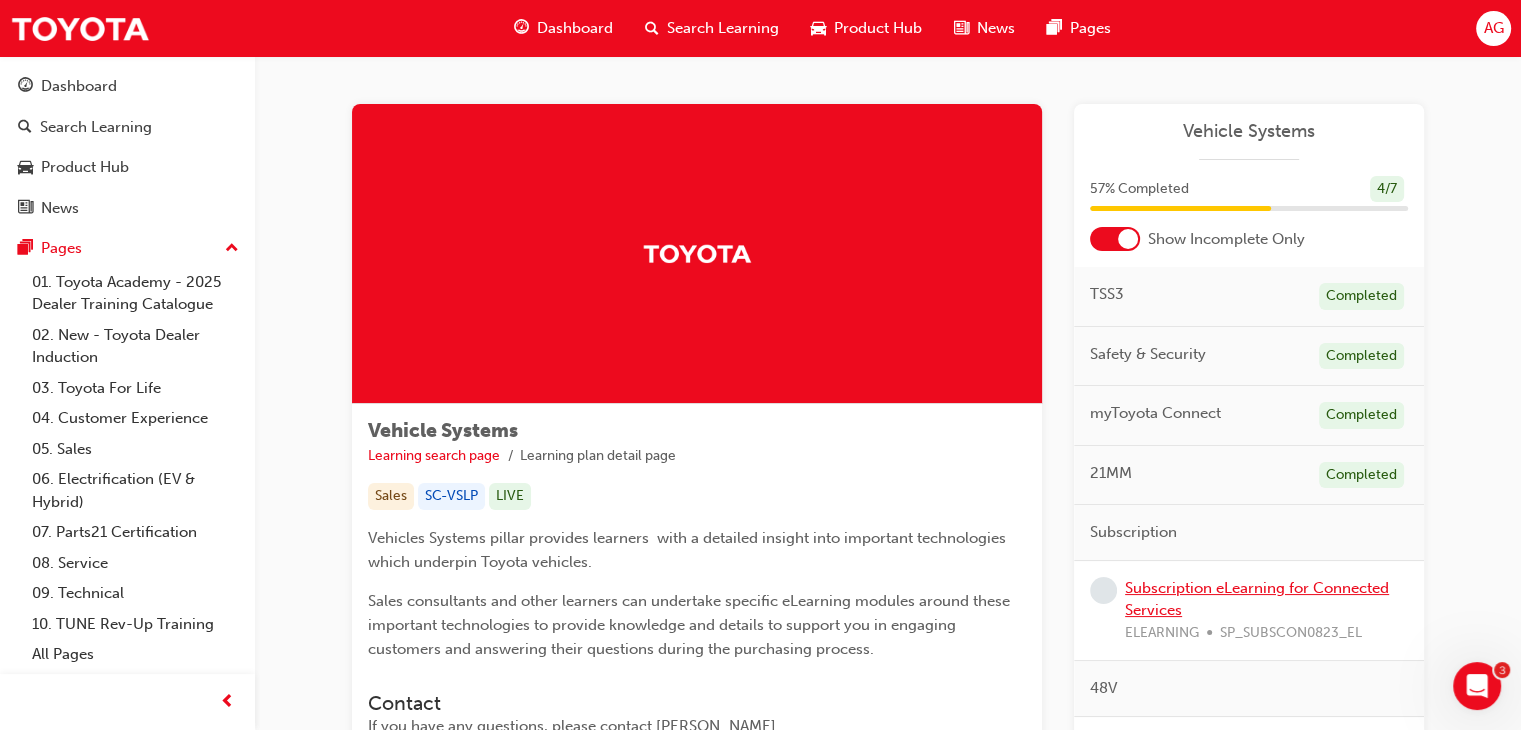 click on "Subscription eLearning for Connected Services" at bounding box center [1257, 599] 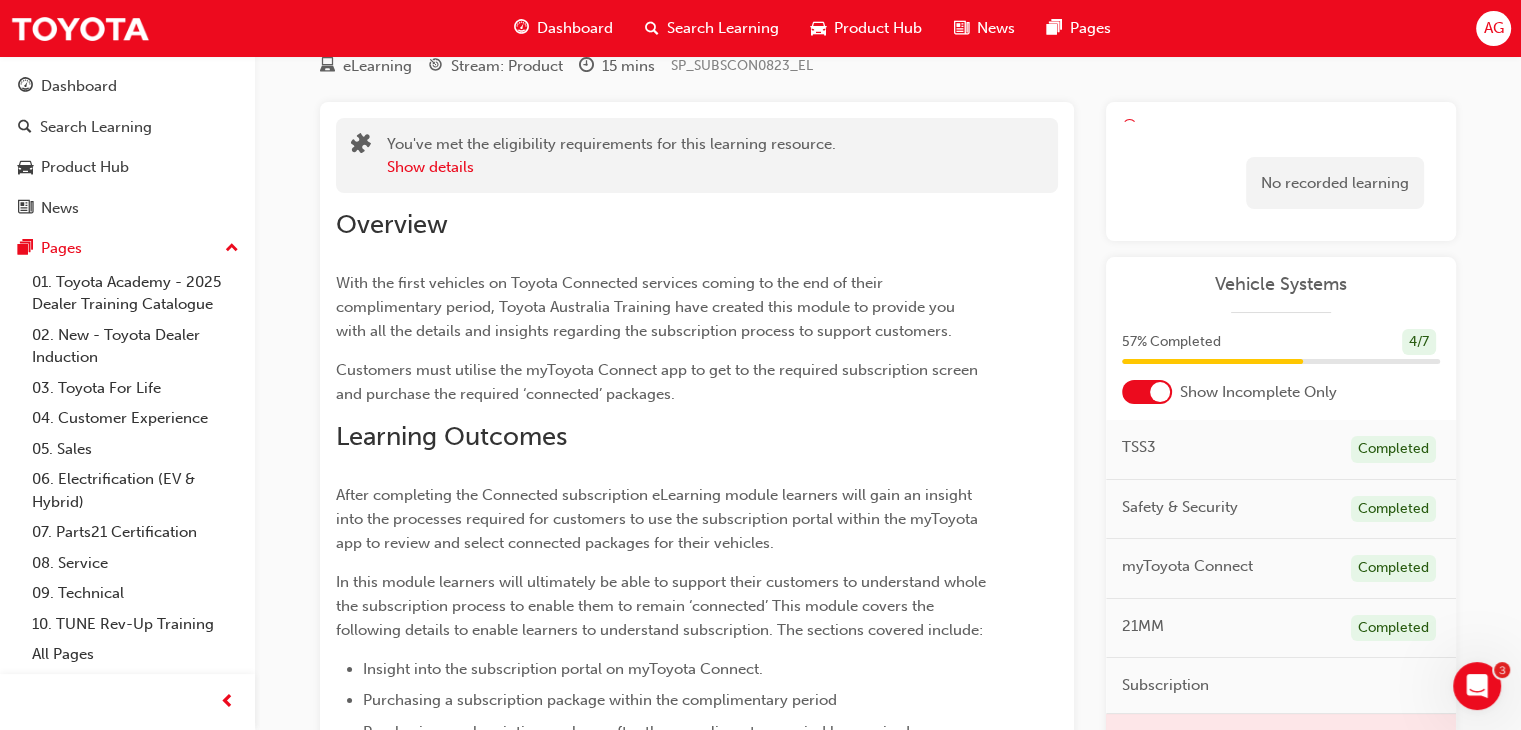 scroll, scrollTop: 200, scrollLeft: 0, axis: vertical 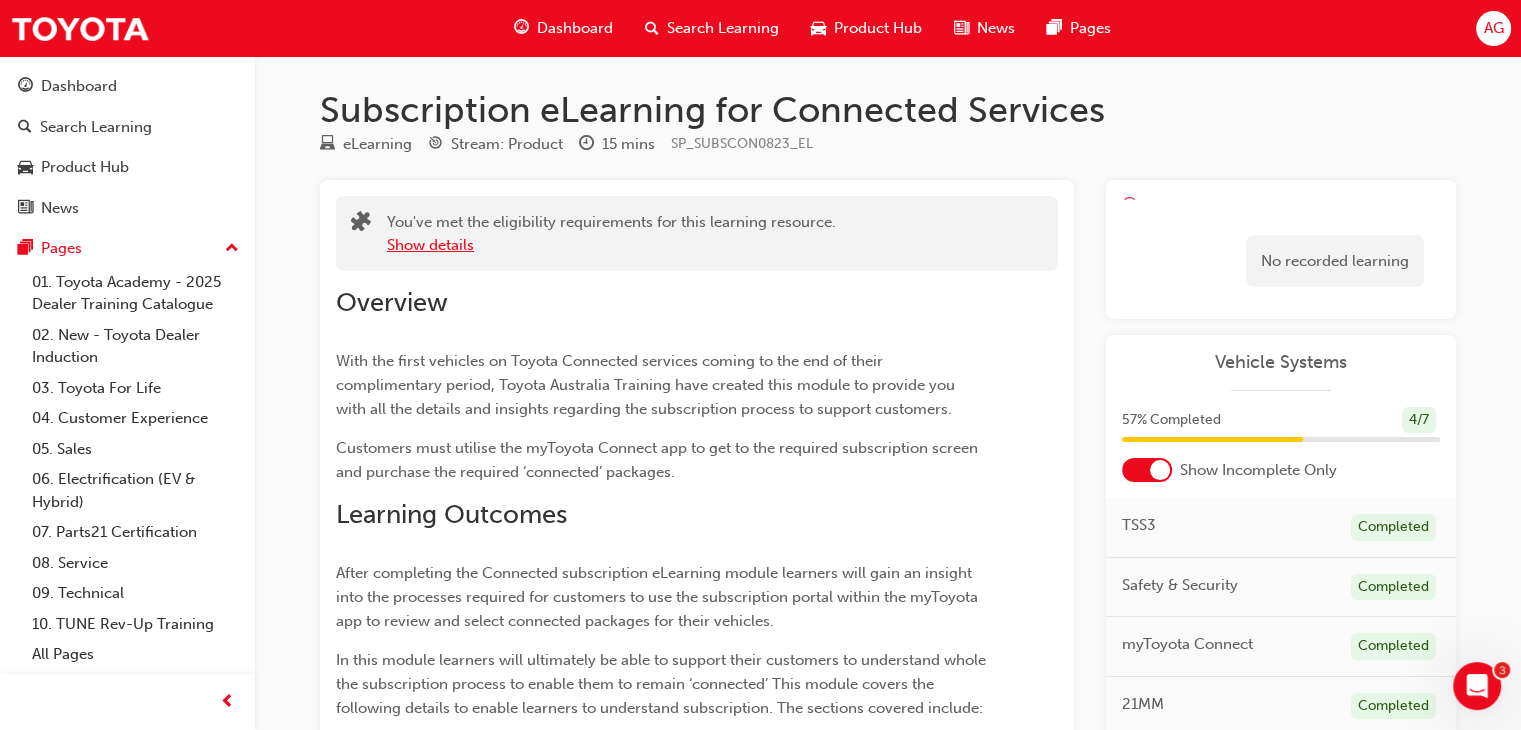 click on "Show details" at bounding box center [430, 245] 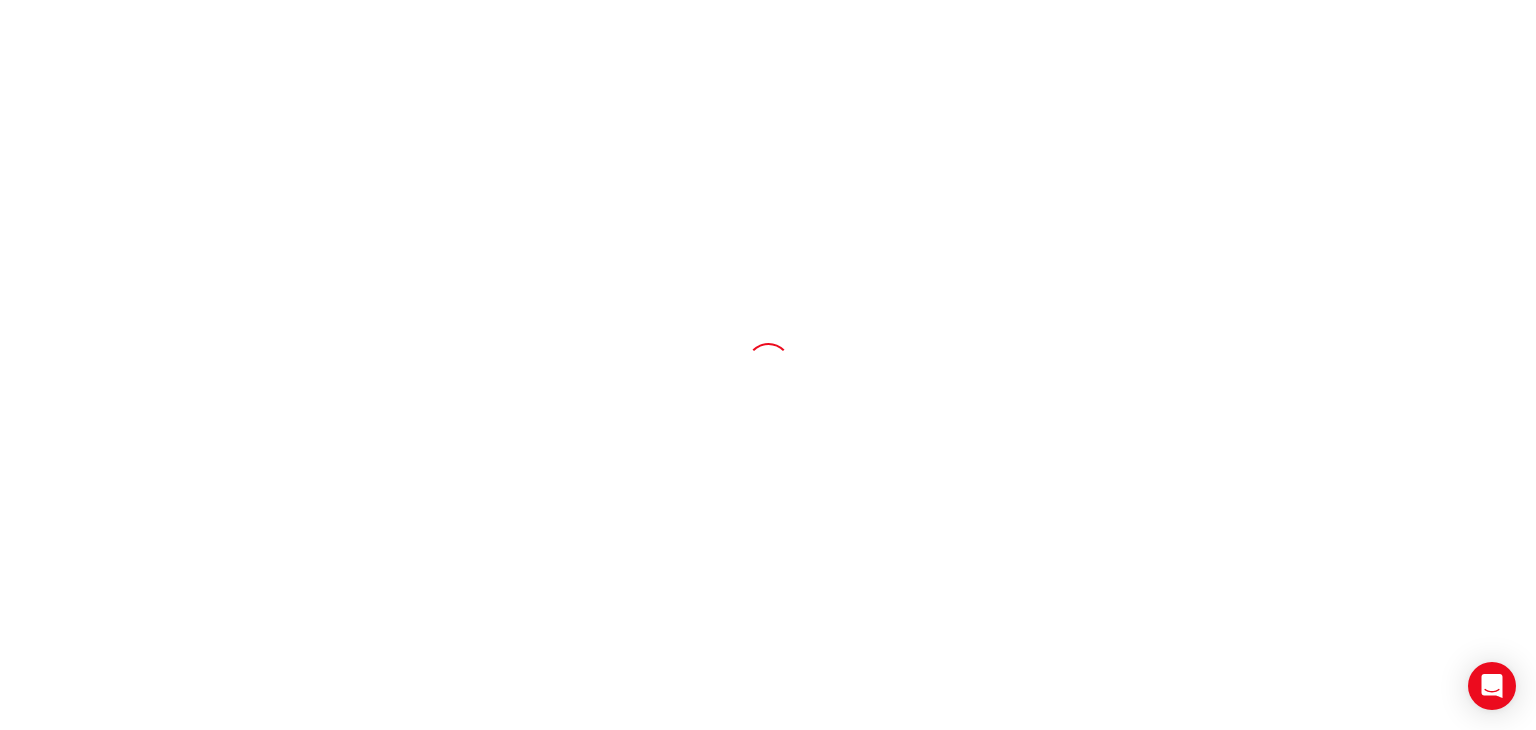 scroll, scrollTop: 0, scrollLeft: 0, axis: both 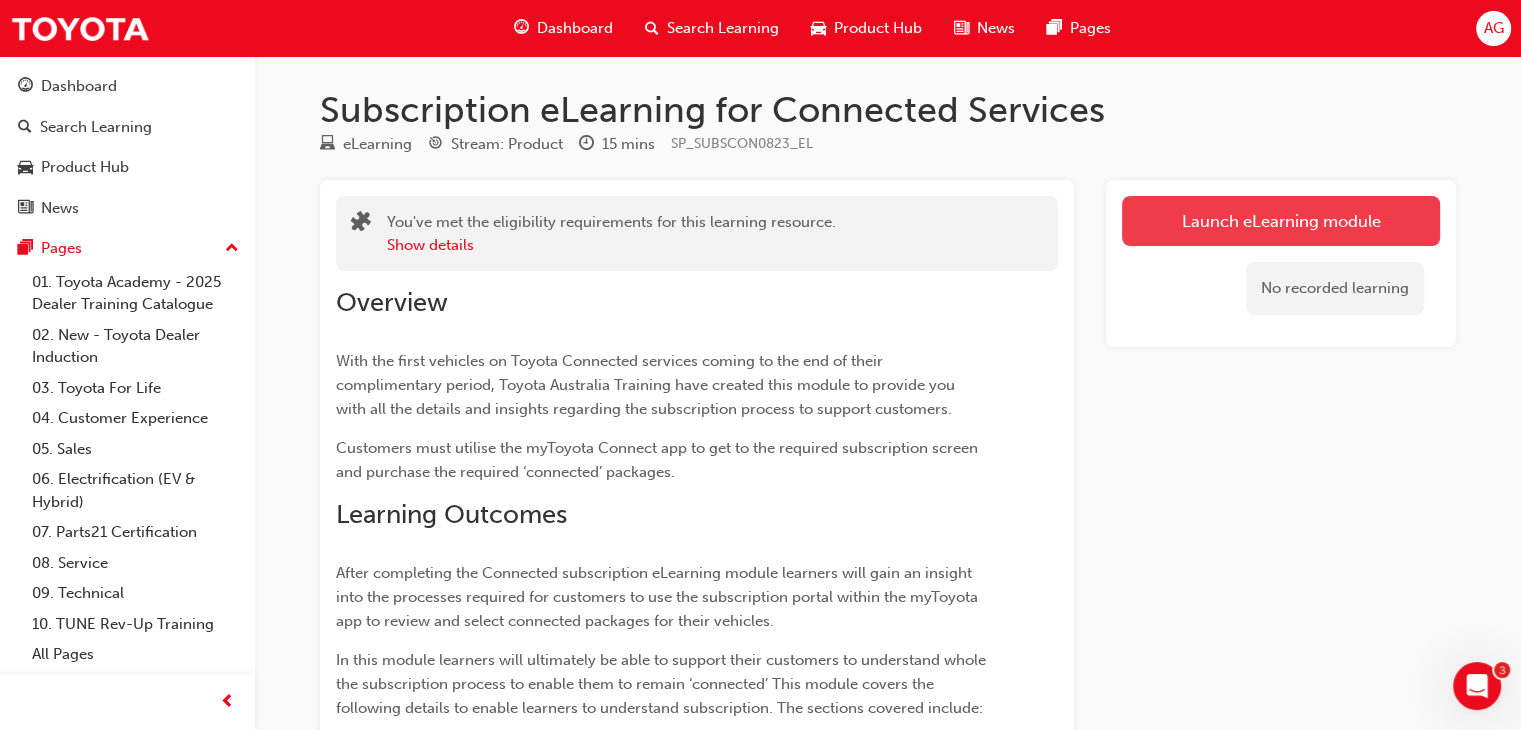 click on "Launch eLearning module" at bounding box center (1281, 221) 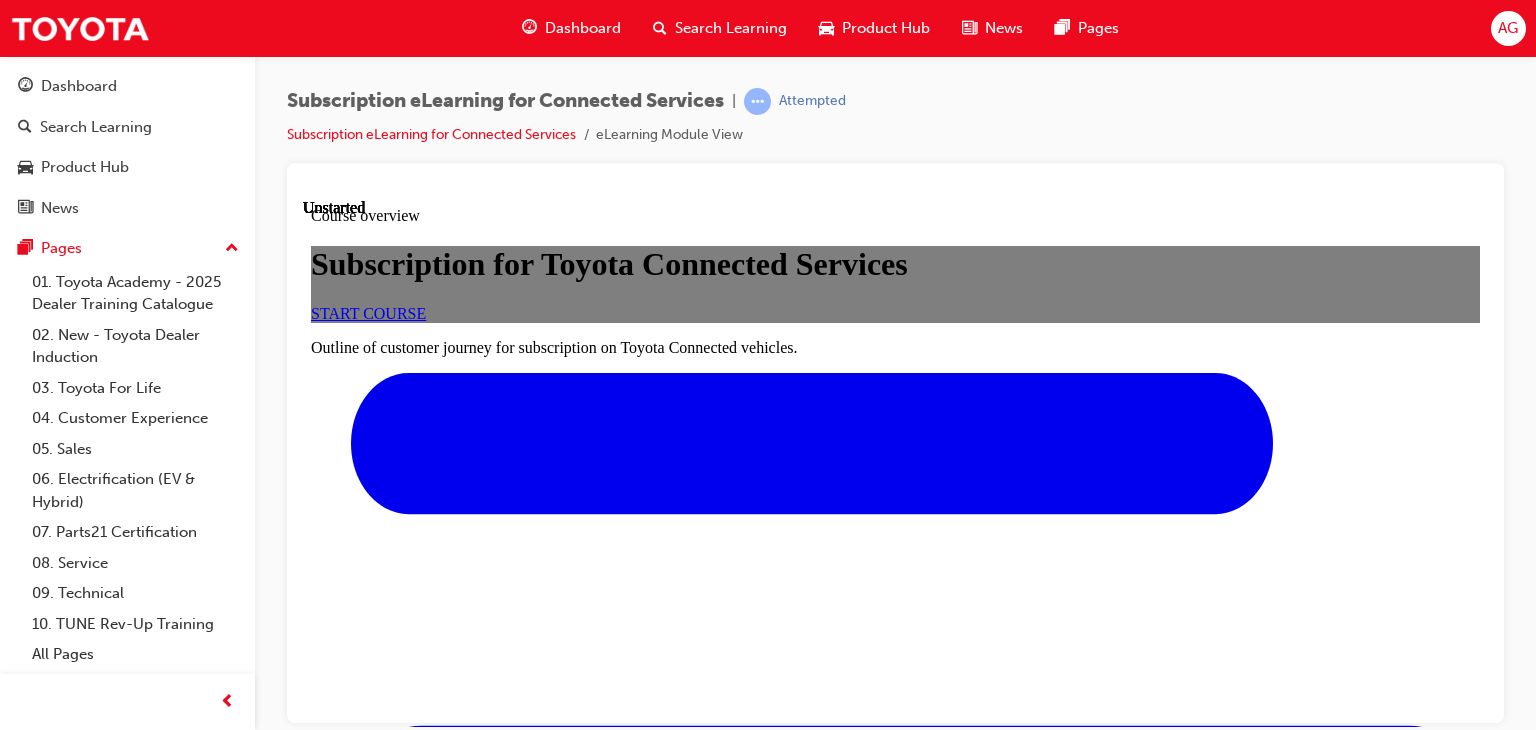 scroll, scrollTop: 0, scrollLeft: 0, axis: both 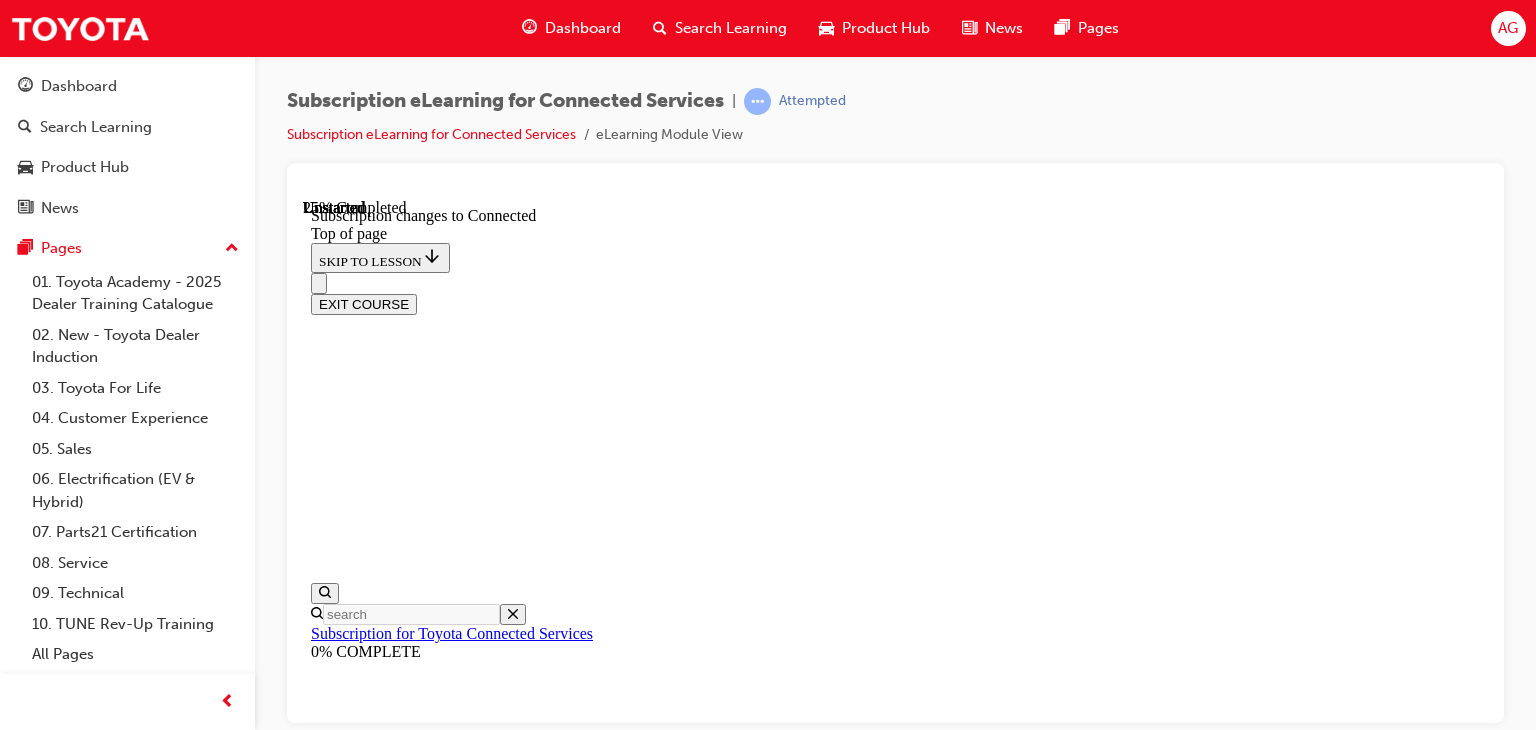 click on "CONTINUE" at bounding box center [353, 10884] 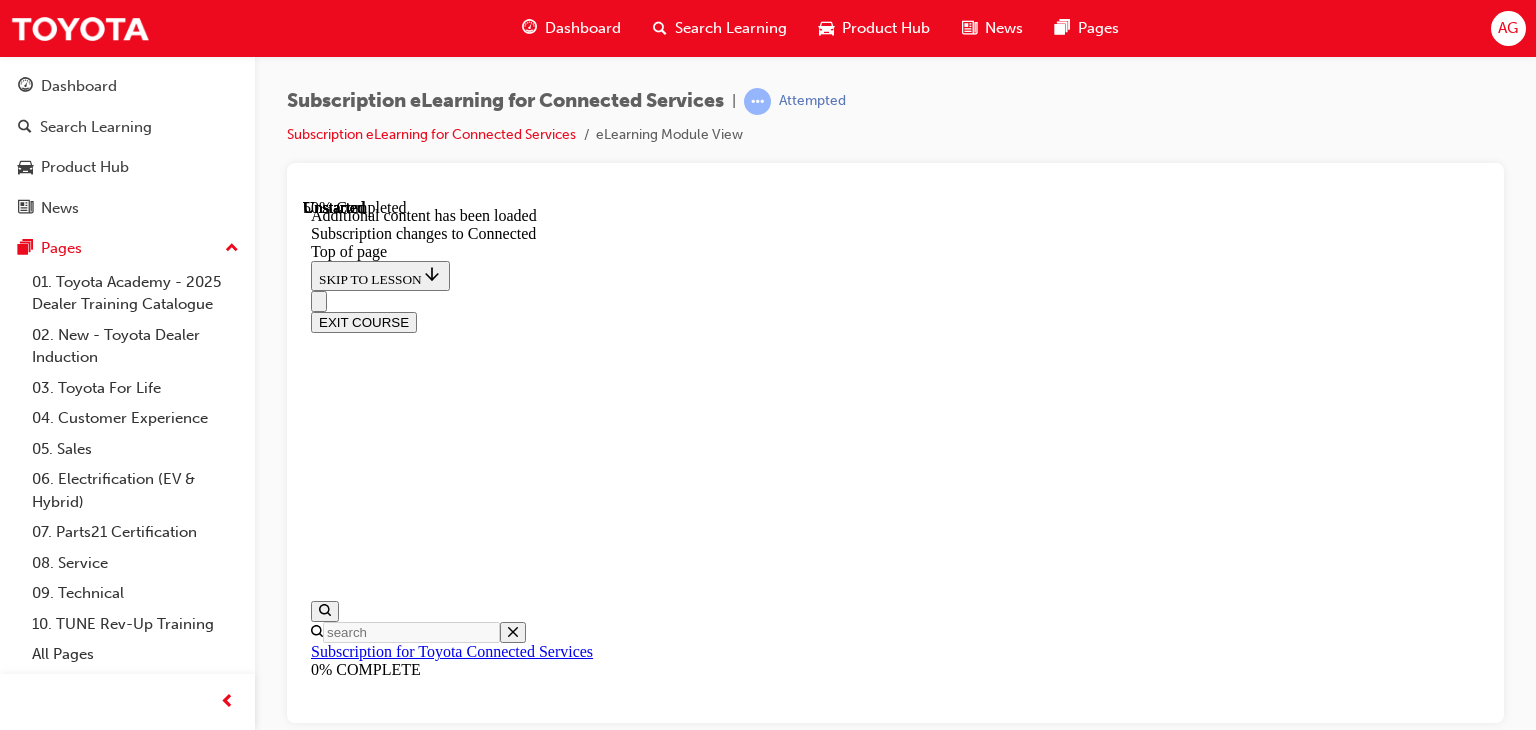 scroll, scrollTop: 1845, scrollLeft: 0, axis: vertical 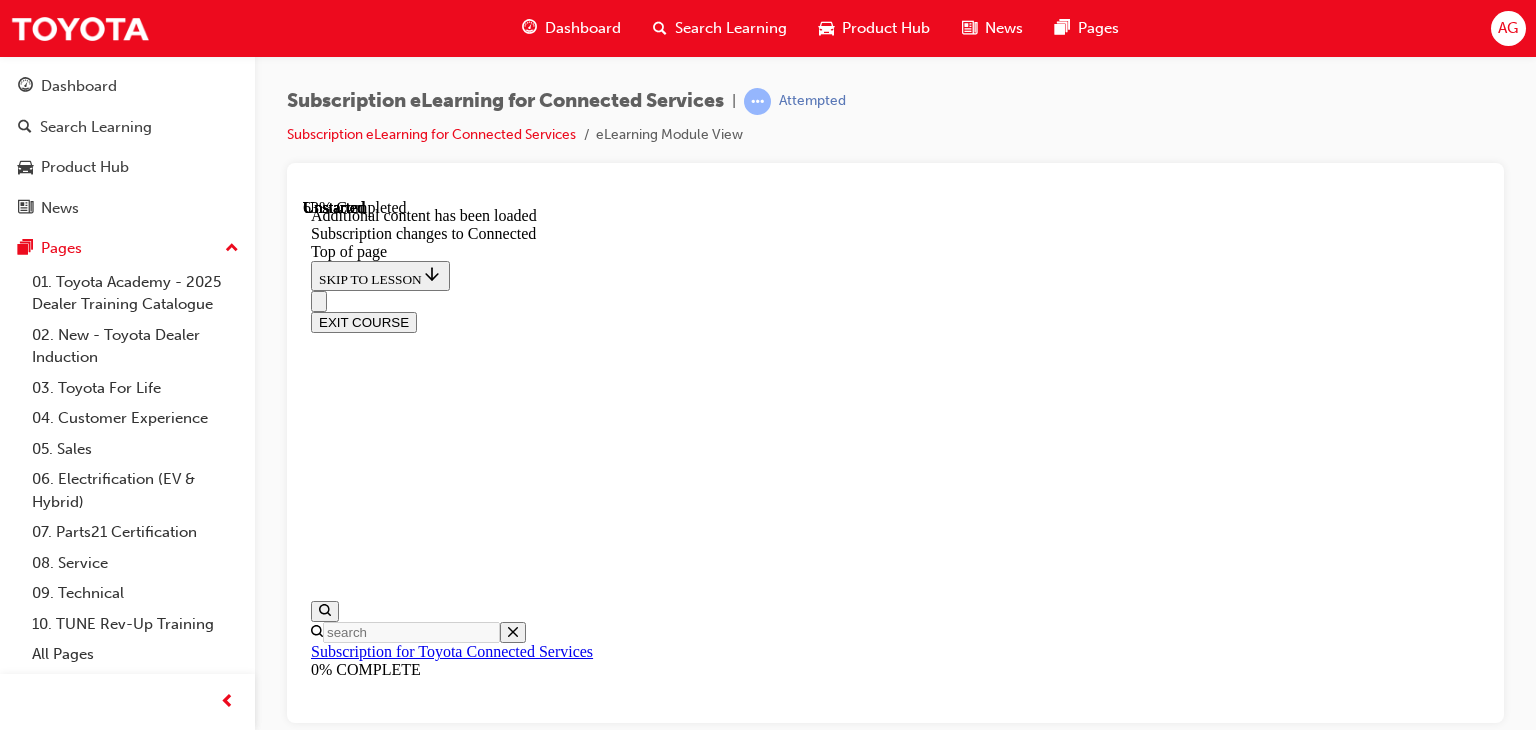 click on "CONTINUE" at bounding box center (353, 11272) 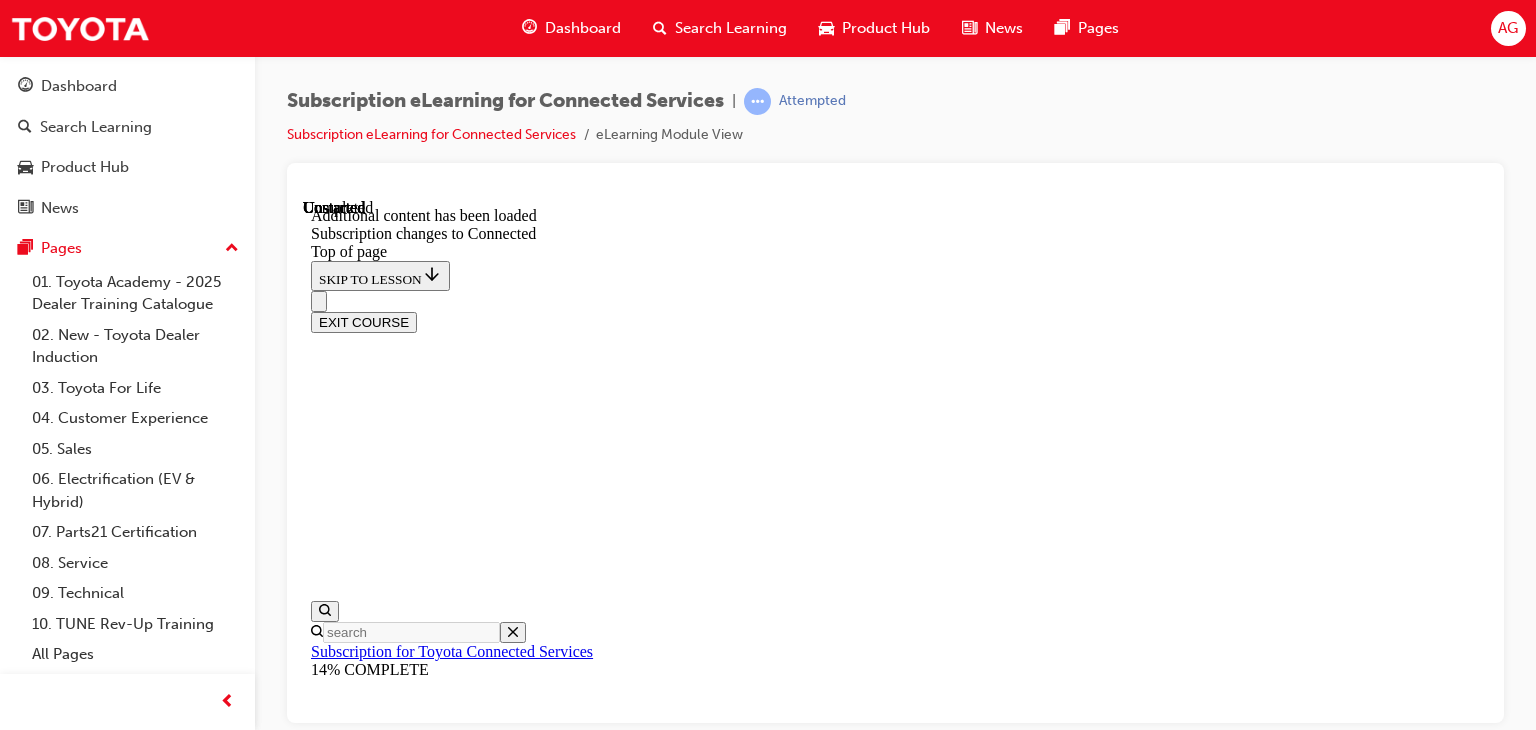 scroll, scrollTop: 3012, scrollLeft: 0, axis: vertical 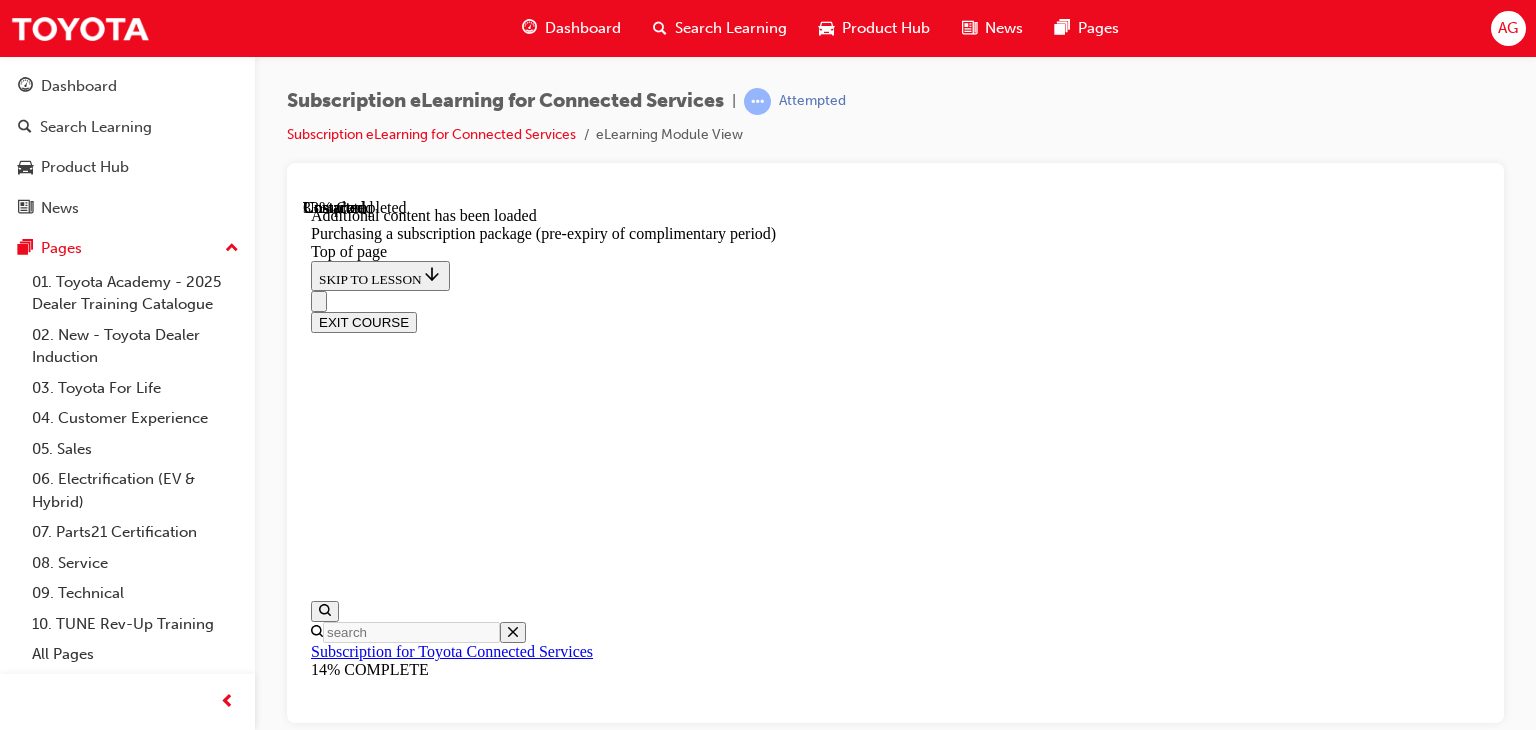 click on "CONTINUE" at bounding box center [353, 10761] 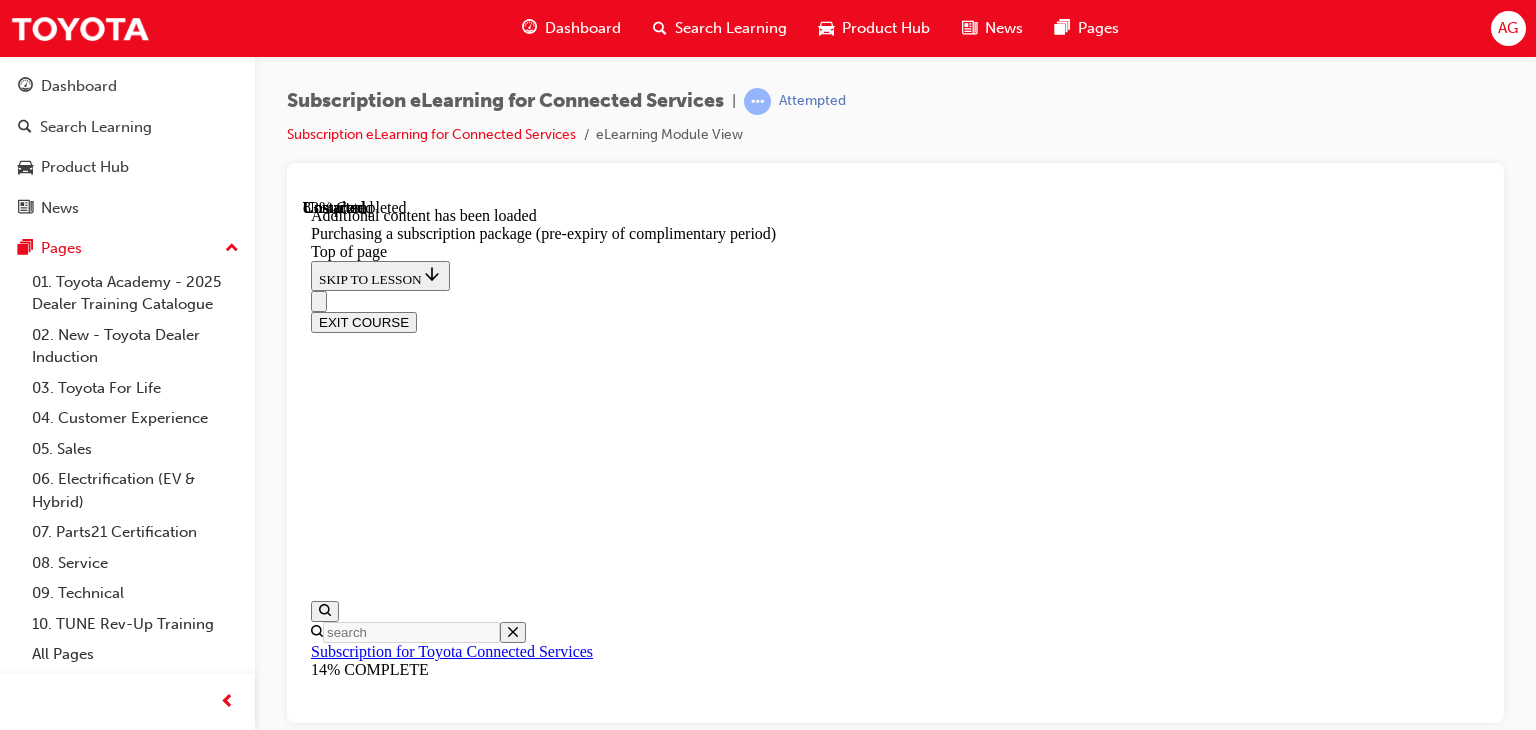 scroll, scrollTop: 1110, scrollLeft: 0, axis: vertical 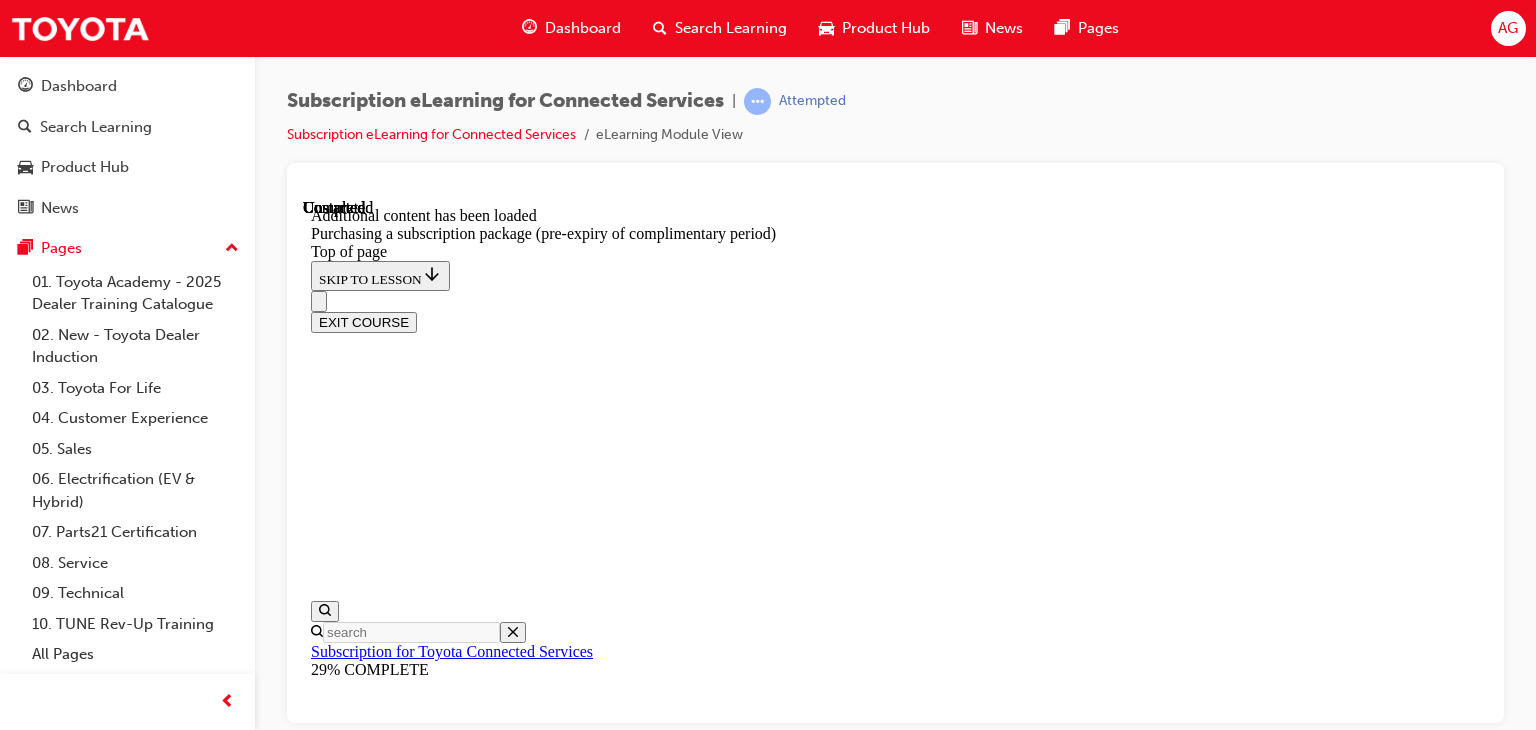 click on "View subscription screen Enables customers to enter subscription area on app View Package contents This screen enables customers to view packages available for subscription - applicable to their vehicle Select available package Customers can select/choose package Review & Continue Enables customers to review their selection/s Accept 'terms' & data consent Customers must accept these terms to continue including consent on 'data' usage." at bounding box center [895, 11215] 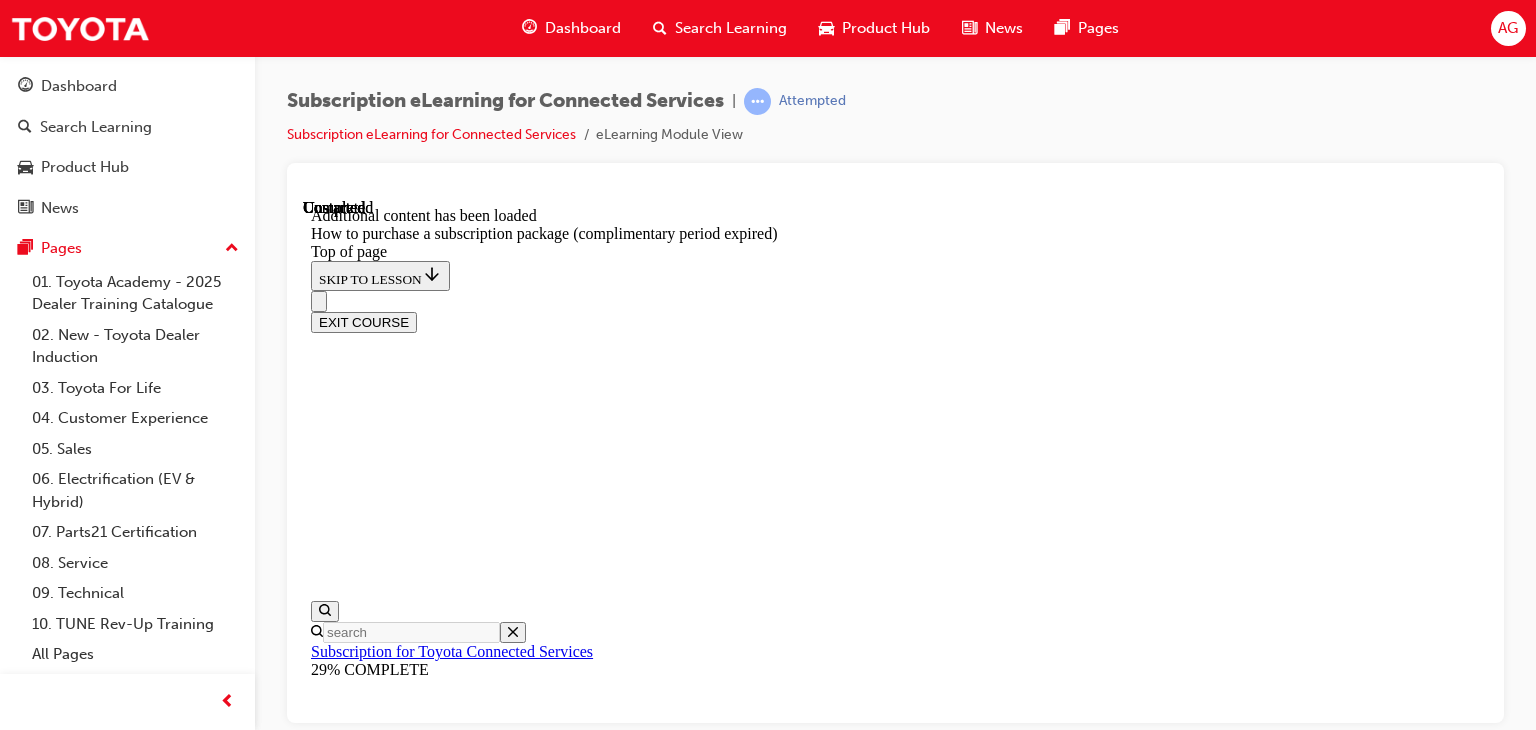 scroll, scrollTop: 0, scrollLeft: 0, axis: both 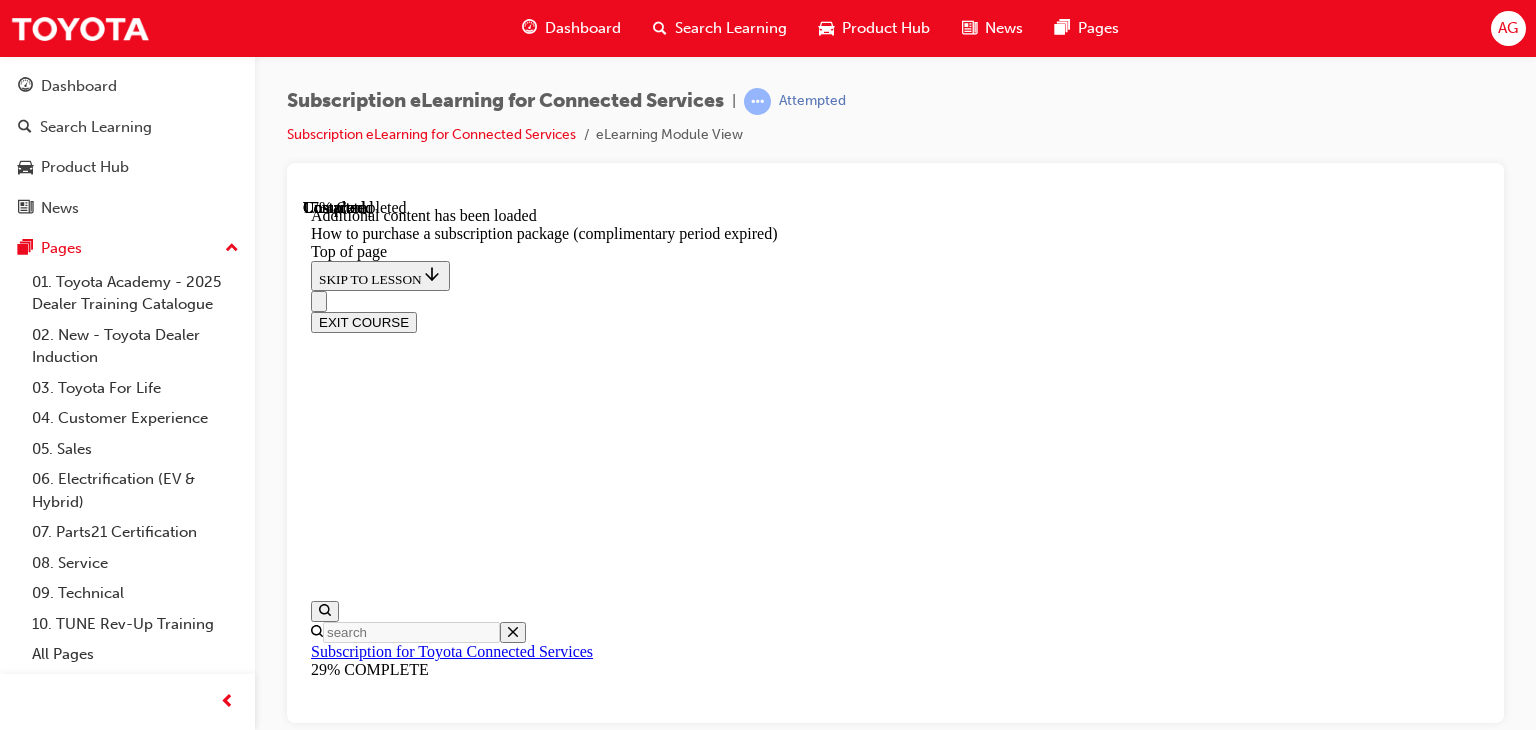 click on "CONTINUE" at bounding box center [353, 10682] 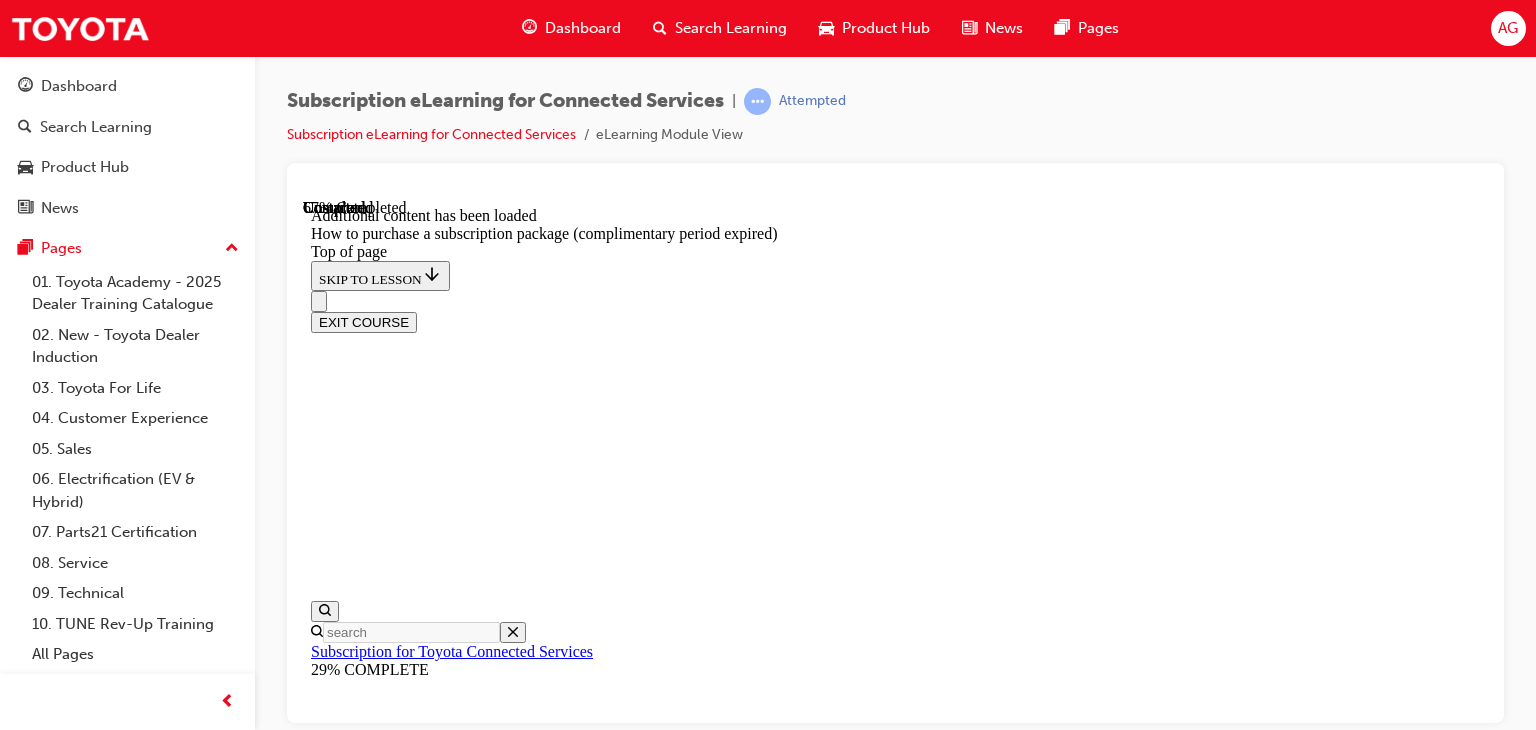 scroll, scrollTop: 1215, scrollLeft: 0, axis: vertical 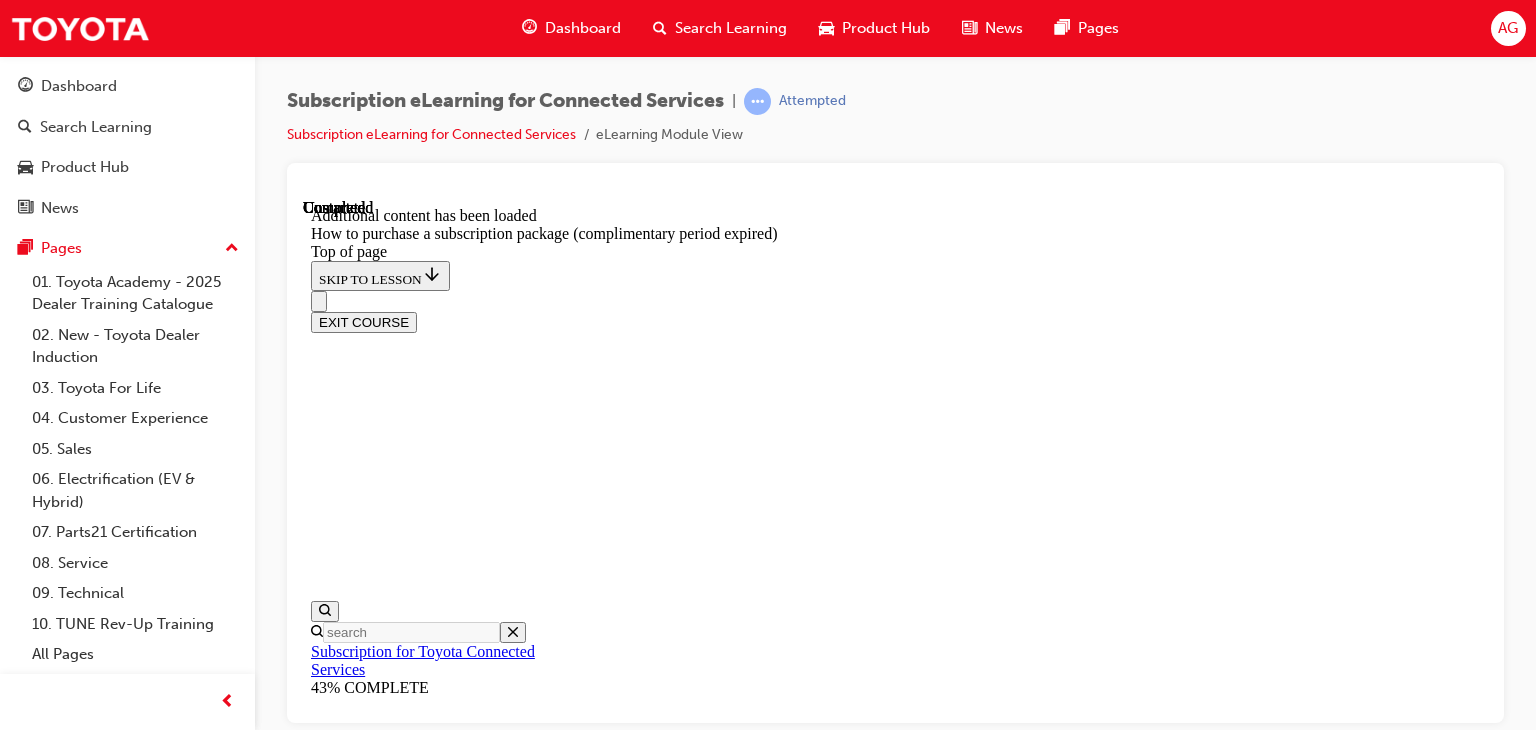 click at bounding box center (415, 11563) 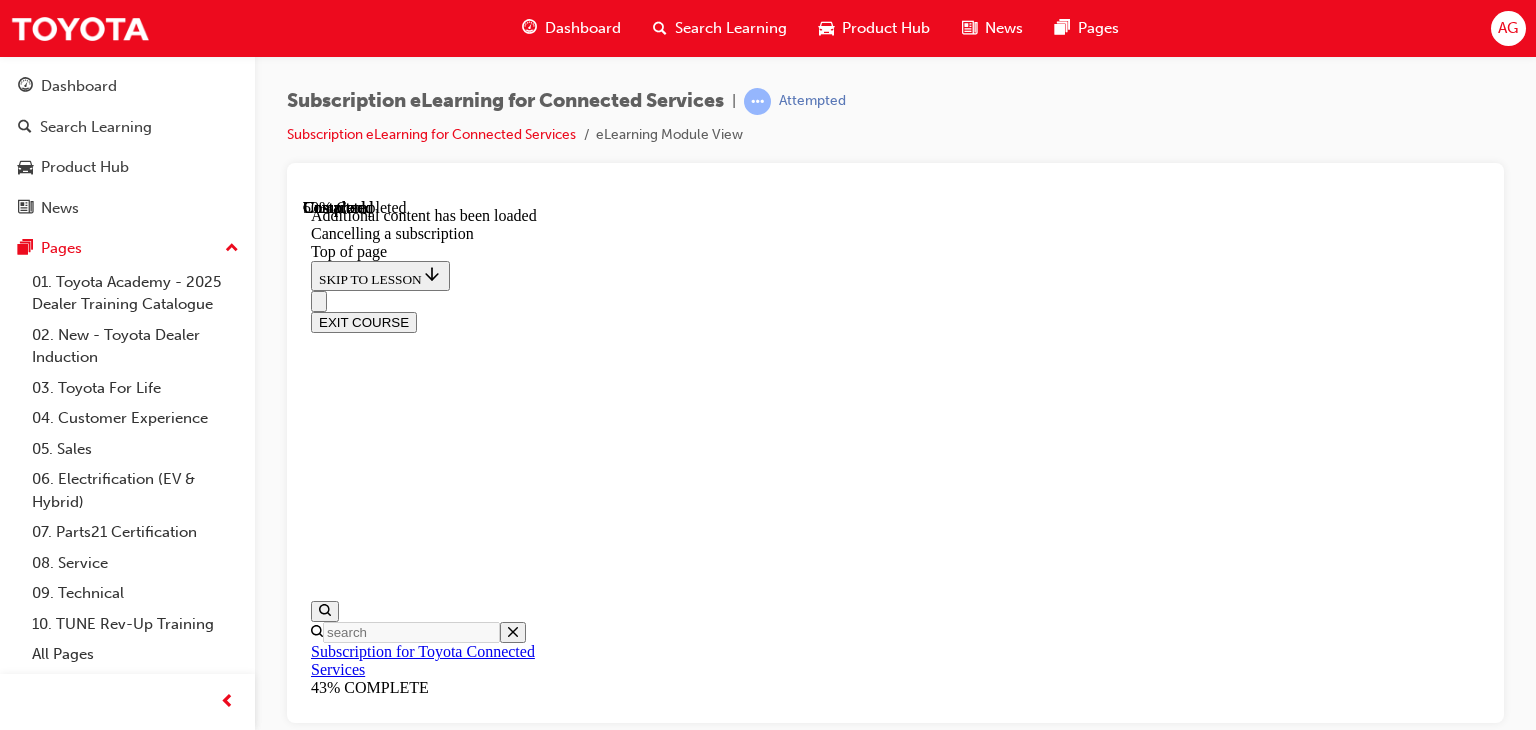 scroll, scrollTop: 362, scrollLeft: 0, axis: vertical 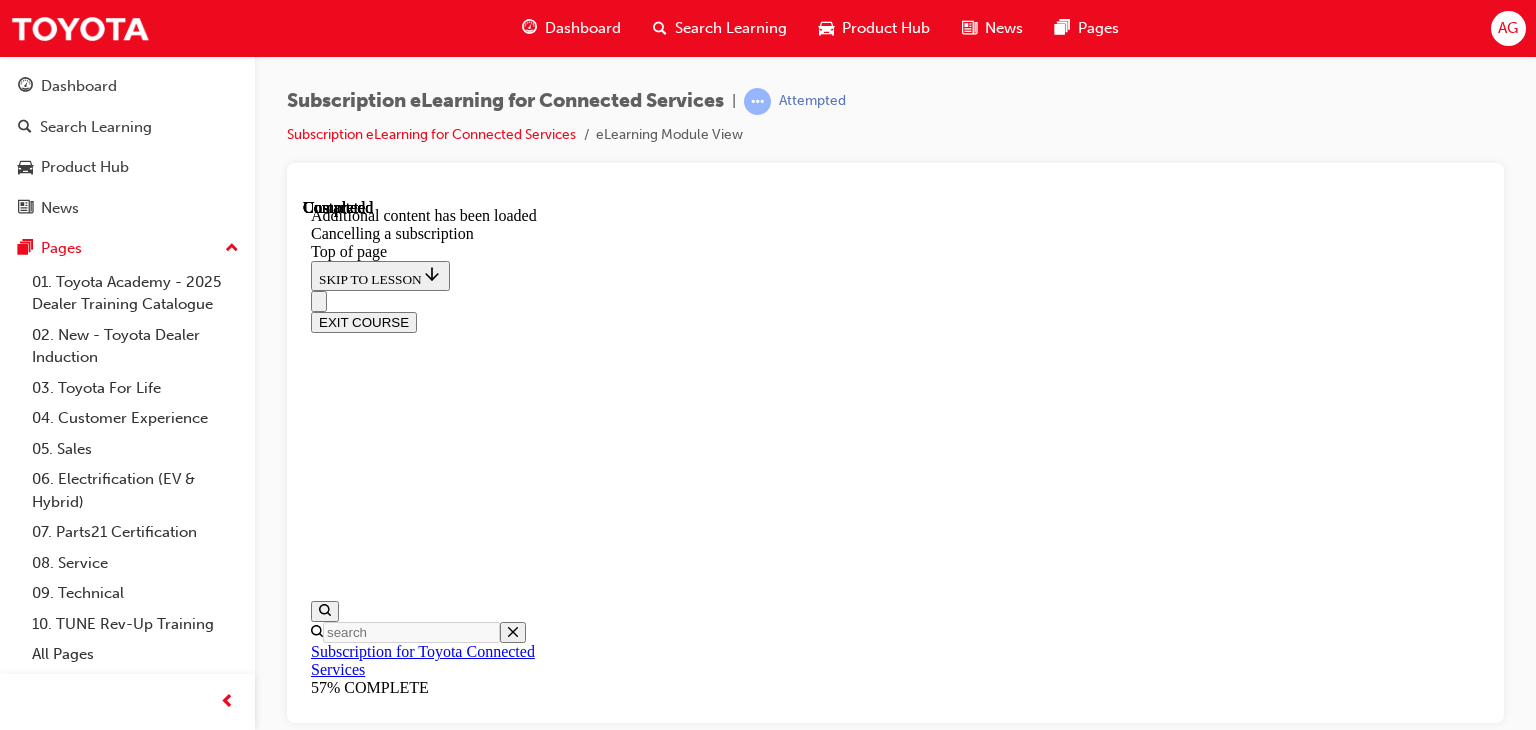 click on "Lesson 5 - Making changes to credit card details for subscriptions - Payment Method Screen" at bounding box center (607, 11262) 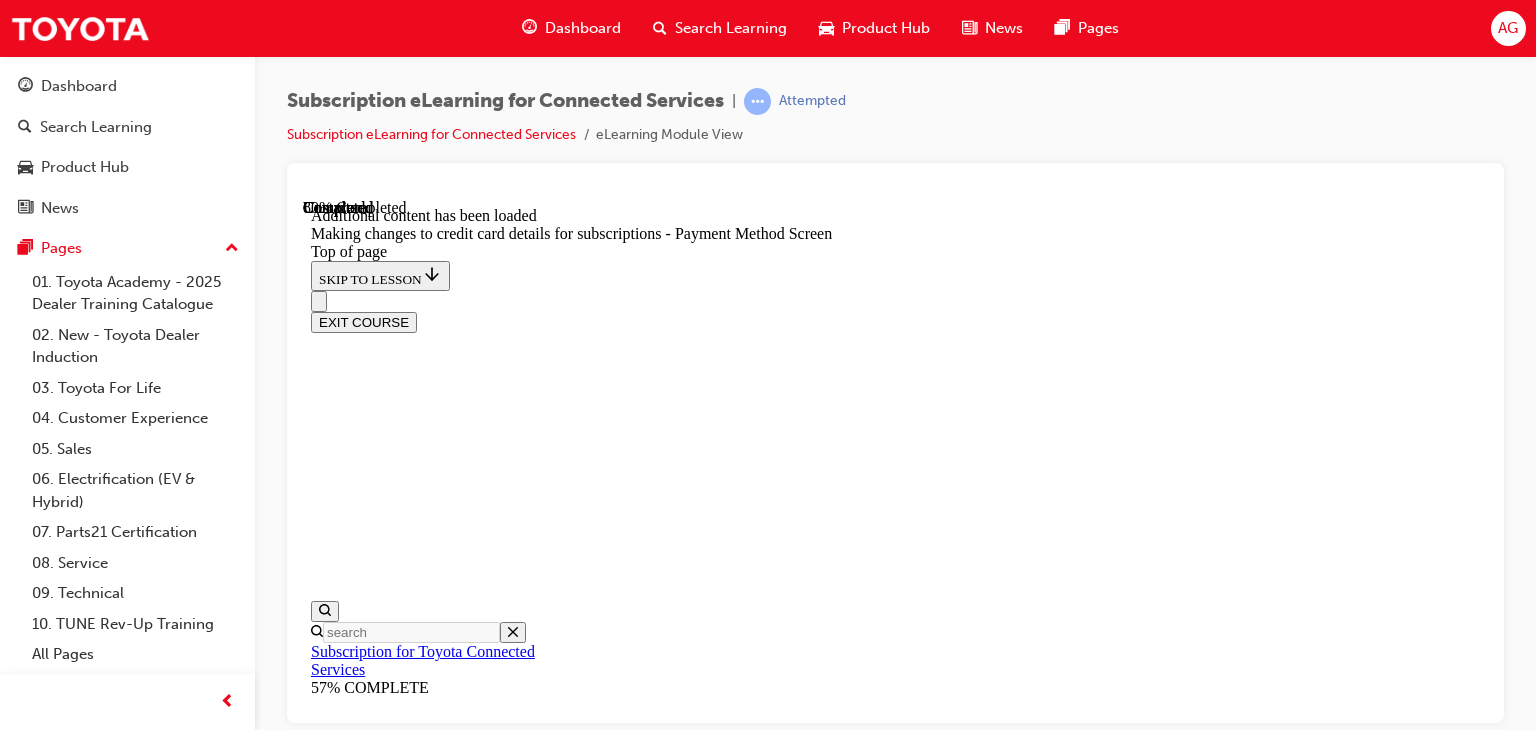 scroll, scrollTop: 1922, scrollLeft: 0, axis: vertical 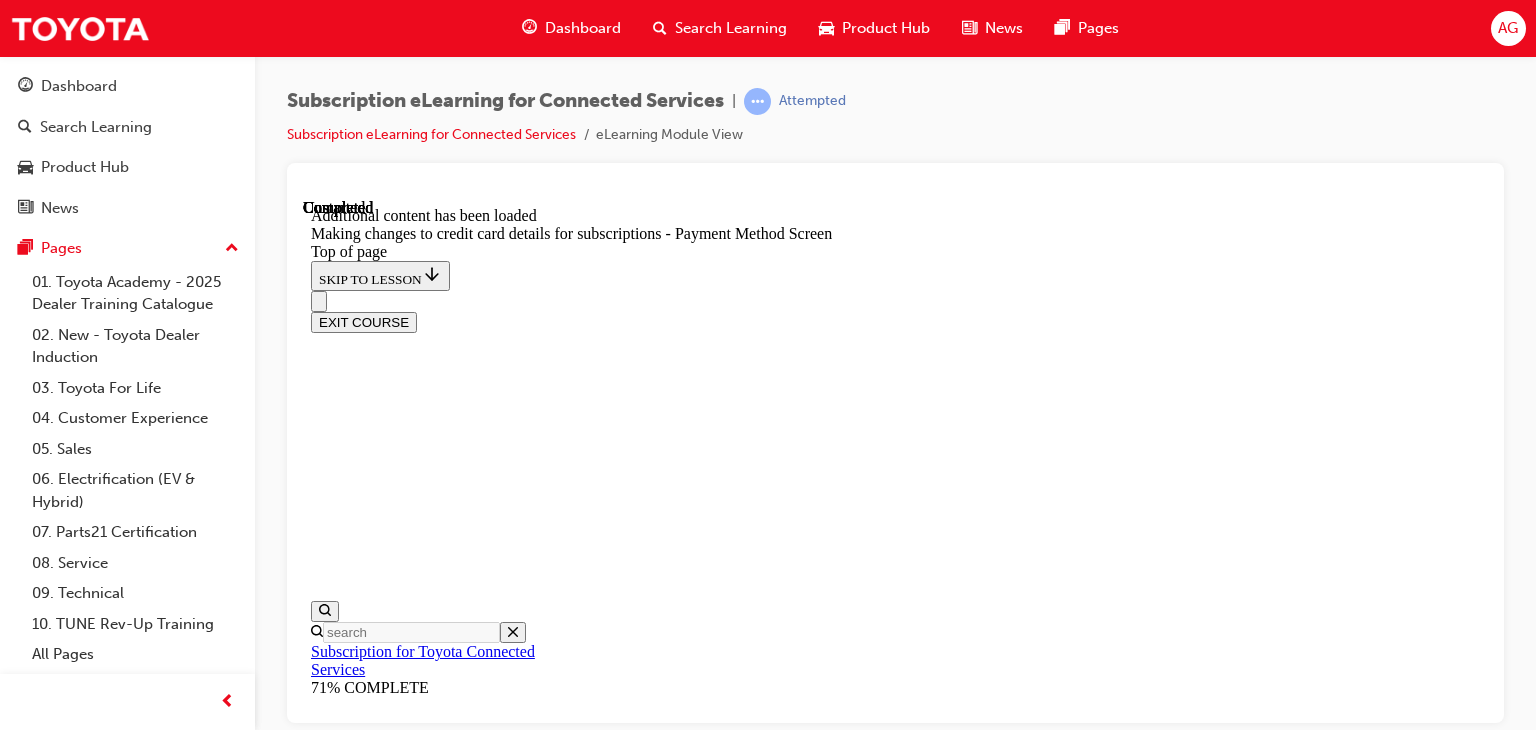 click on "Lesson 6 - Quiz" at bounding box center (362, 11431) 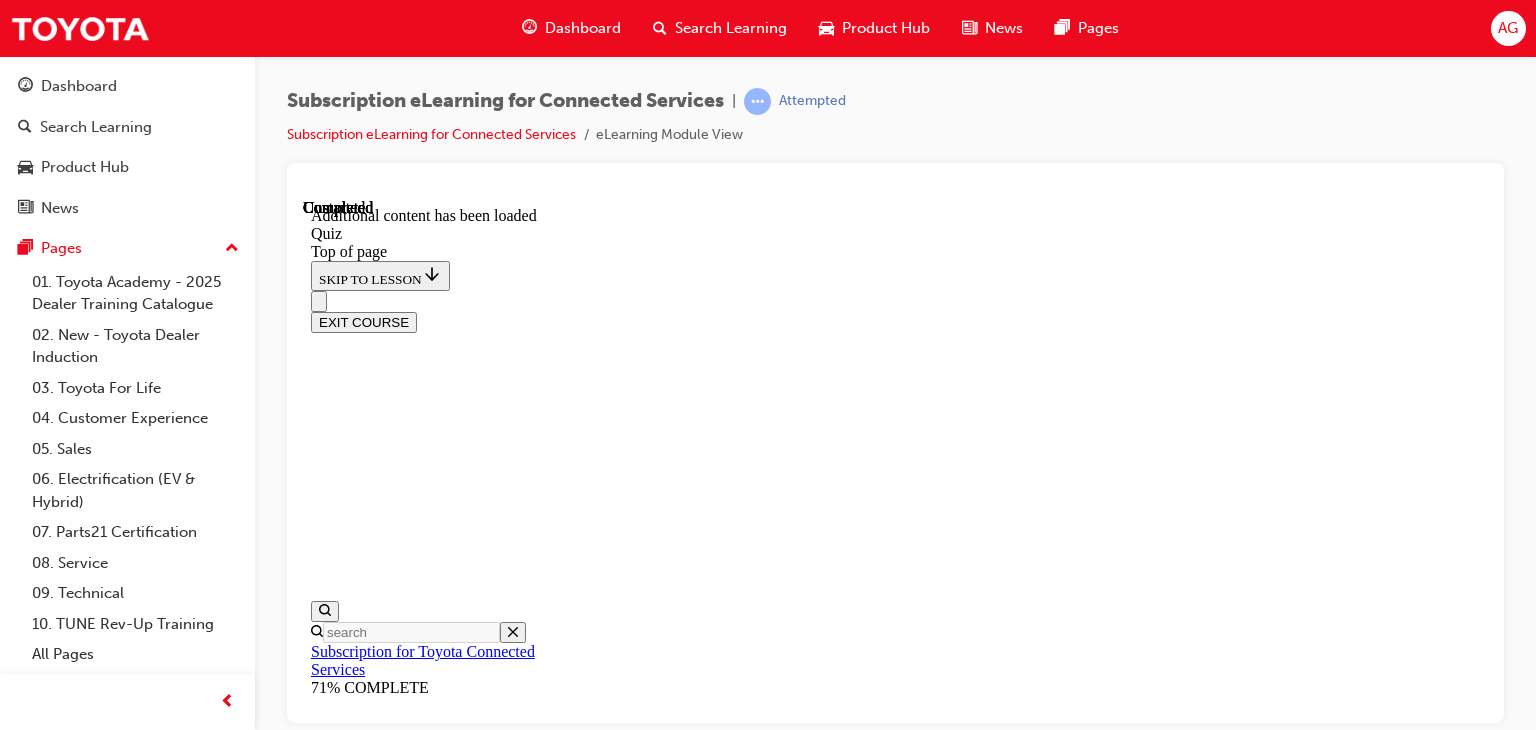 scroll, scrollTop: 0, scrollLeft: 0, axis: both 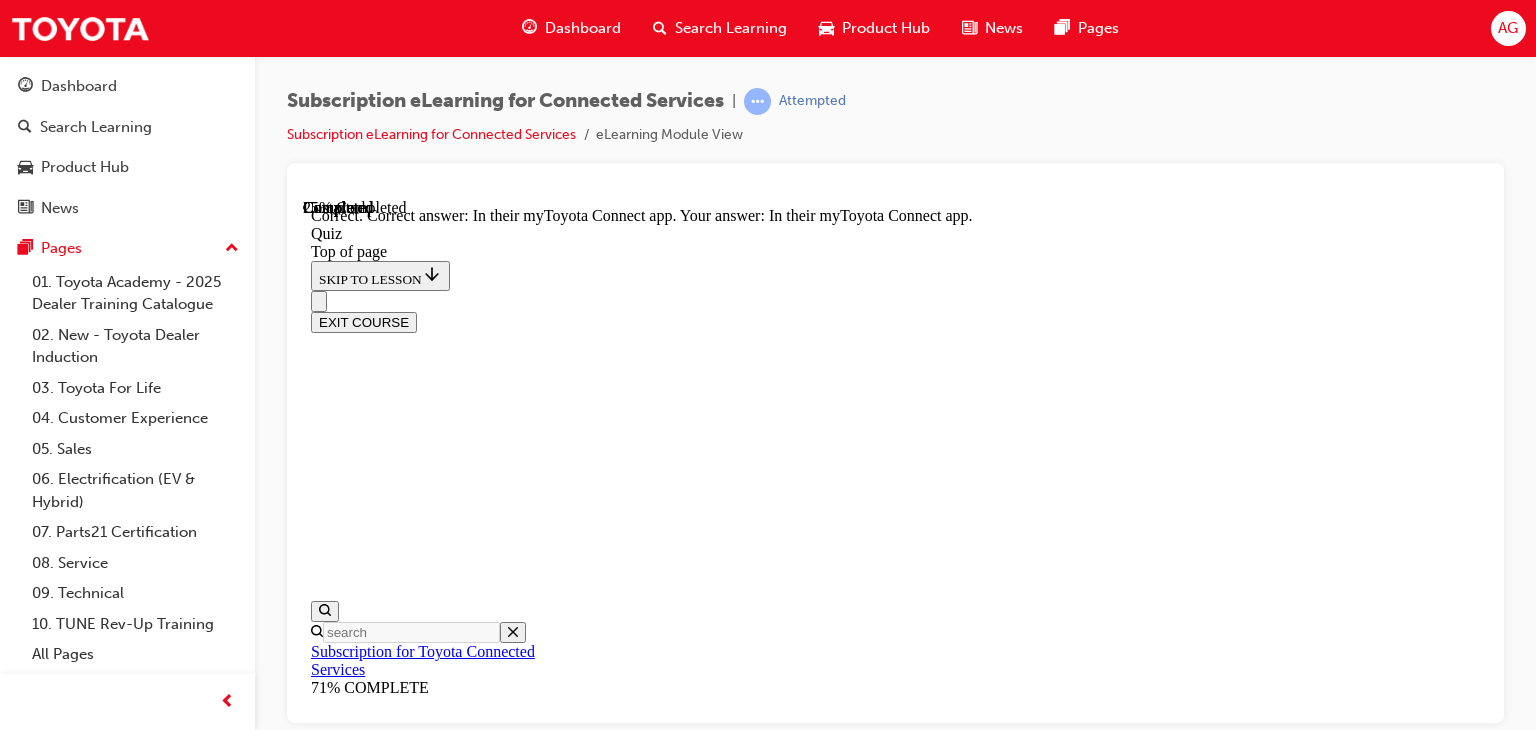 click on "NEXT" at bounding box center [895, 16856] 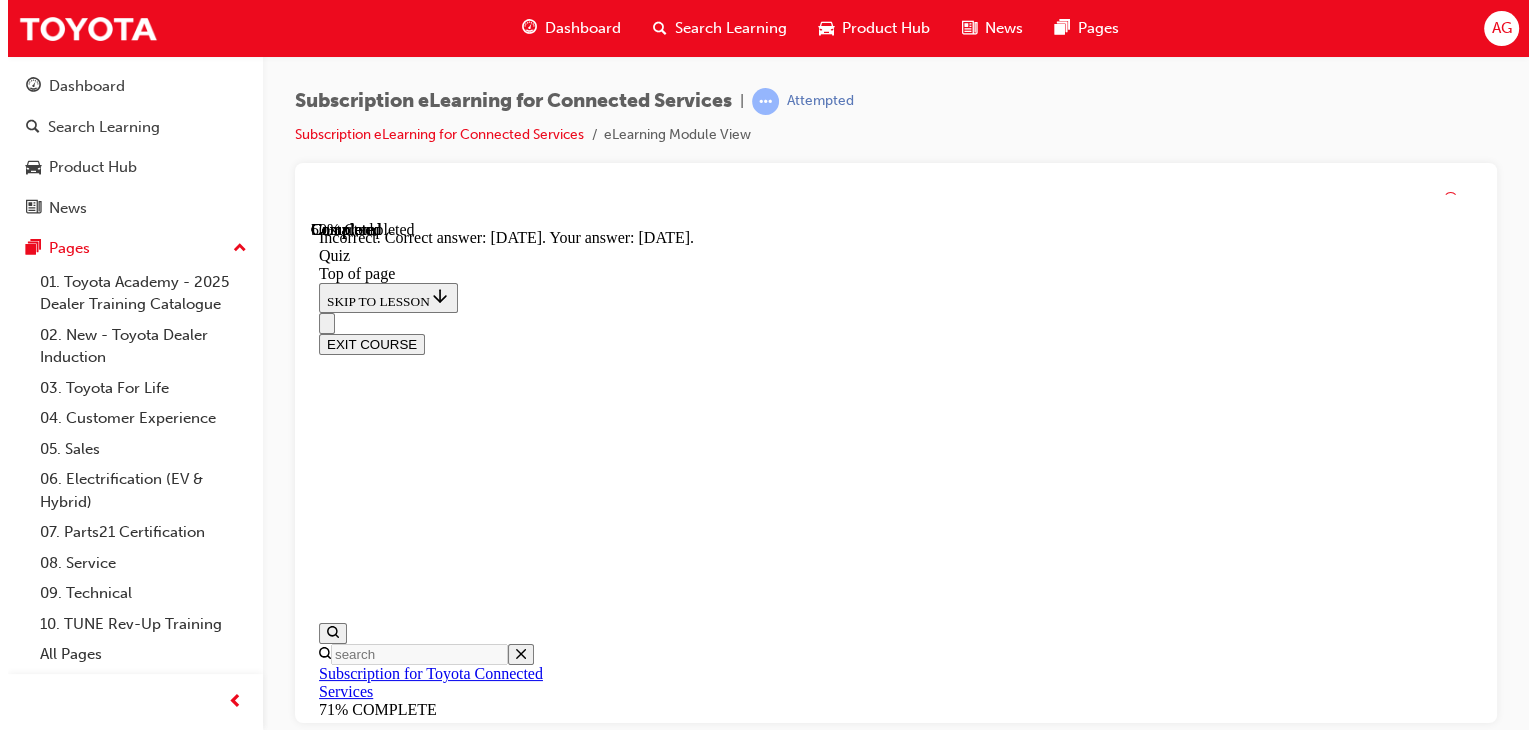 scroll, scrollTop: 513, scrollLeft: 0, axis: vertical 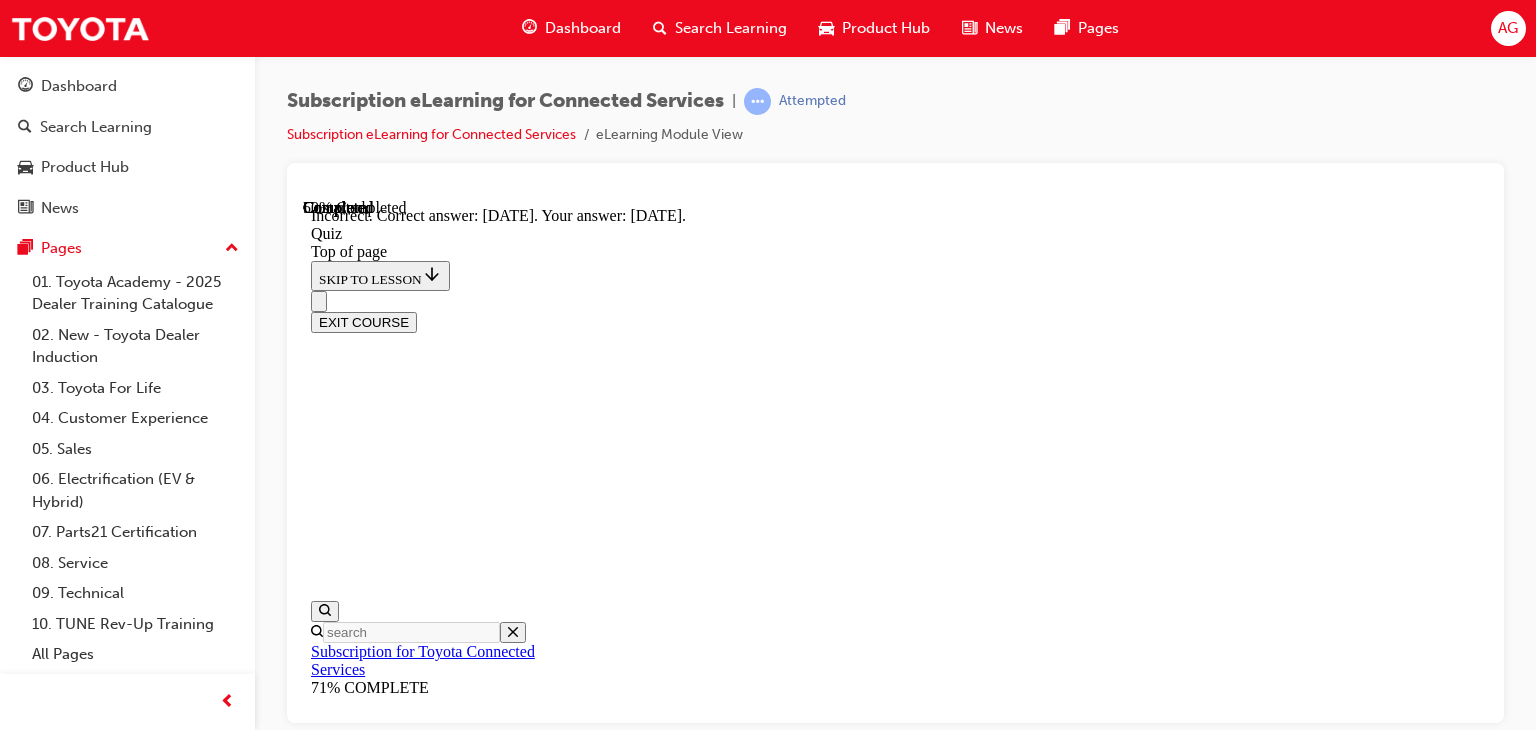 click on "SUBMIT NEXT" at bounding box center (895, 23268) 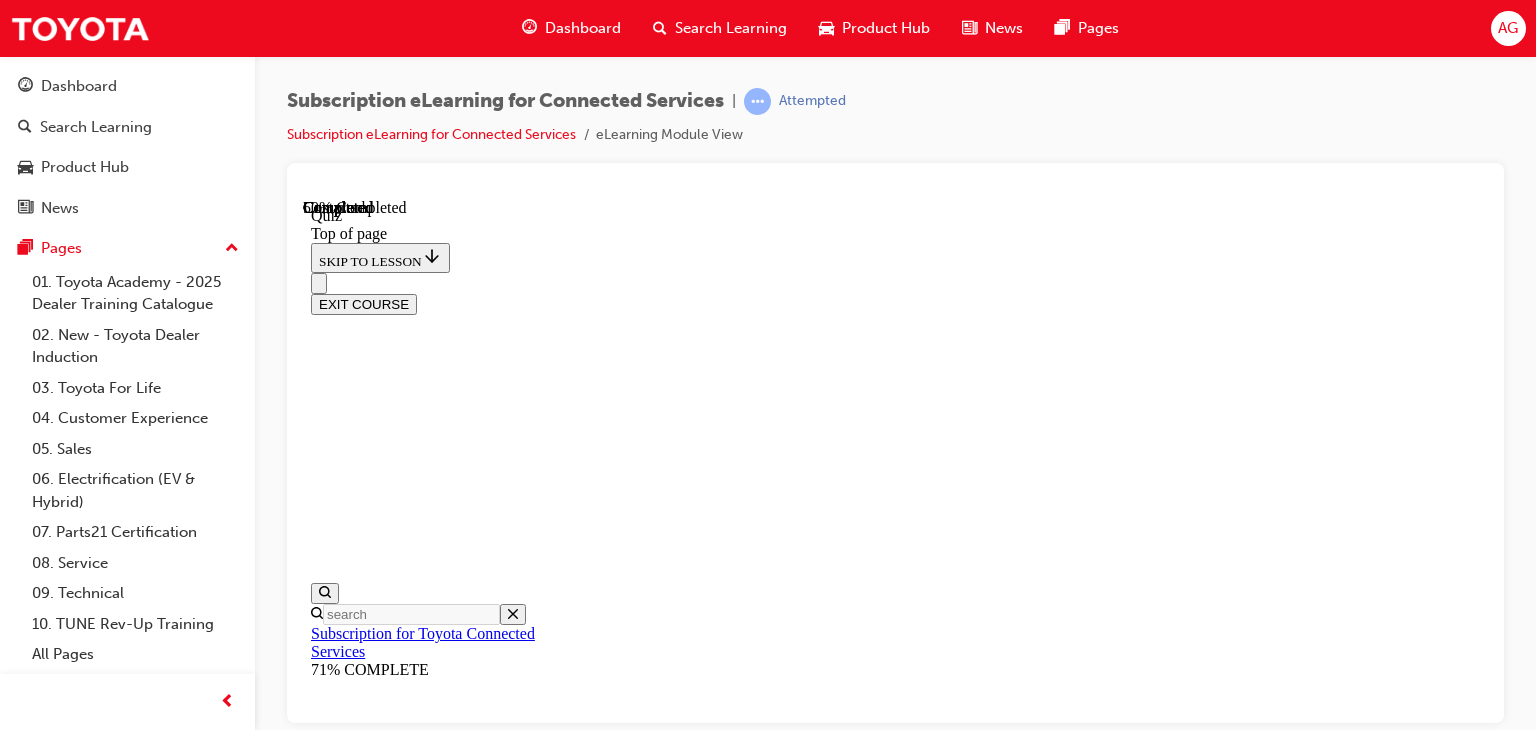 scroll, scrollTop: 160, scrollLeft: 0, axis: vertical 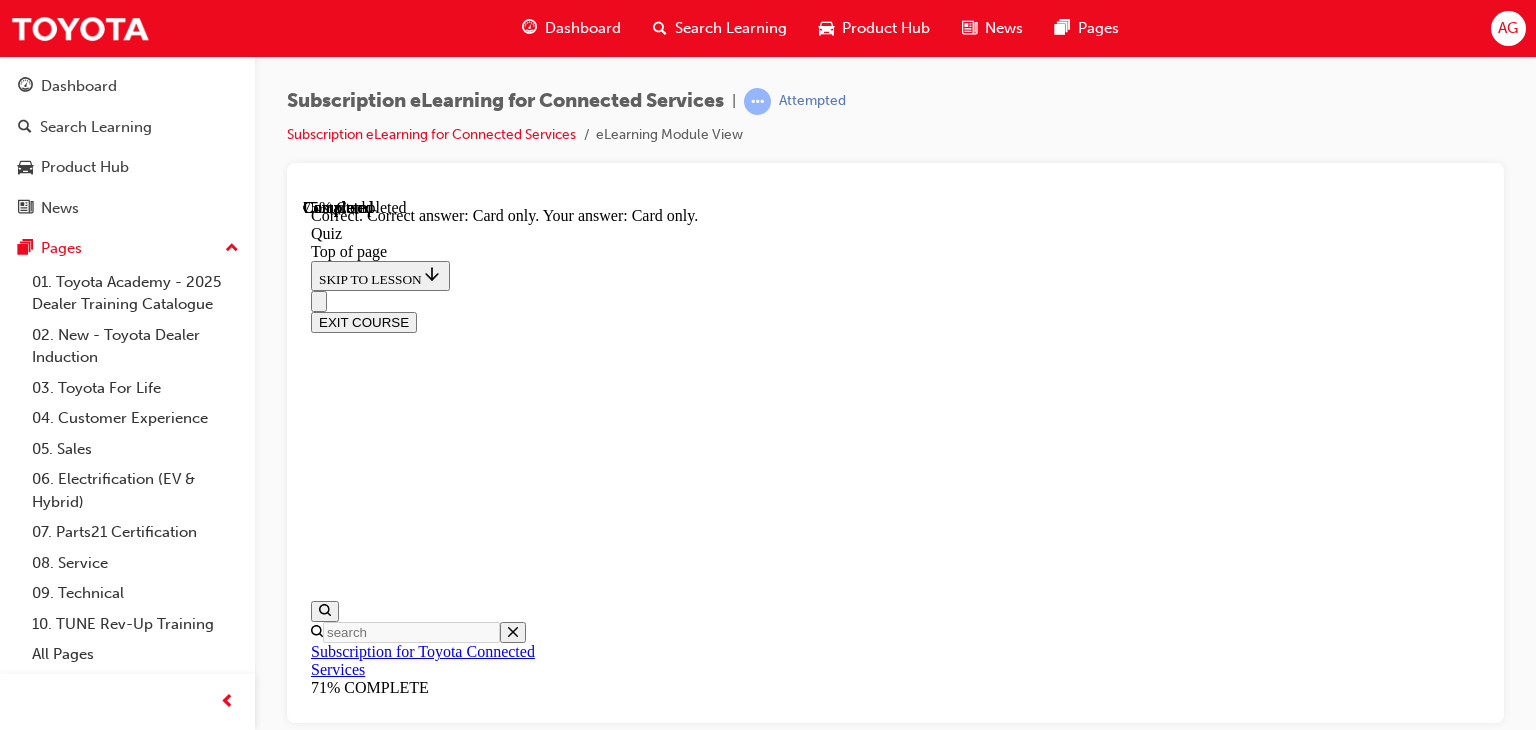 click on "SUBMIT NEXT" at bounding box center [895, 19677] 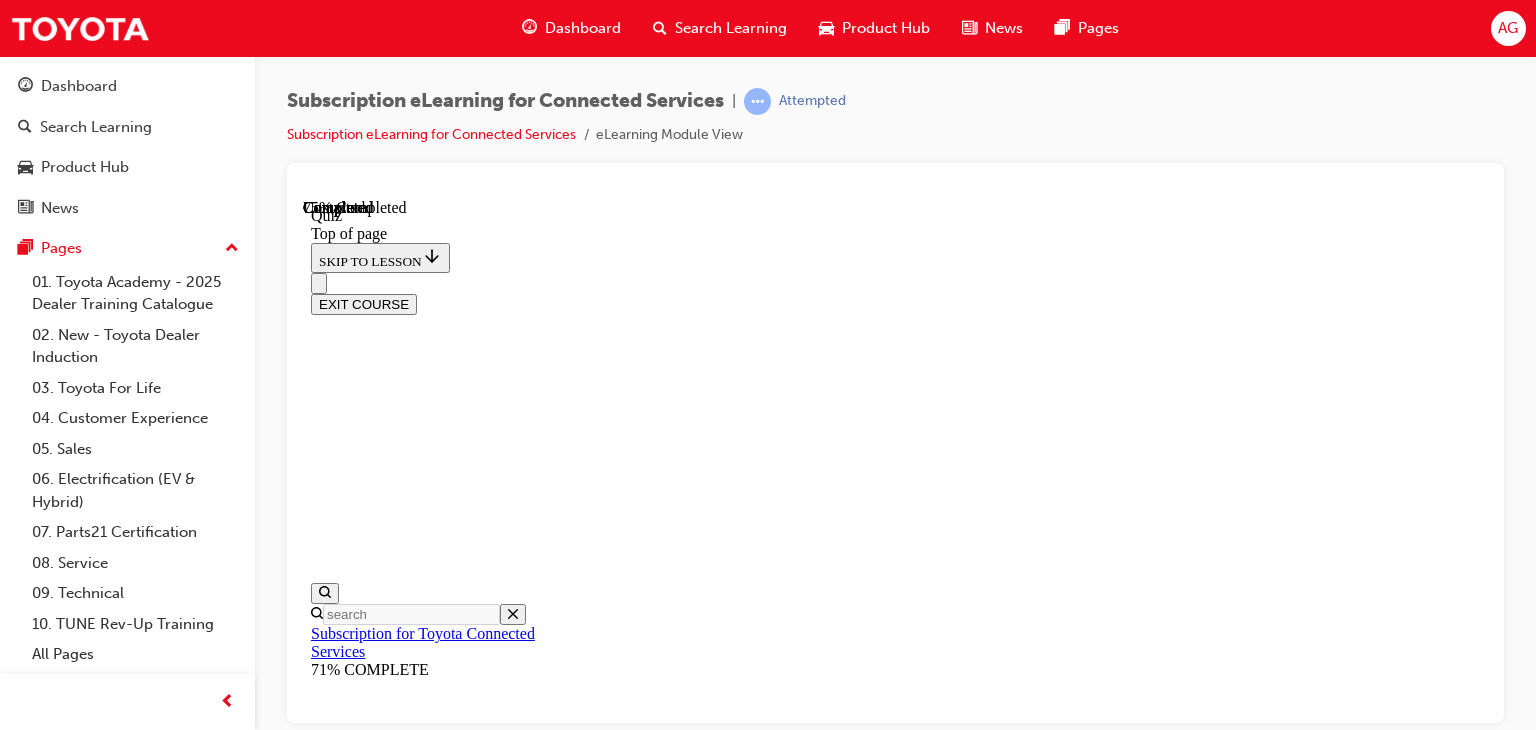 scroll, scrollTop: 160, scrollLeft: 0, axis: vertical 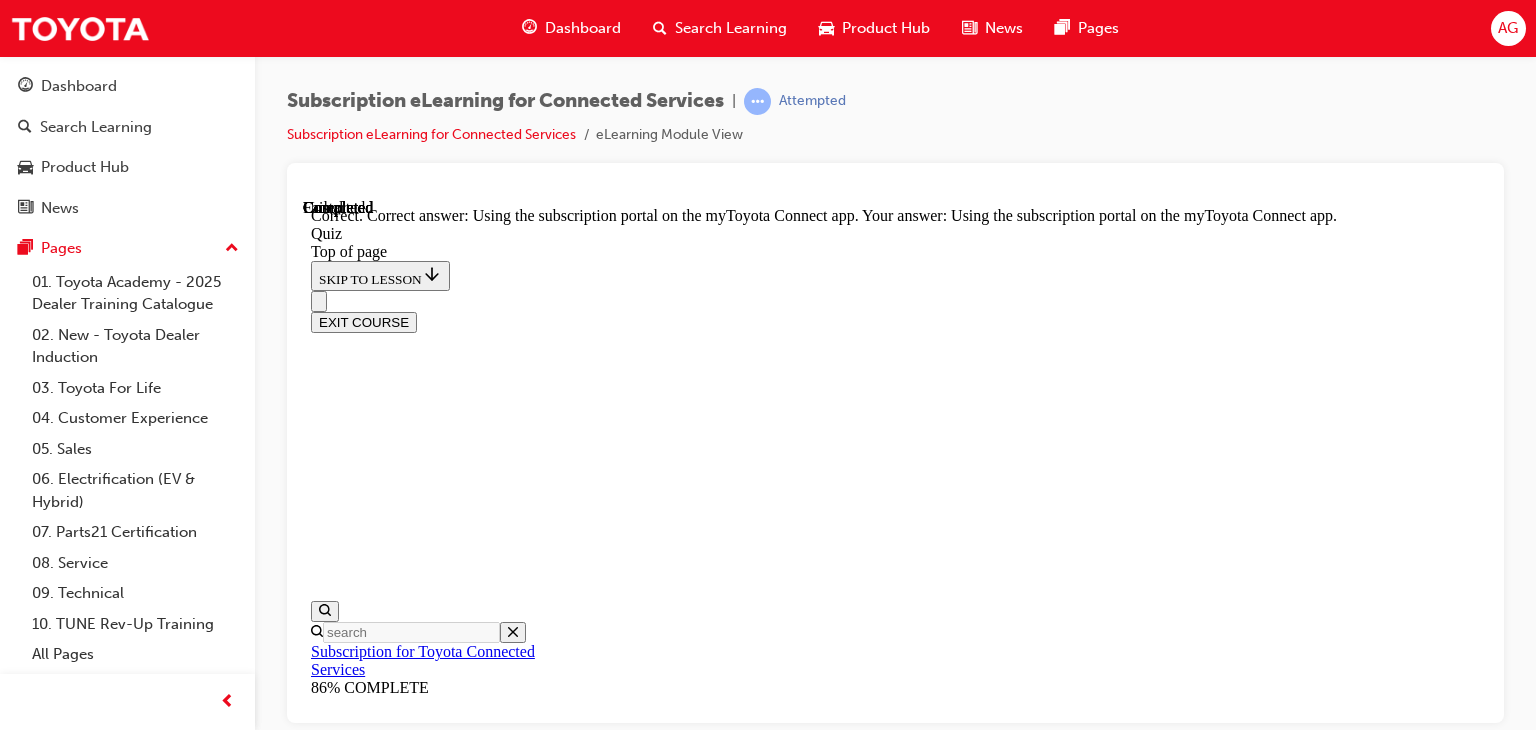 click on "NEXT" at bounding box center [895, 19697] 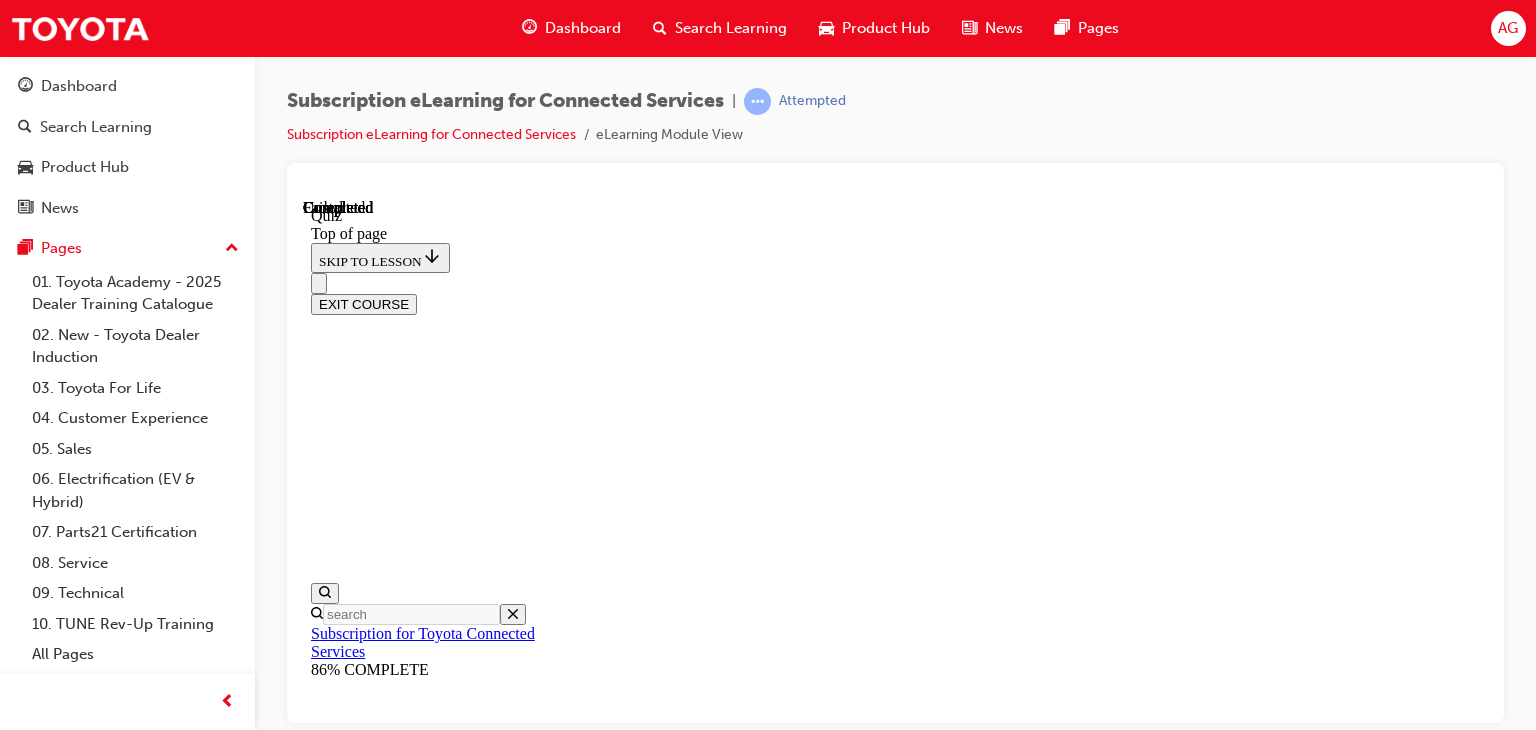 click on "Quiz" at bounding box center [915, 7106] 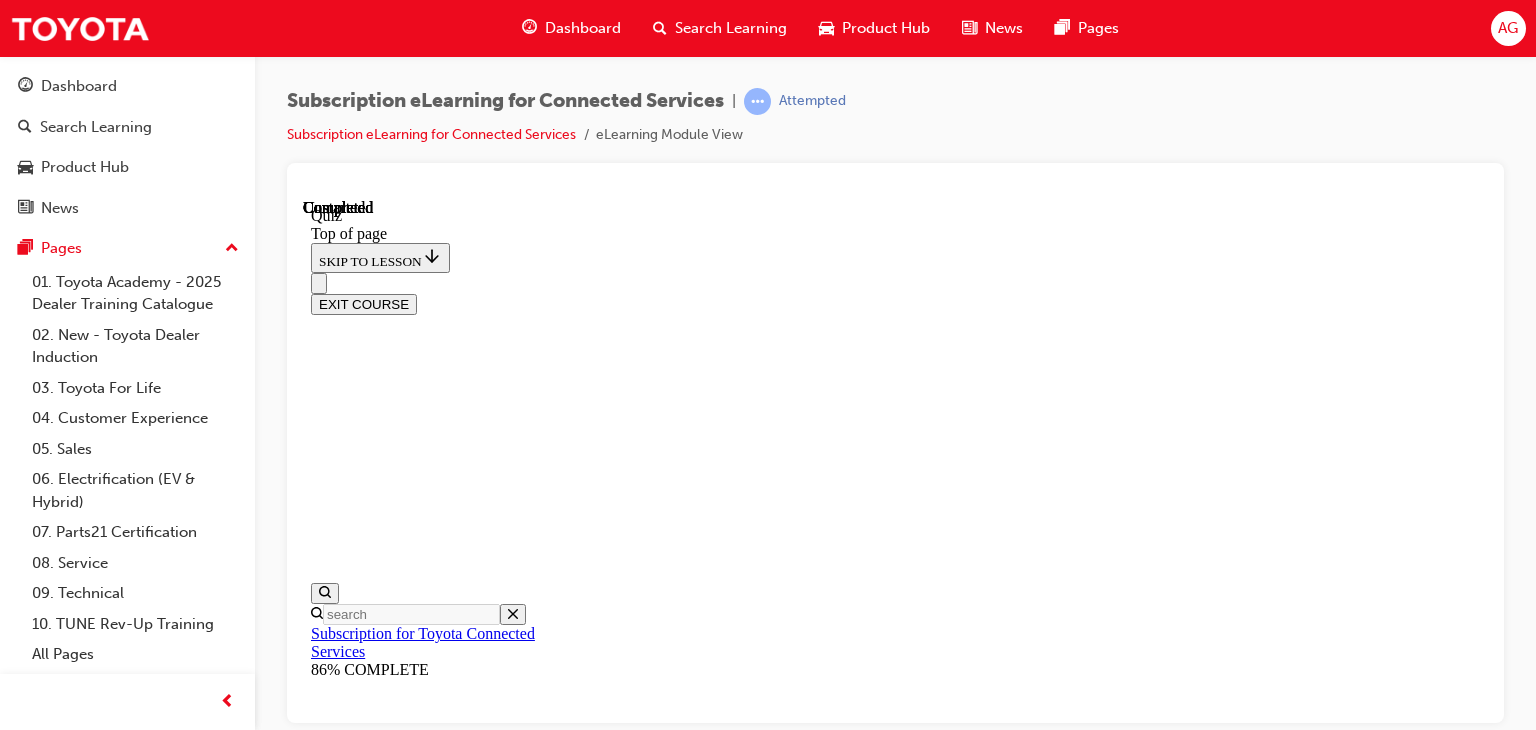 drag, startPoint x: 888, startPoint y: 621, endPoint x: 879, endPoint y: 614, distance: 11.401754 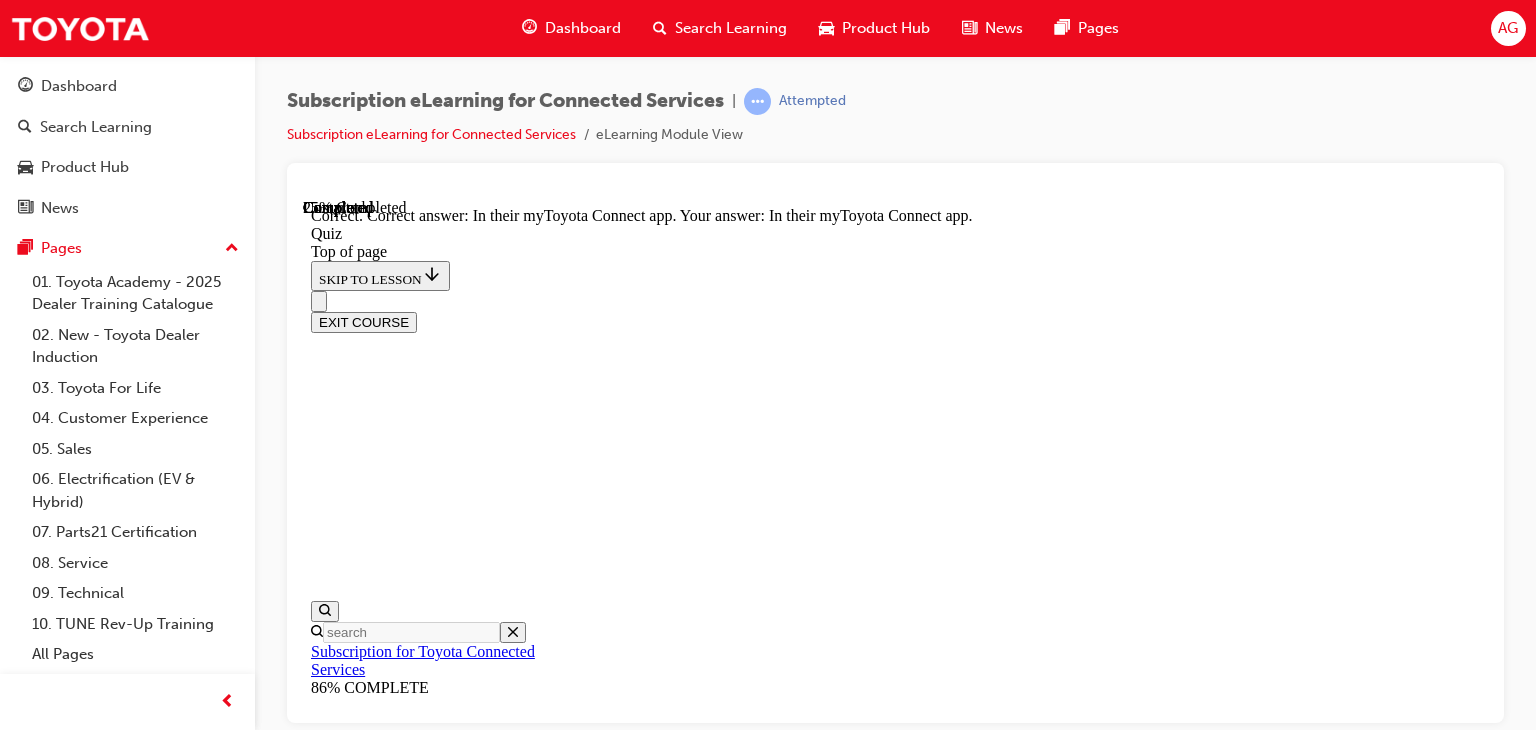 scroll, scrollTop: 480, scrollLeft: 0, axis: vertical 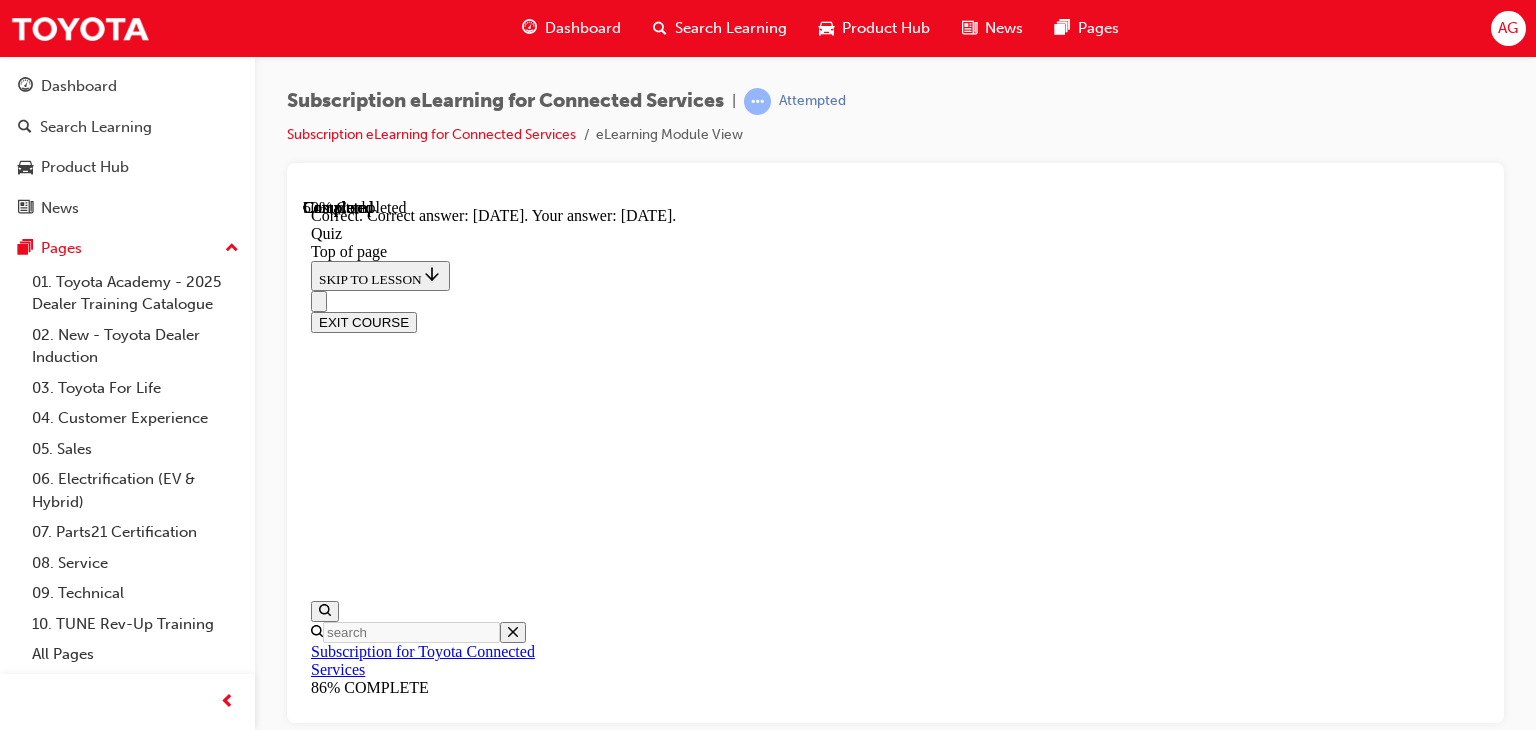 click on "NEXT" at bounding box center [337, 23288] 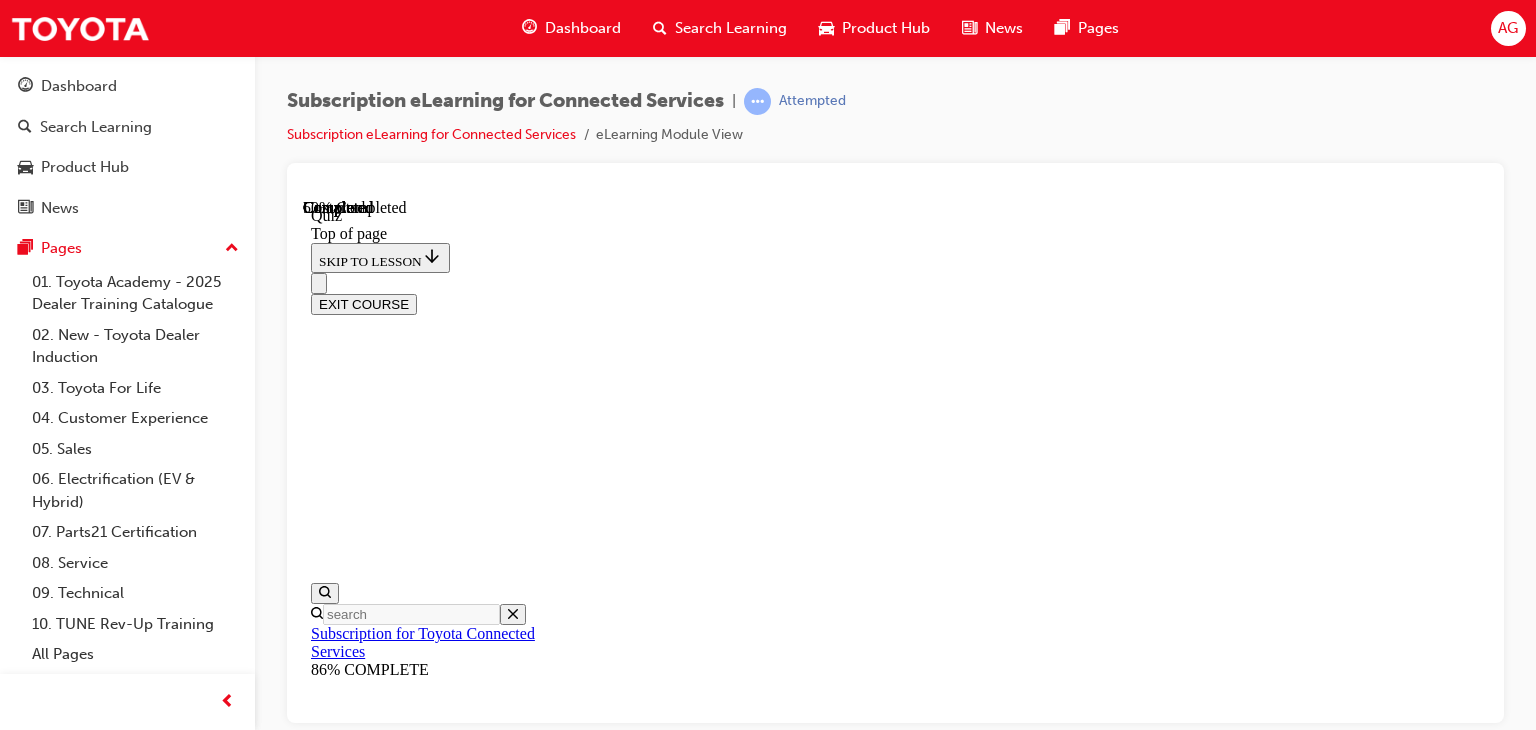 scroll, scrollTop: 160, scrollLeft: 0, axis: vertical 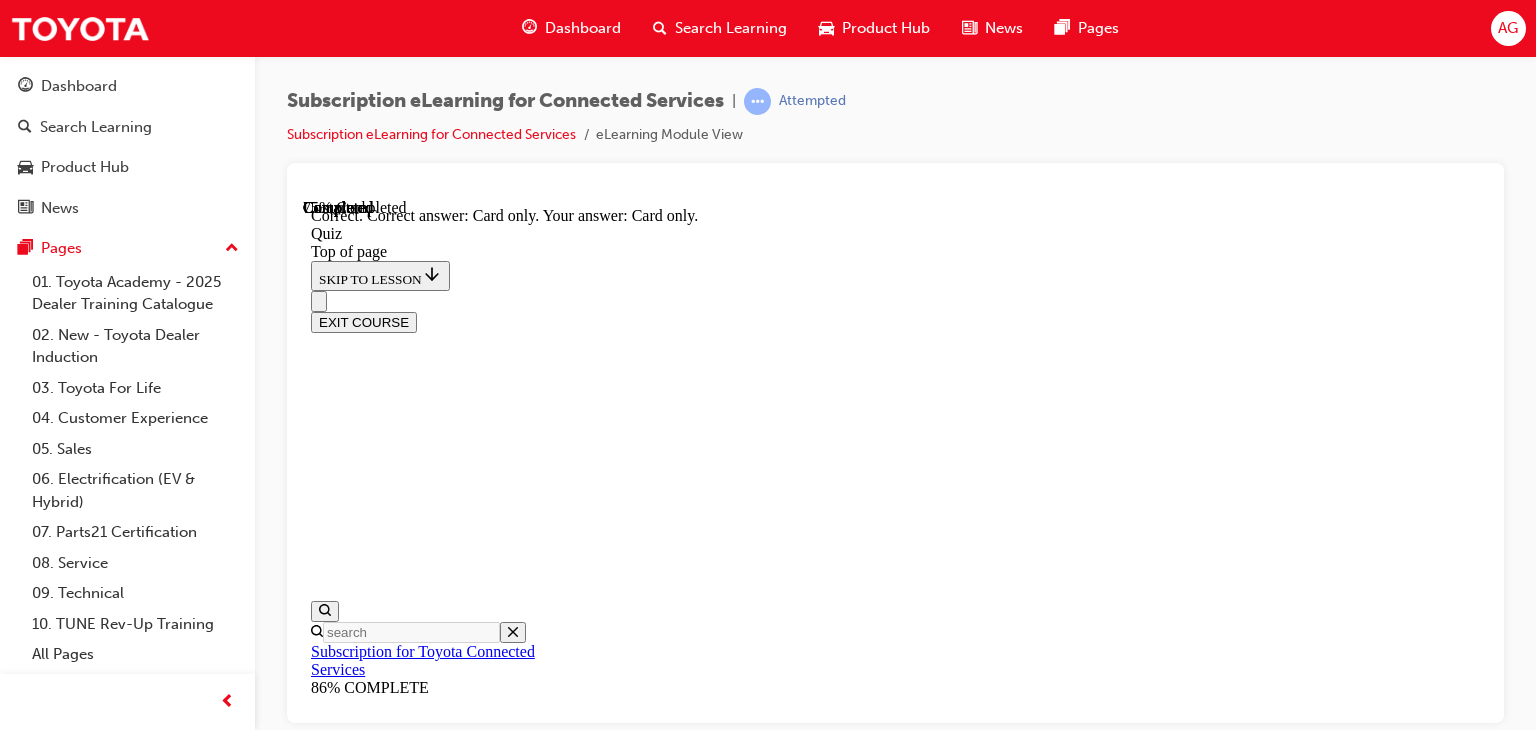 drag, startPoint x: 1028, startPoint y: 657, endPoint x: 1017, endPoint y: 665, distance: 13.601471 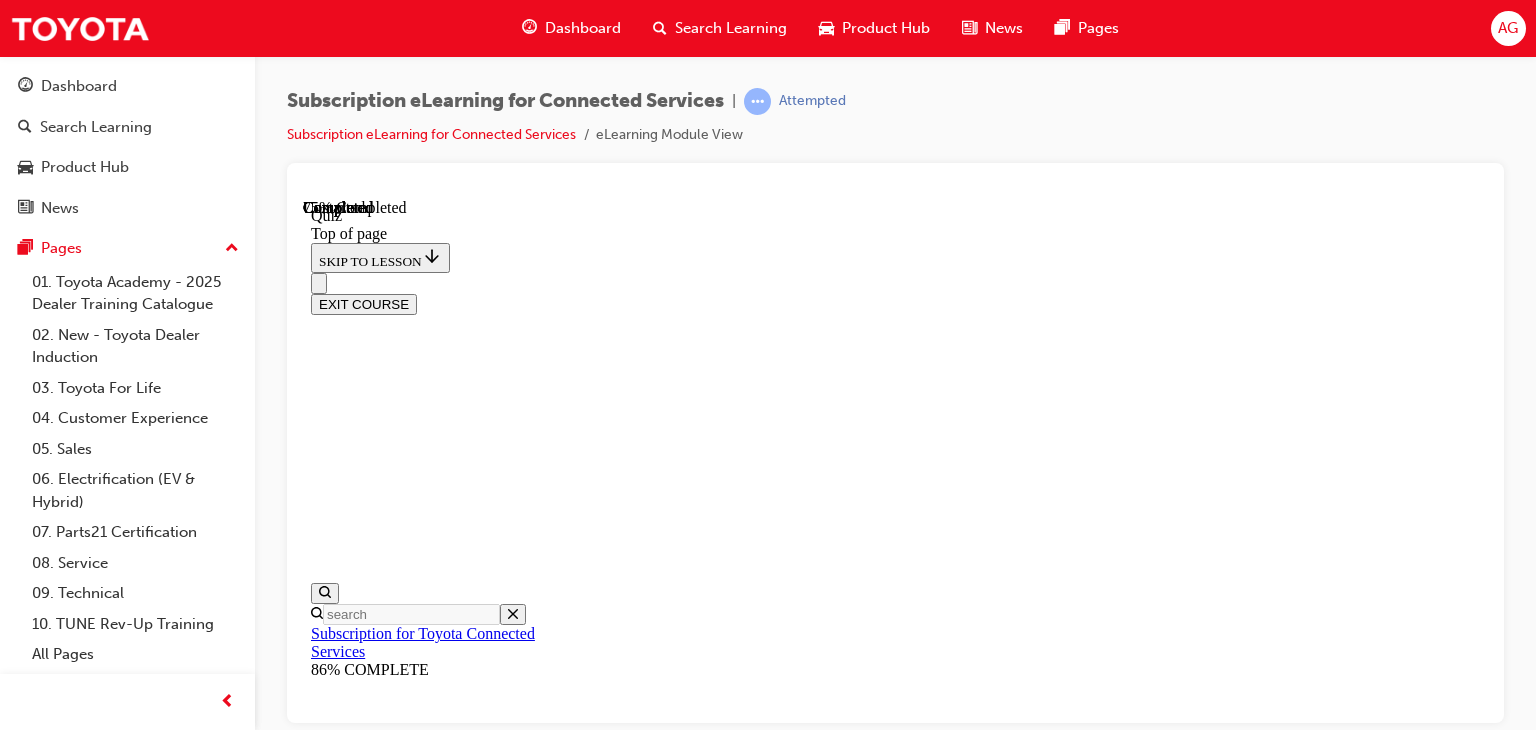 scroll, scrollTop: 260, scrollLeft: 0, axis: vertical 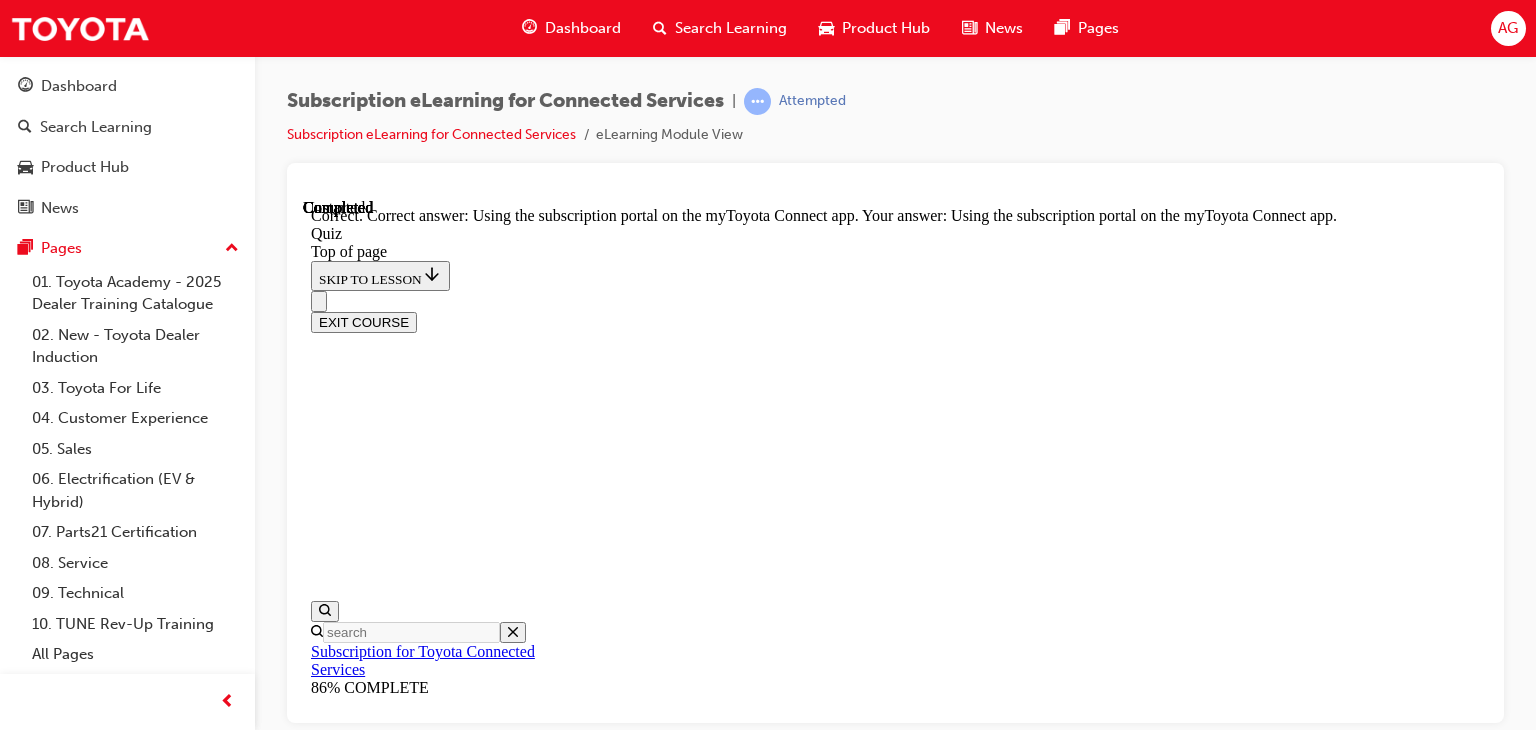 click on "NEXT" at bounding box center (337, 19697) 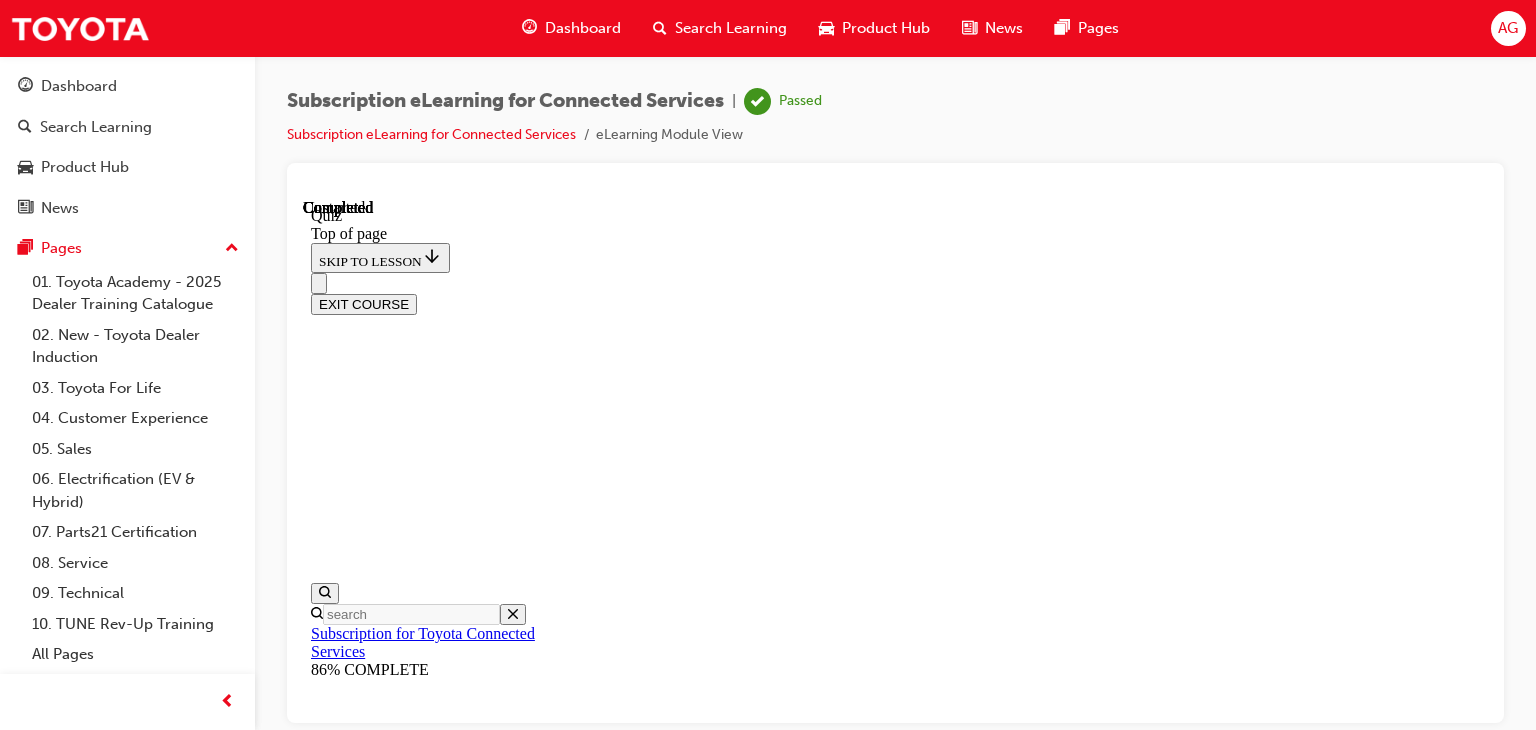 scroll, scrollTop: 557, scrollLeft: 0, axis: vertical 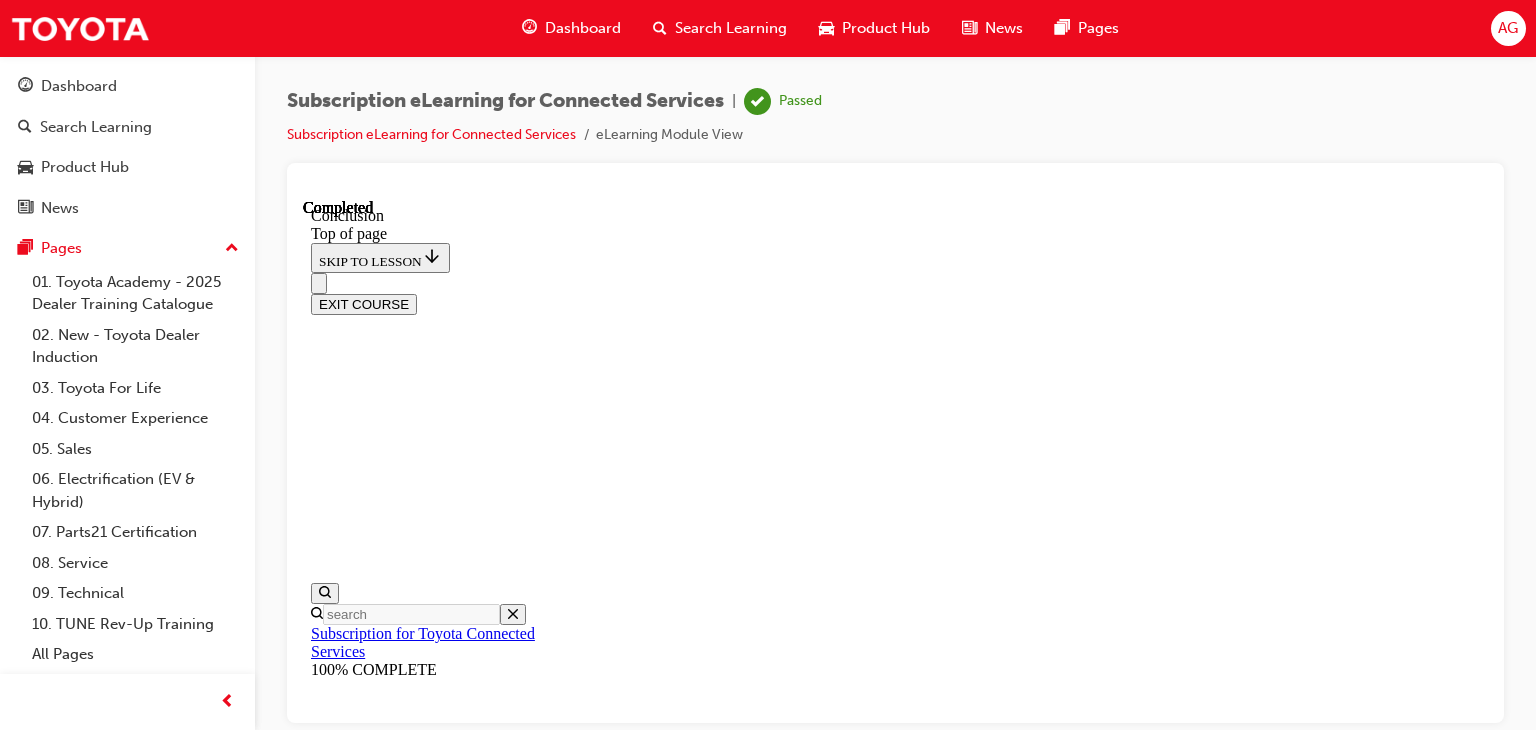click on "EXIT COURSE" at bounding box center (364, 303) 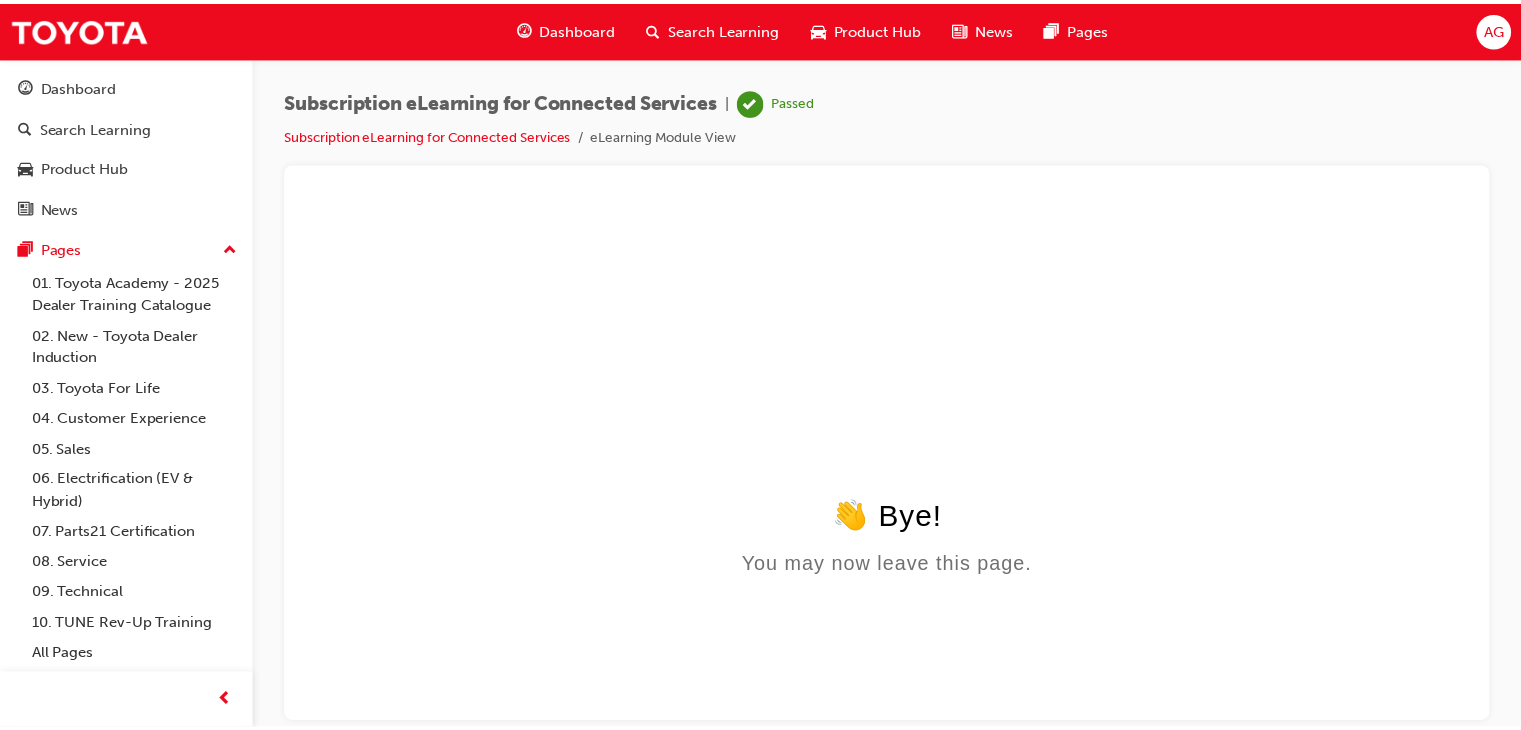 scroll, scrollTop: 0, scrollLeft: 0, axis: both 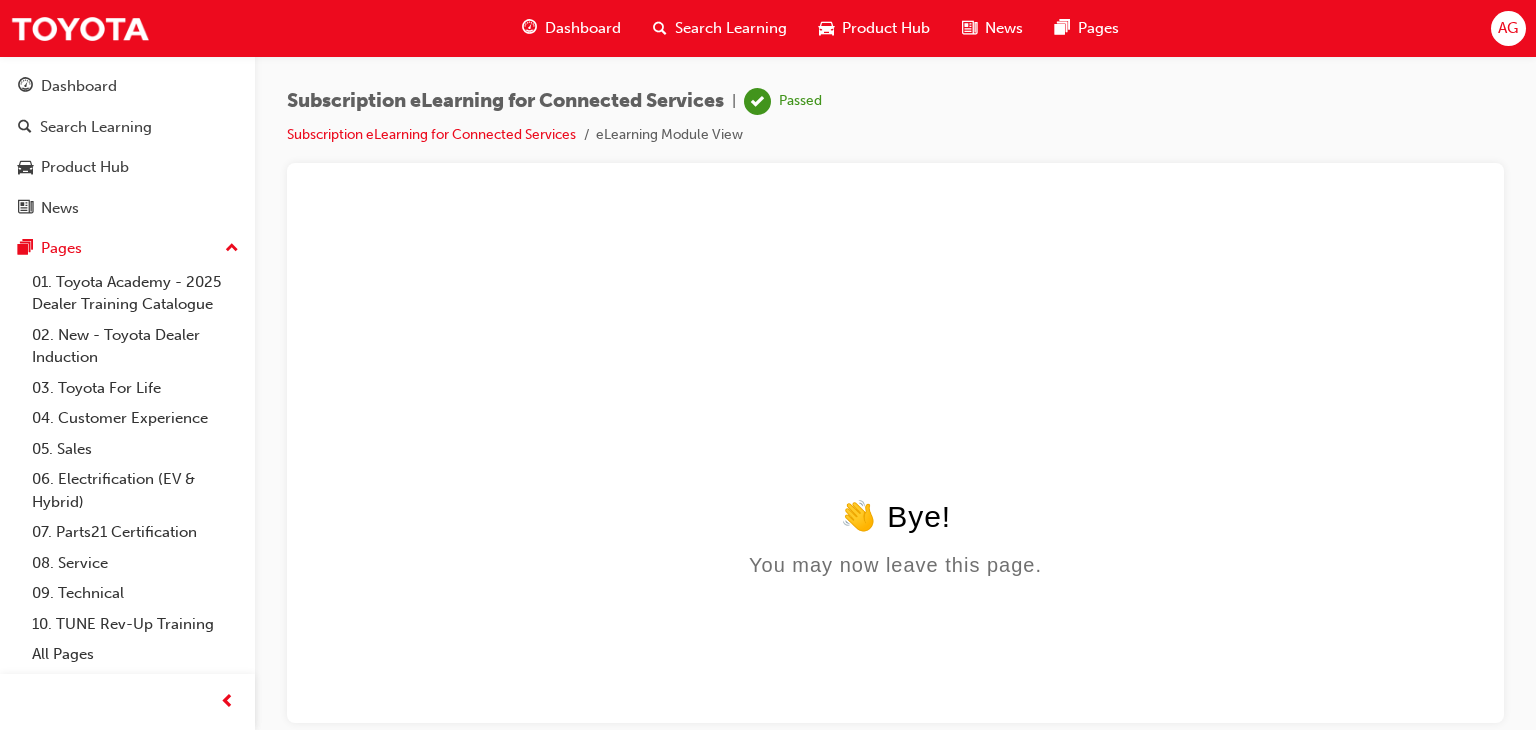 click on "Dashboard" at bounding box center [583, 28] 